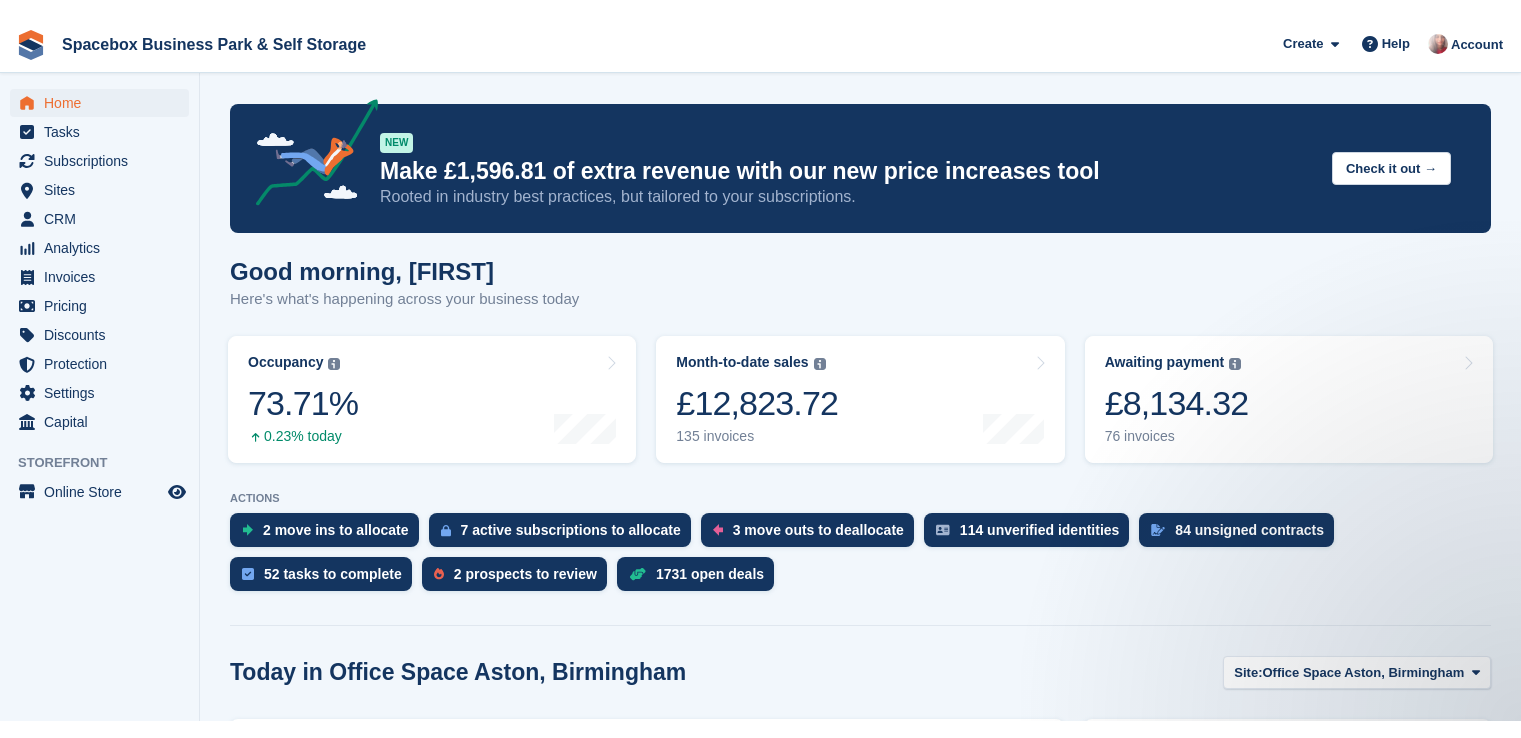 scroll, scrollTop: 0, scrollLeft: 0, axis: both 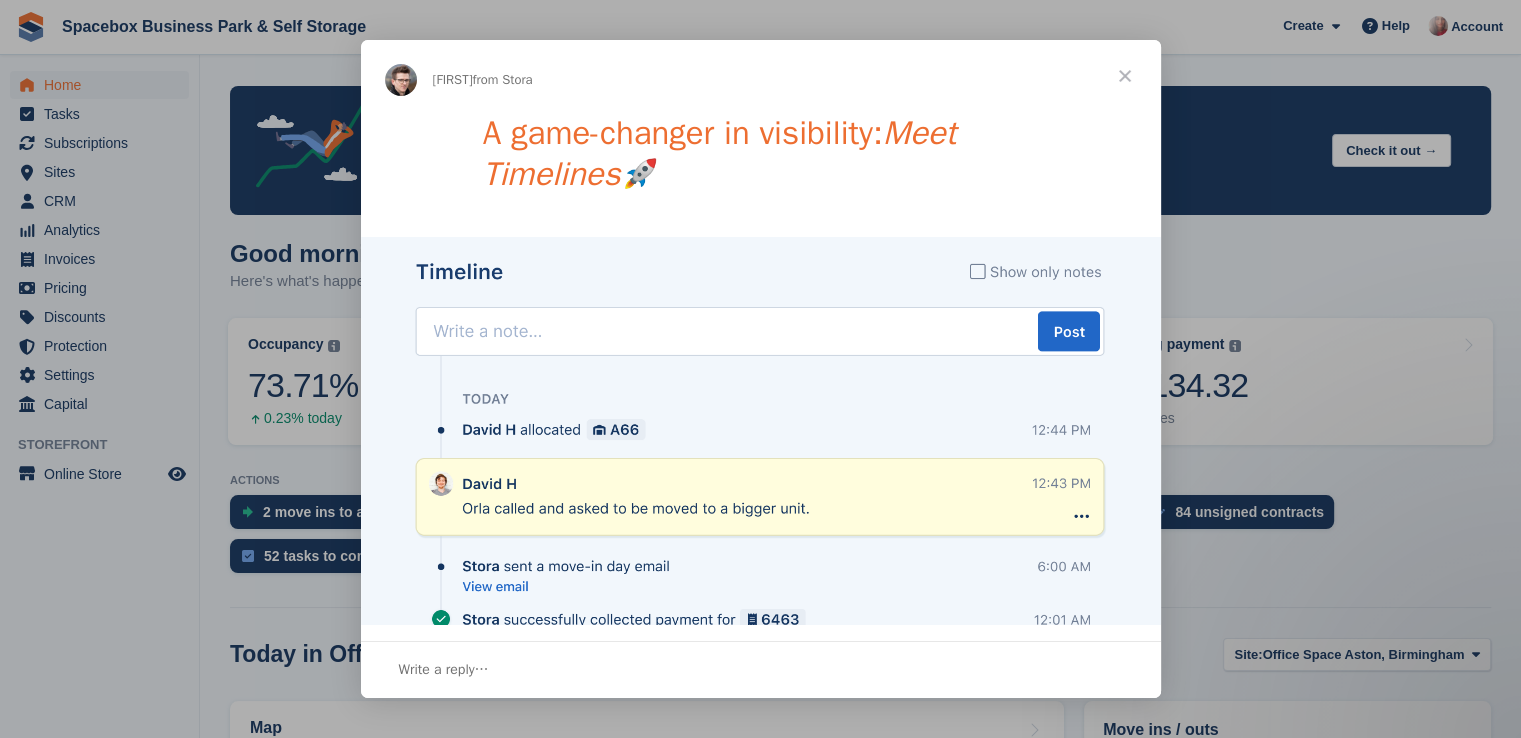 click at bounding box center [761, 509] 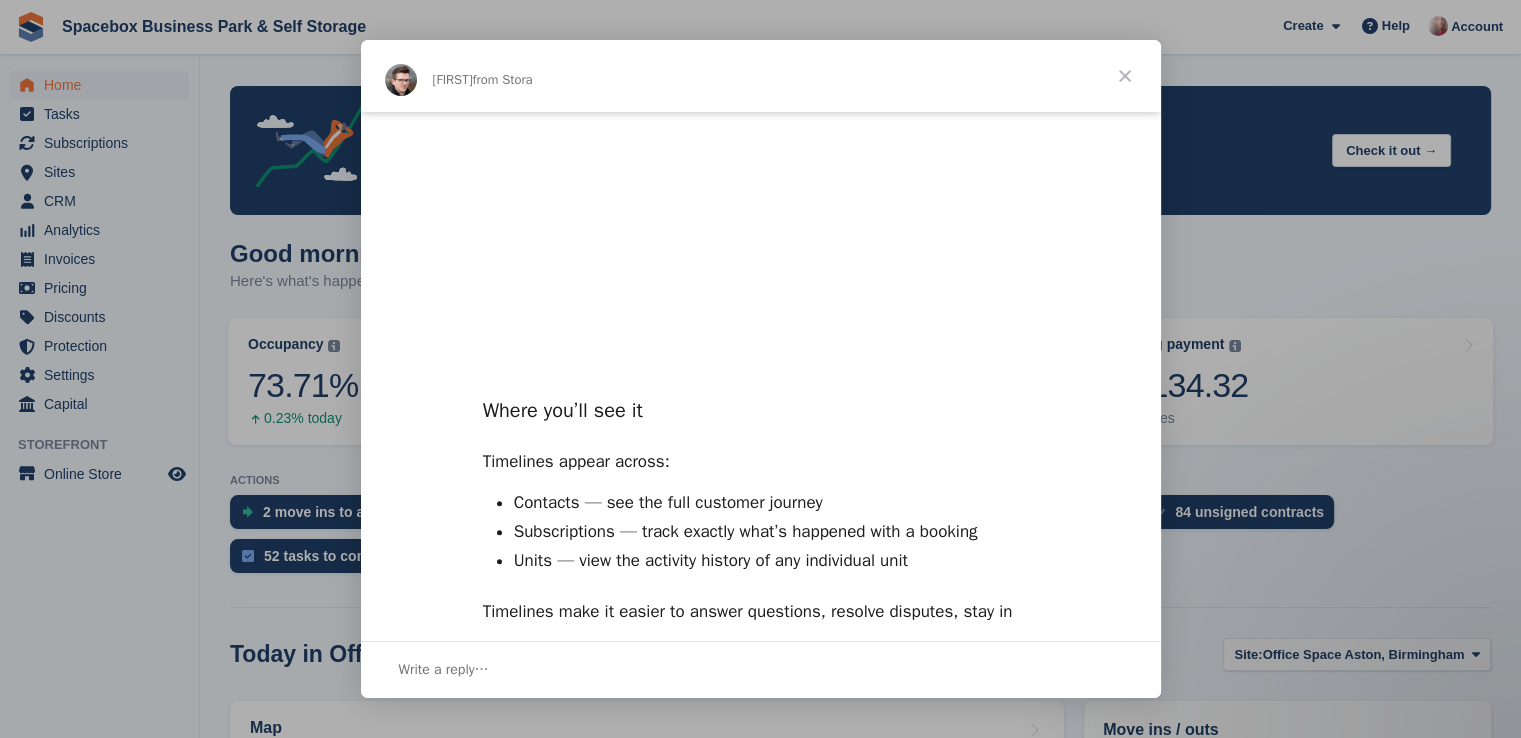 scroll, scrollTop: 1940, scrollLeft: 0, axis: vertical 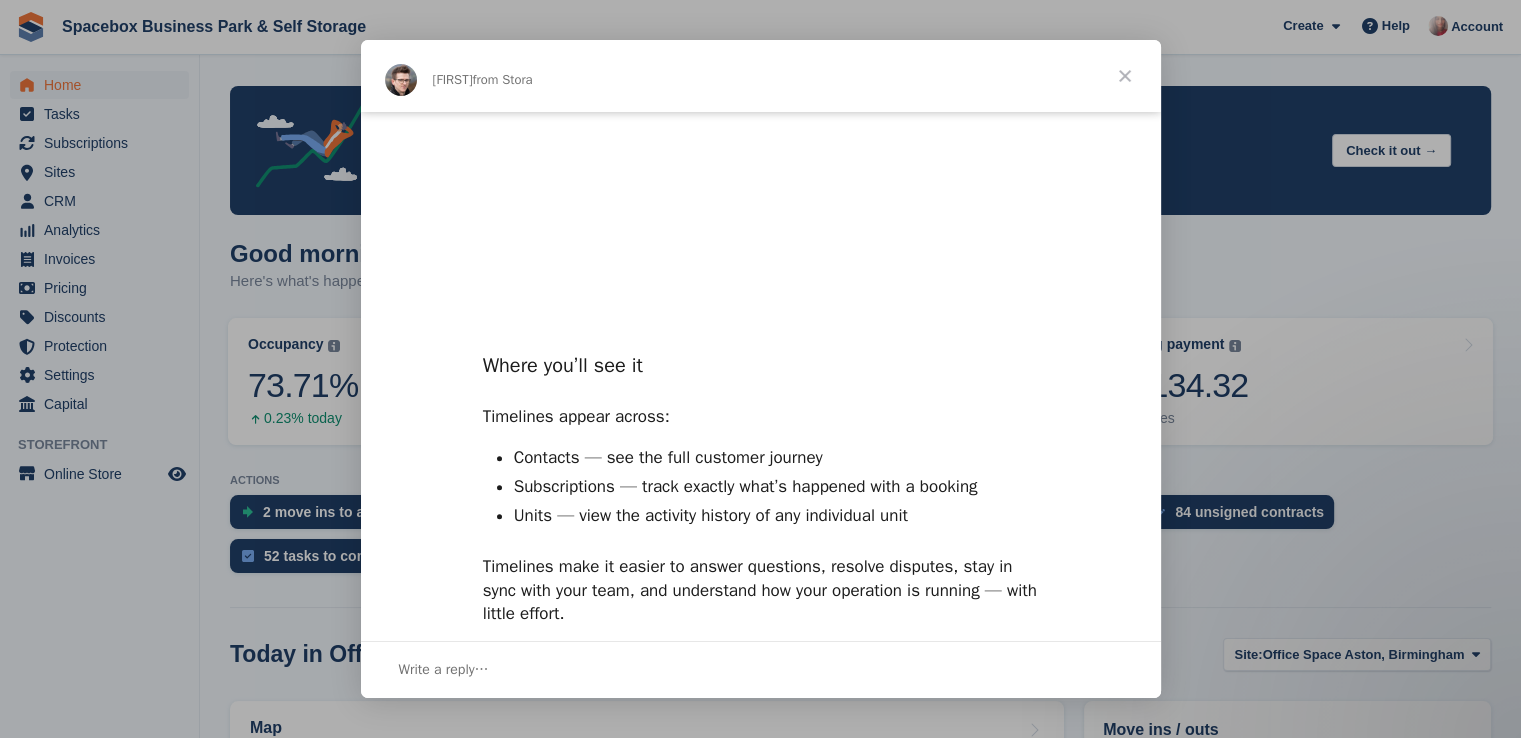click at bounding box center (1125, 76) 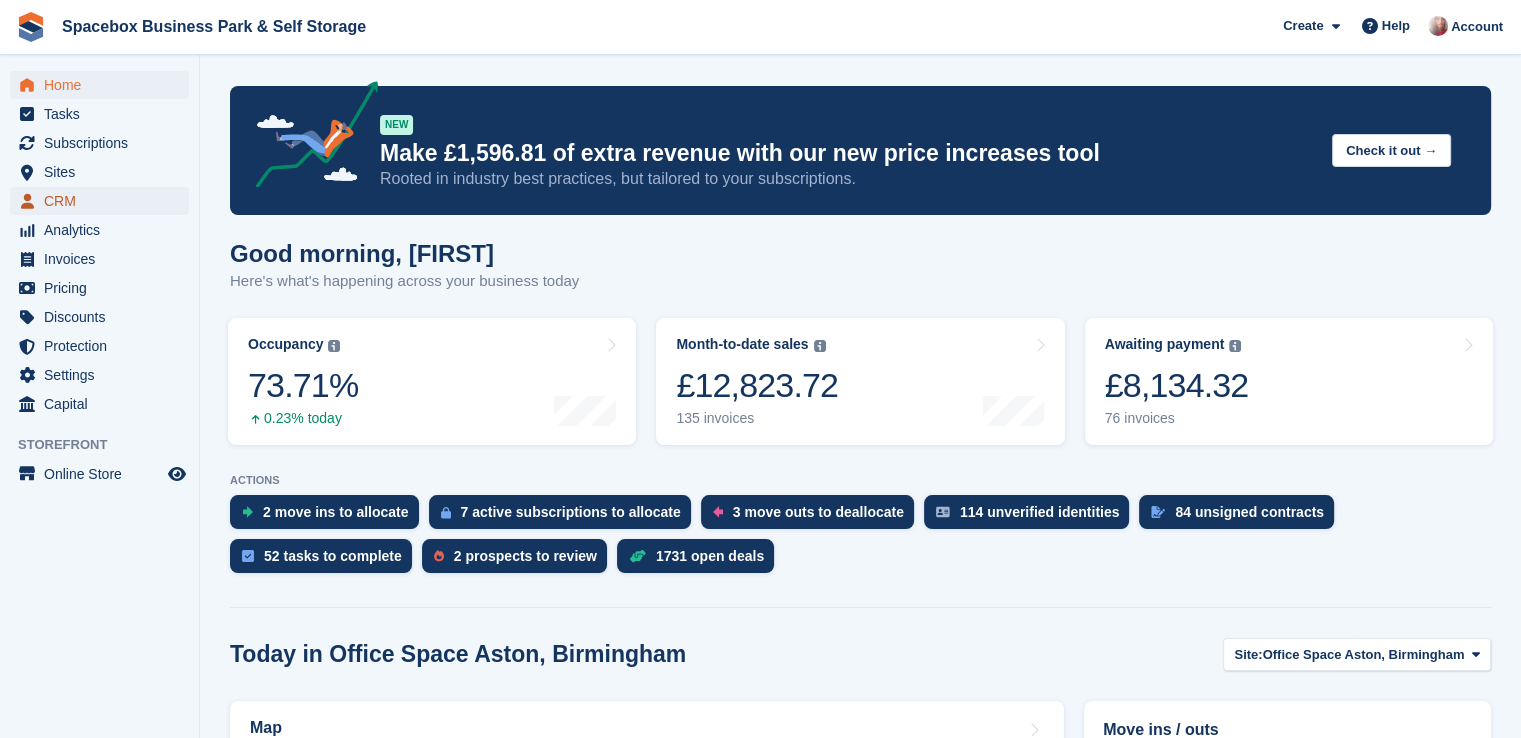 click on "CRM" at bounding box center [104, 201] 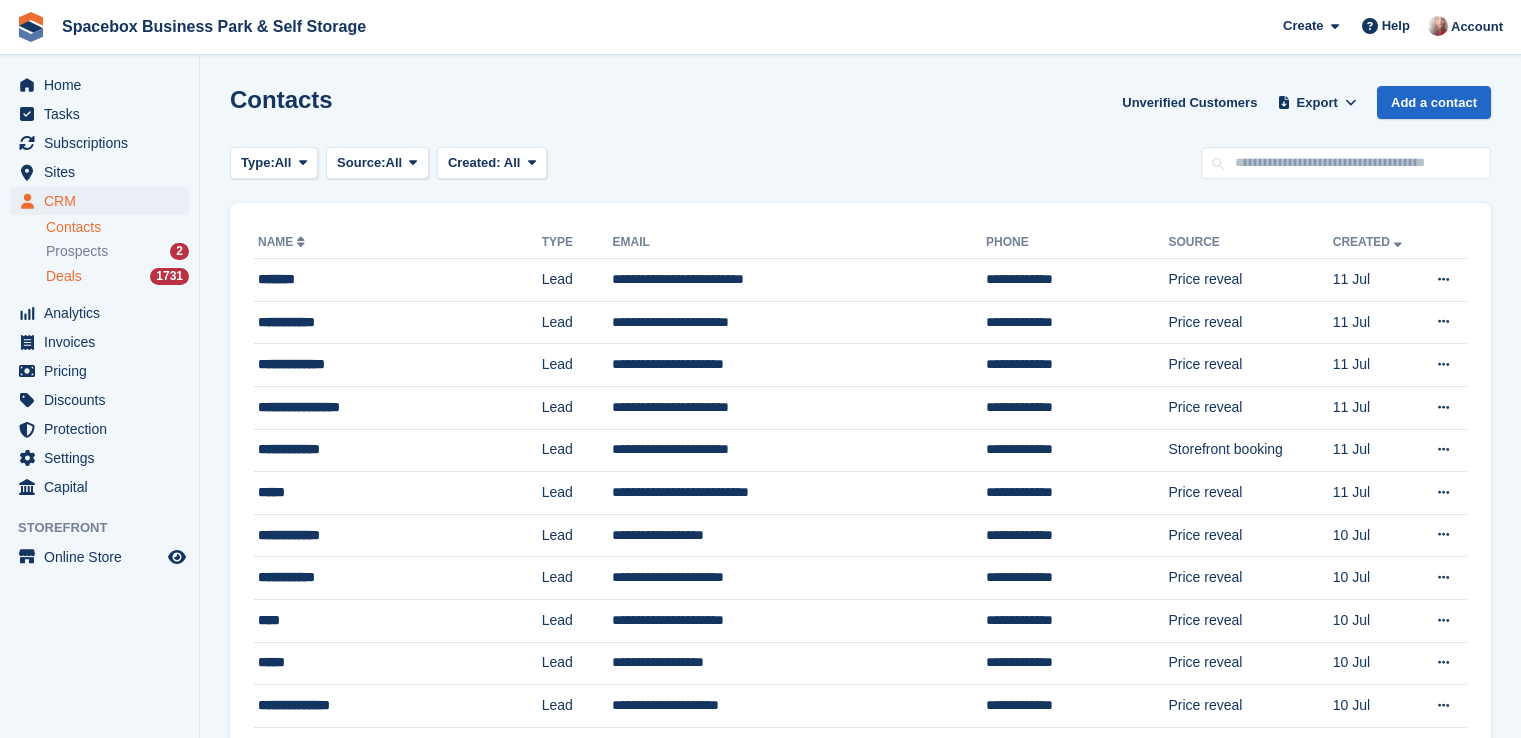 scroll, scrollTop: 0, scrollLeft: 0, axis: both 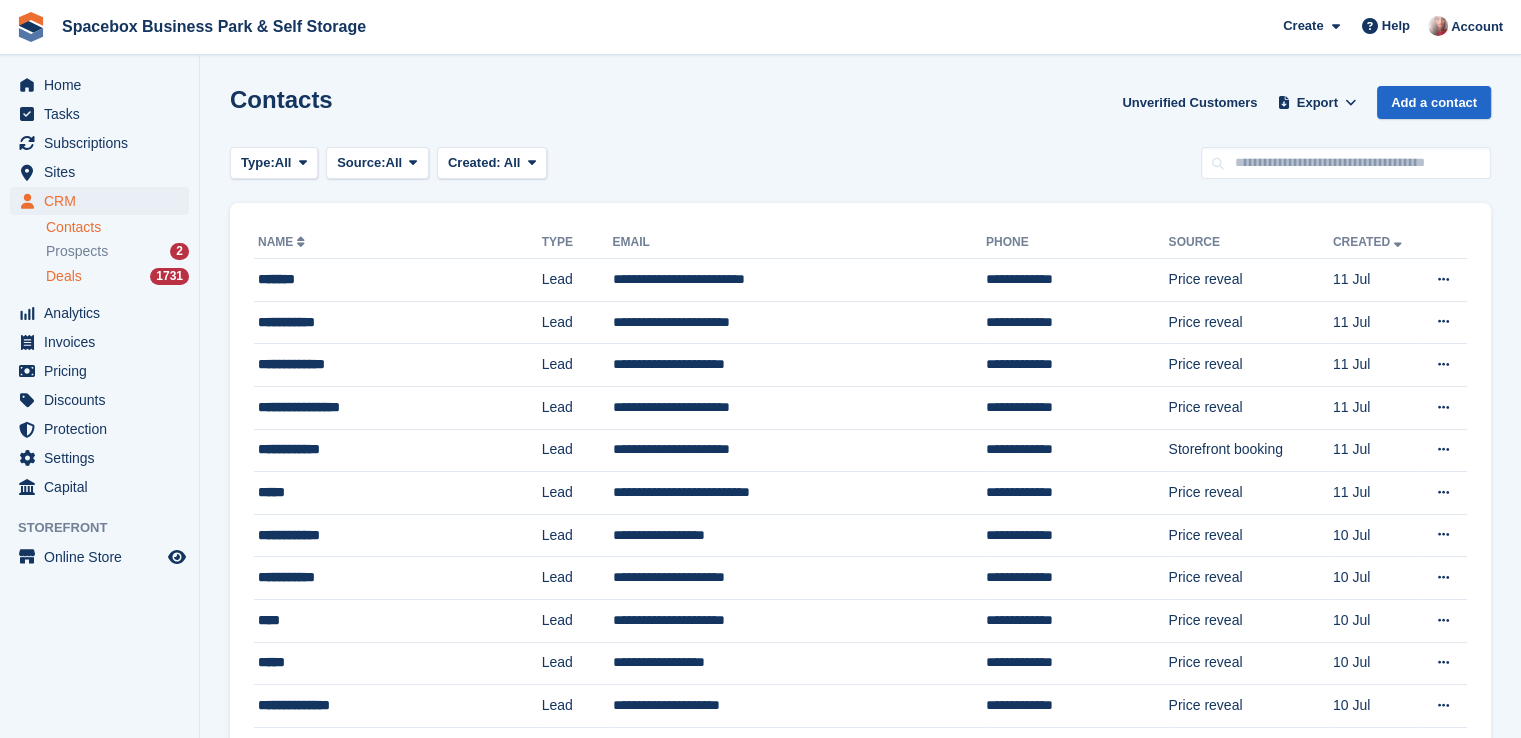 click on "Deals
[NUMBER]" at bounding box center (117, 276) 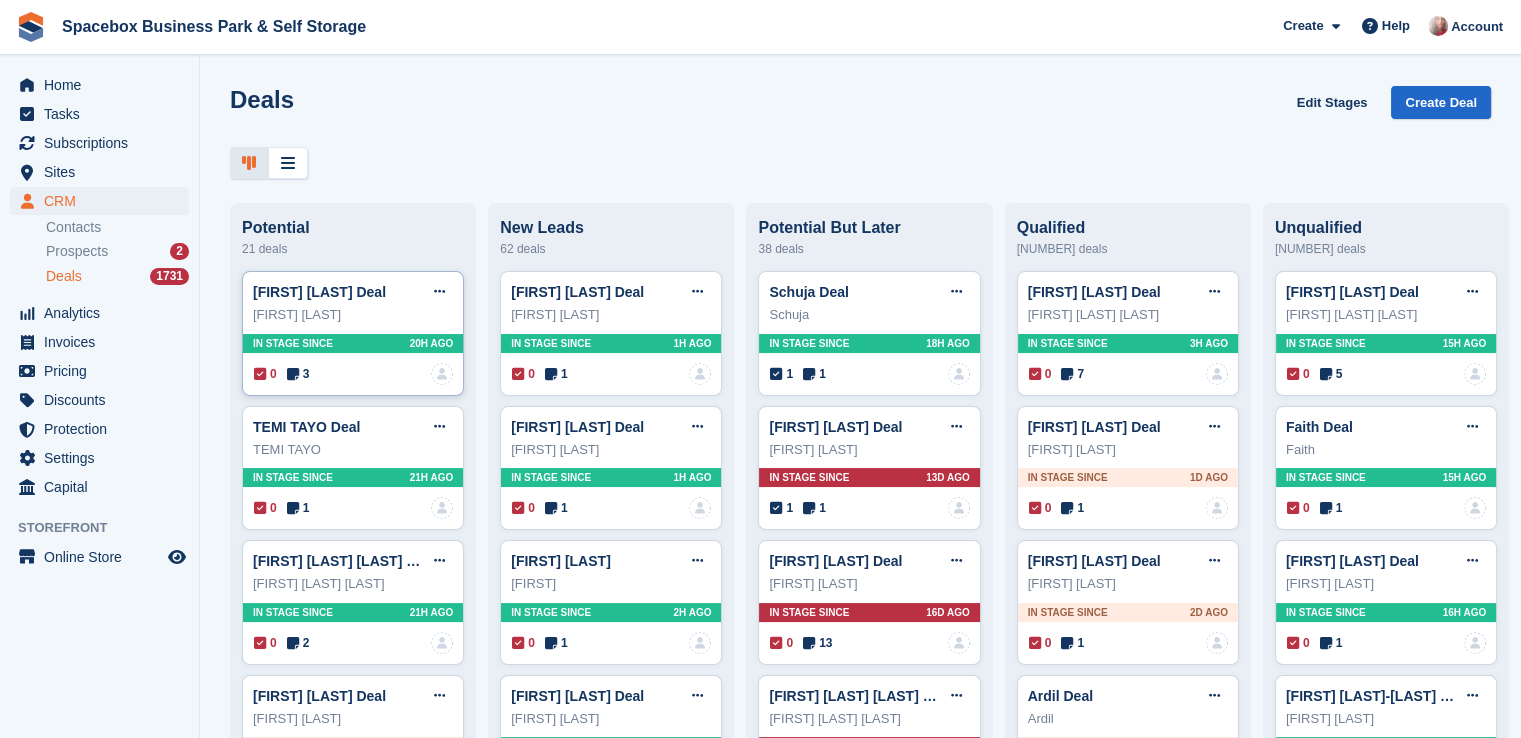 click at bounding box center [860, 163] 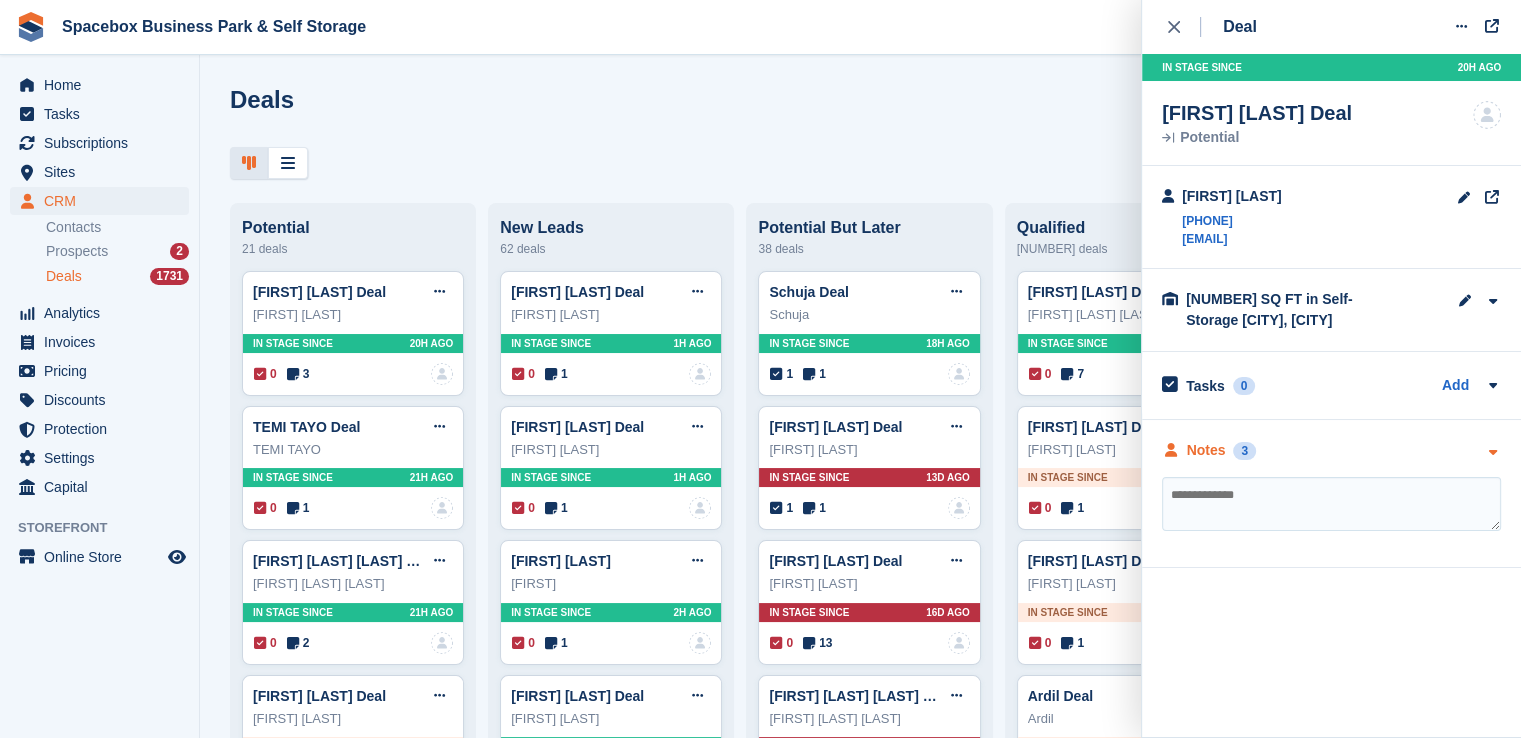 click on "Notes" at bounding box center [1206, 450] 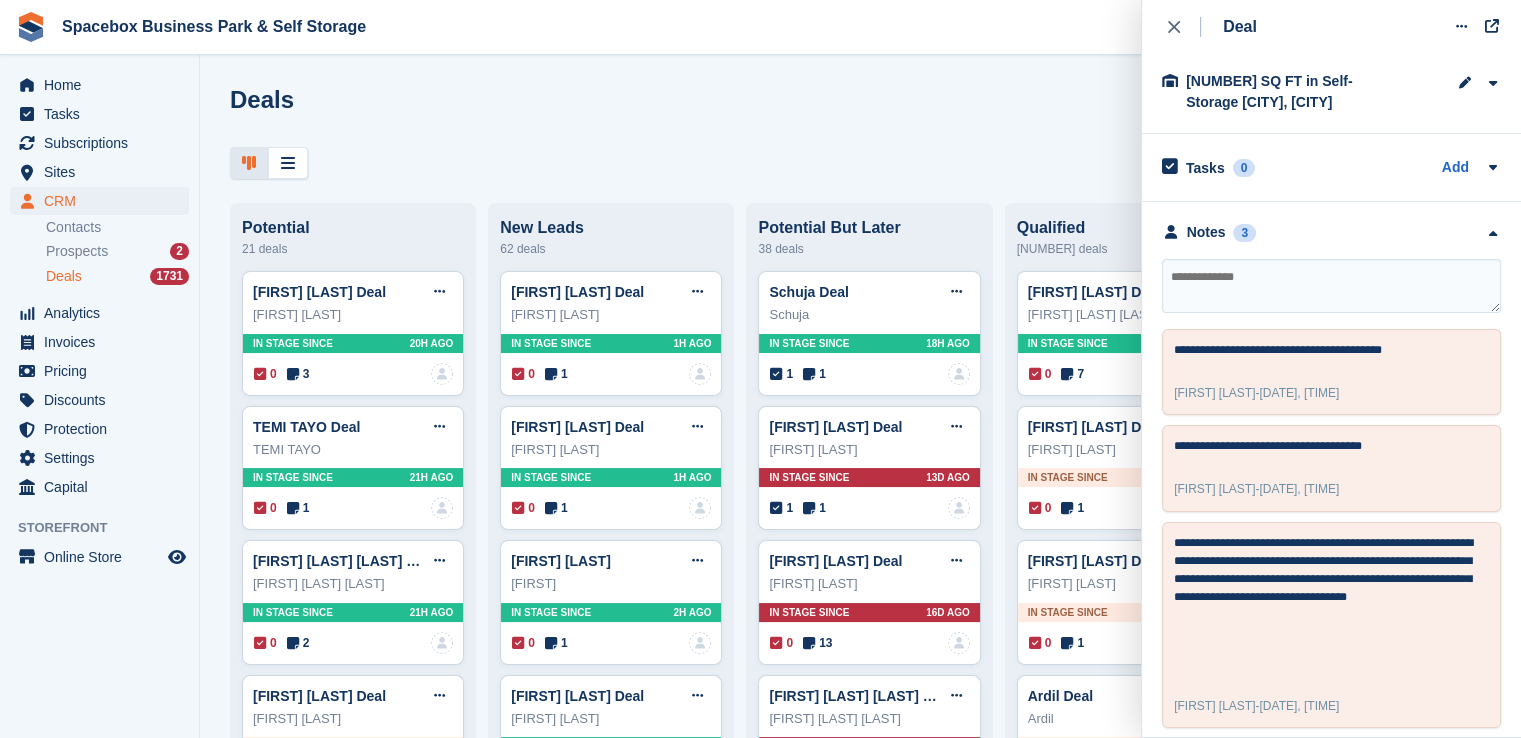 scroll, scrollTop: 228, scrollLeft: 0, axis: vertical 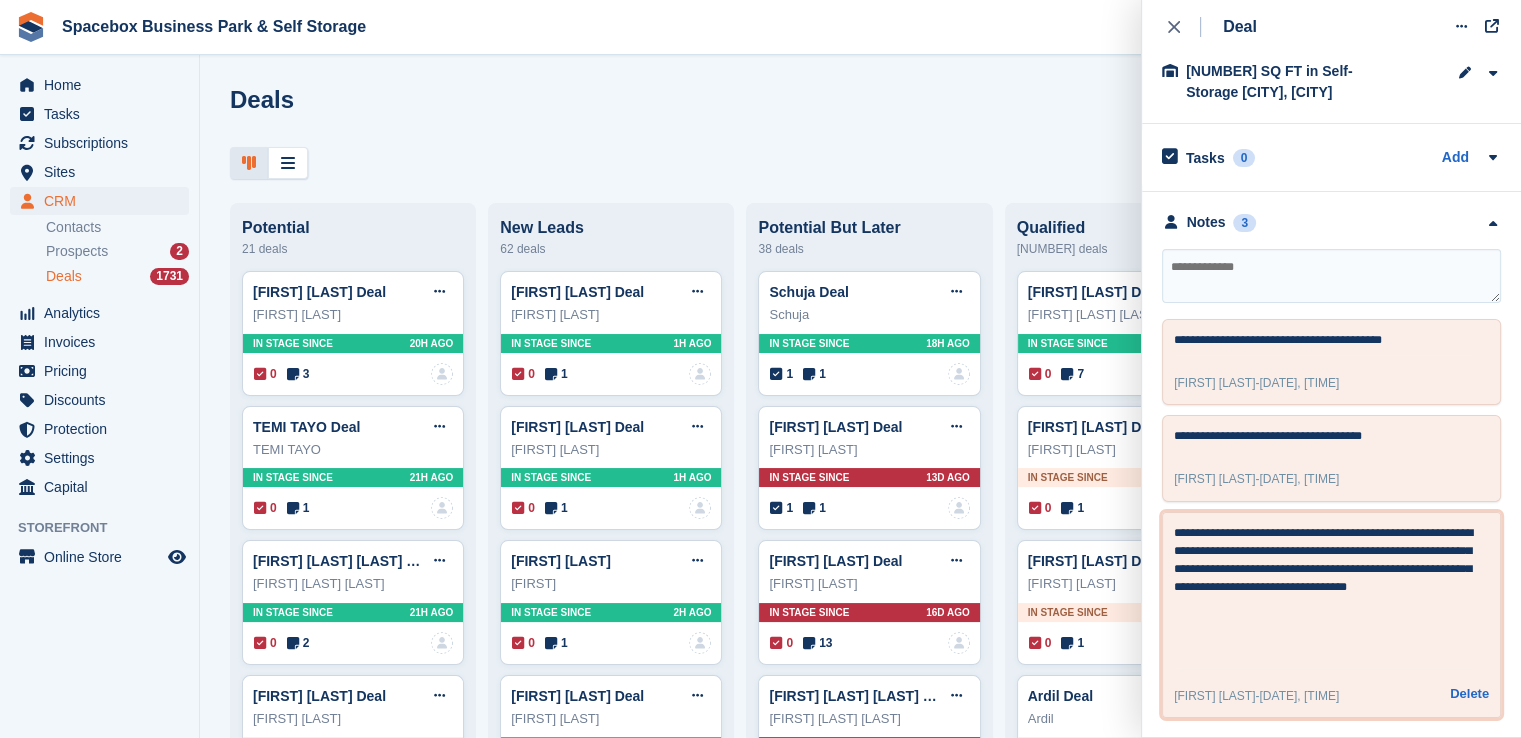 click on "**********" at bounding box center (1324, 596) 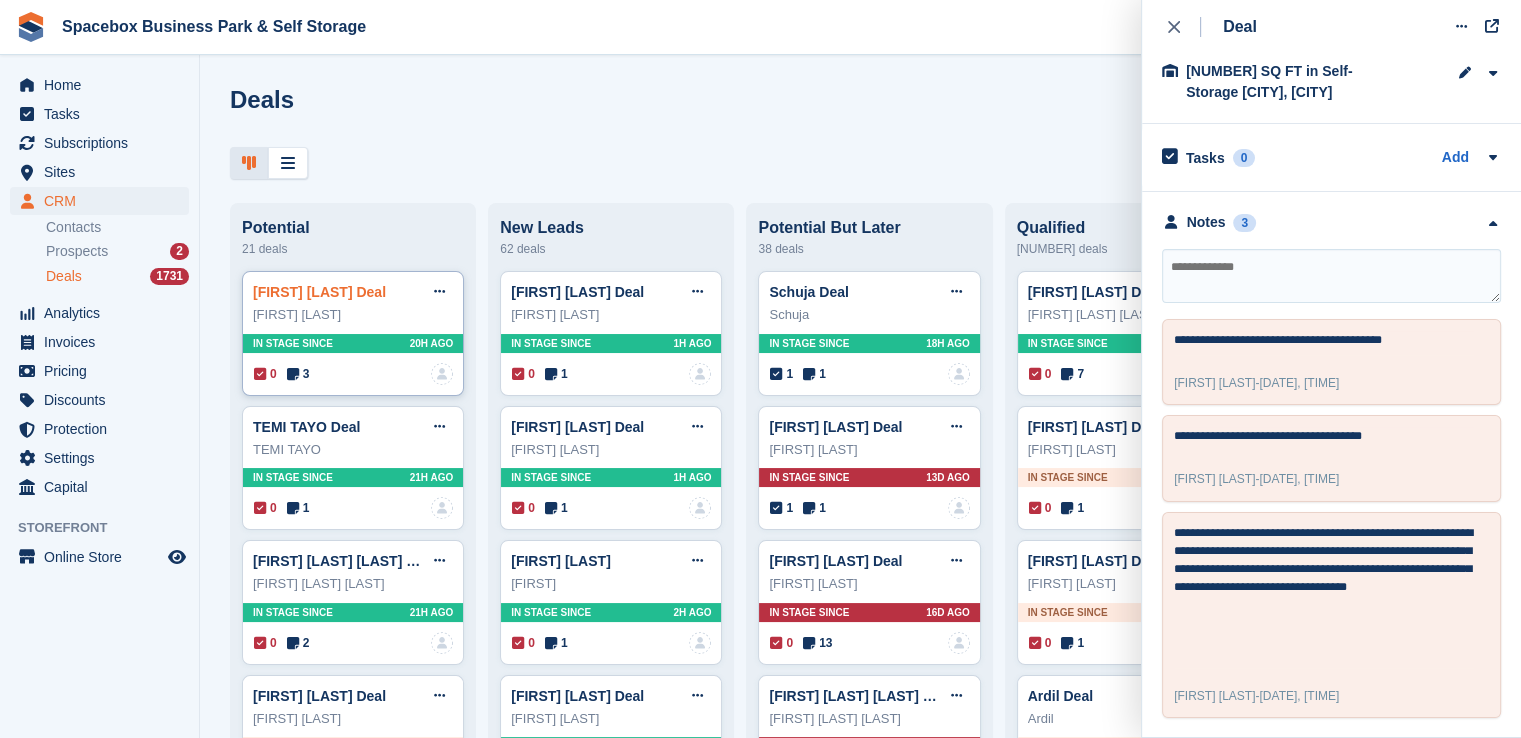 click on "Brian nyoto Deal" at bounding box center (319, 292) 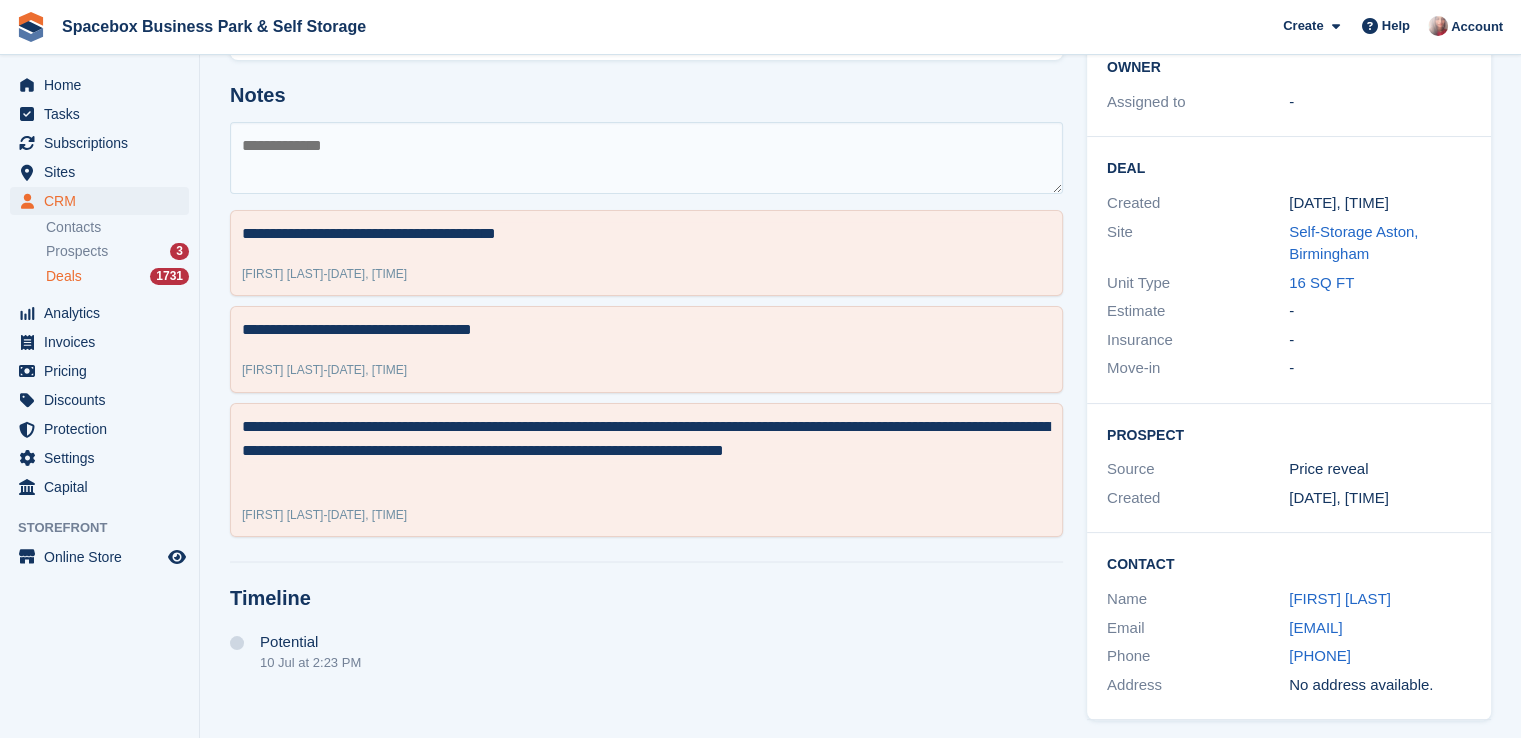 scroll, scrollTop: 245, scrollLeft: 0, axis: vertical 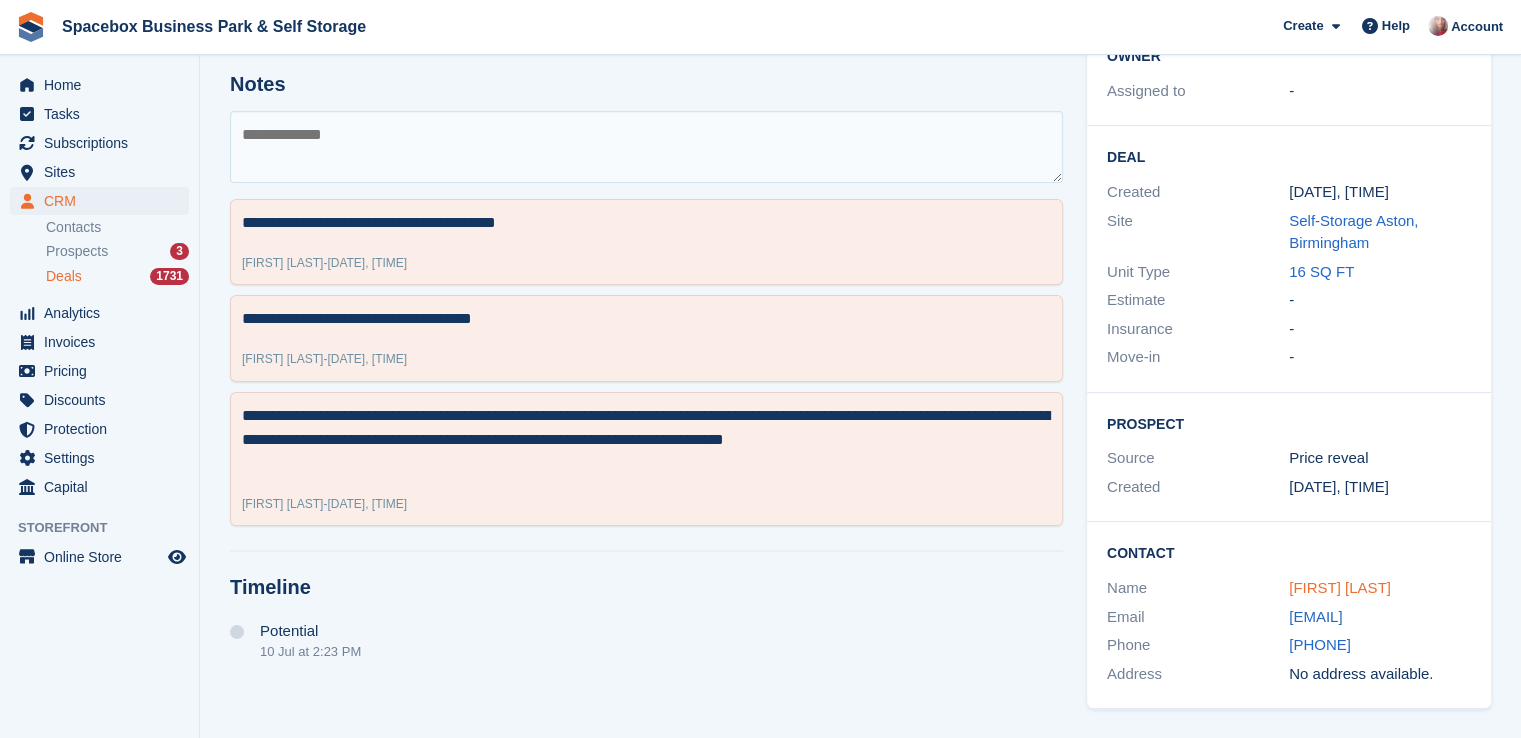 click on "Brian nyoto" at bounding box center (1340, 587) 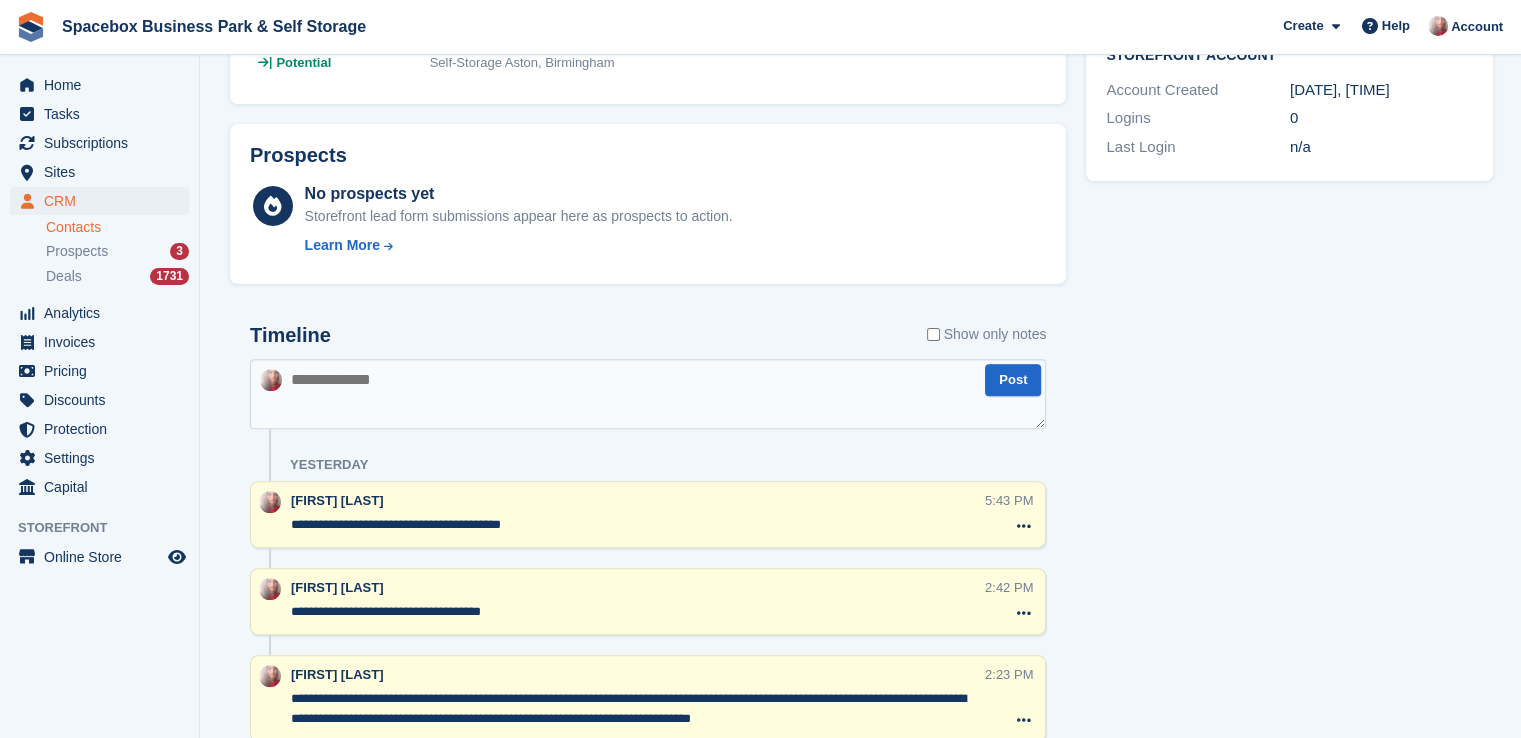 scroll, scrollTop: 0, scrollLeft: 0, axis: both 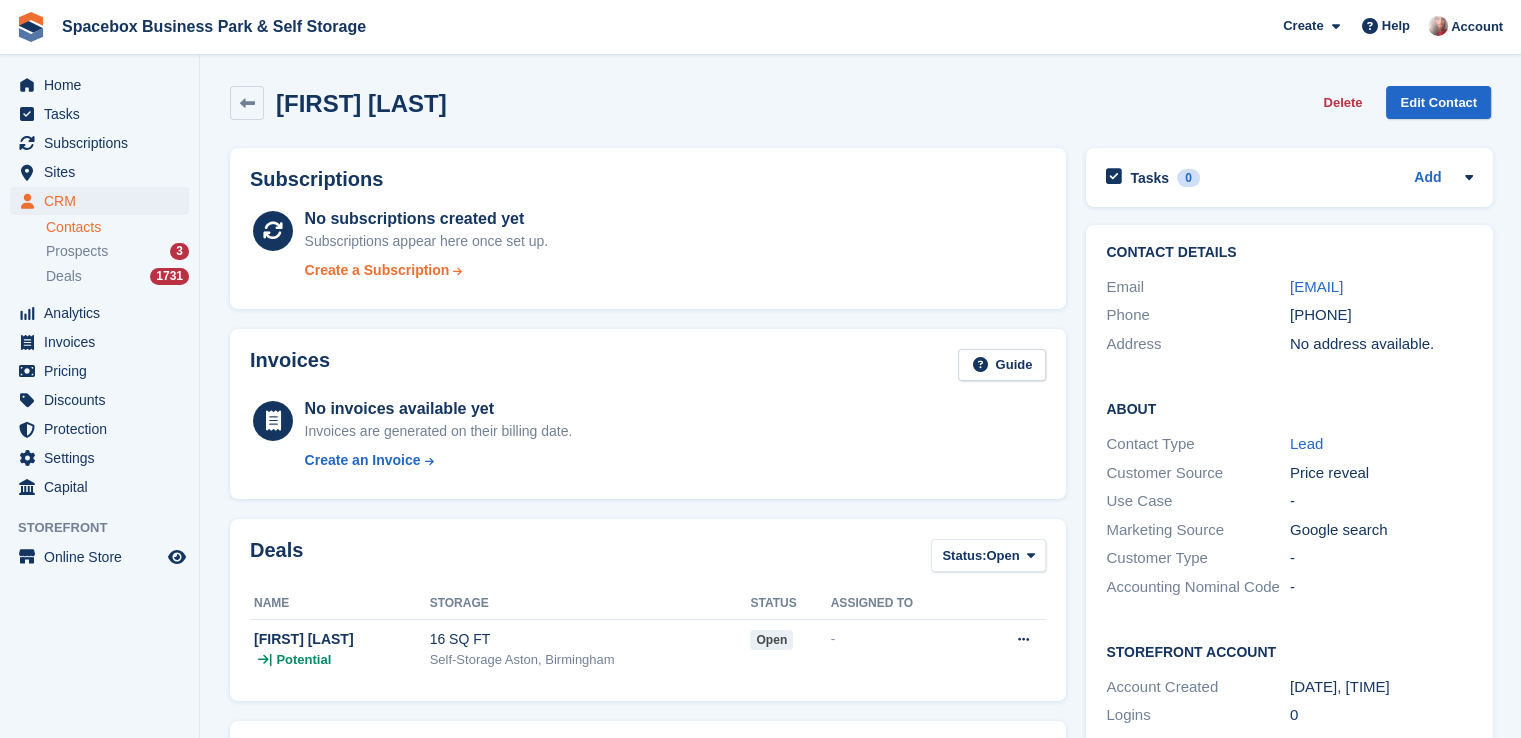 click on "Create a Subscription" at bounding box center (377, 270) 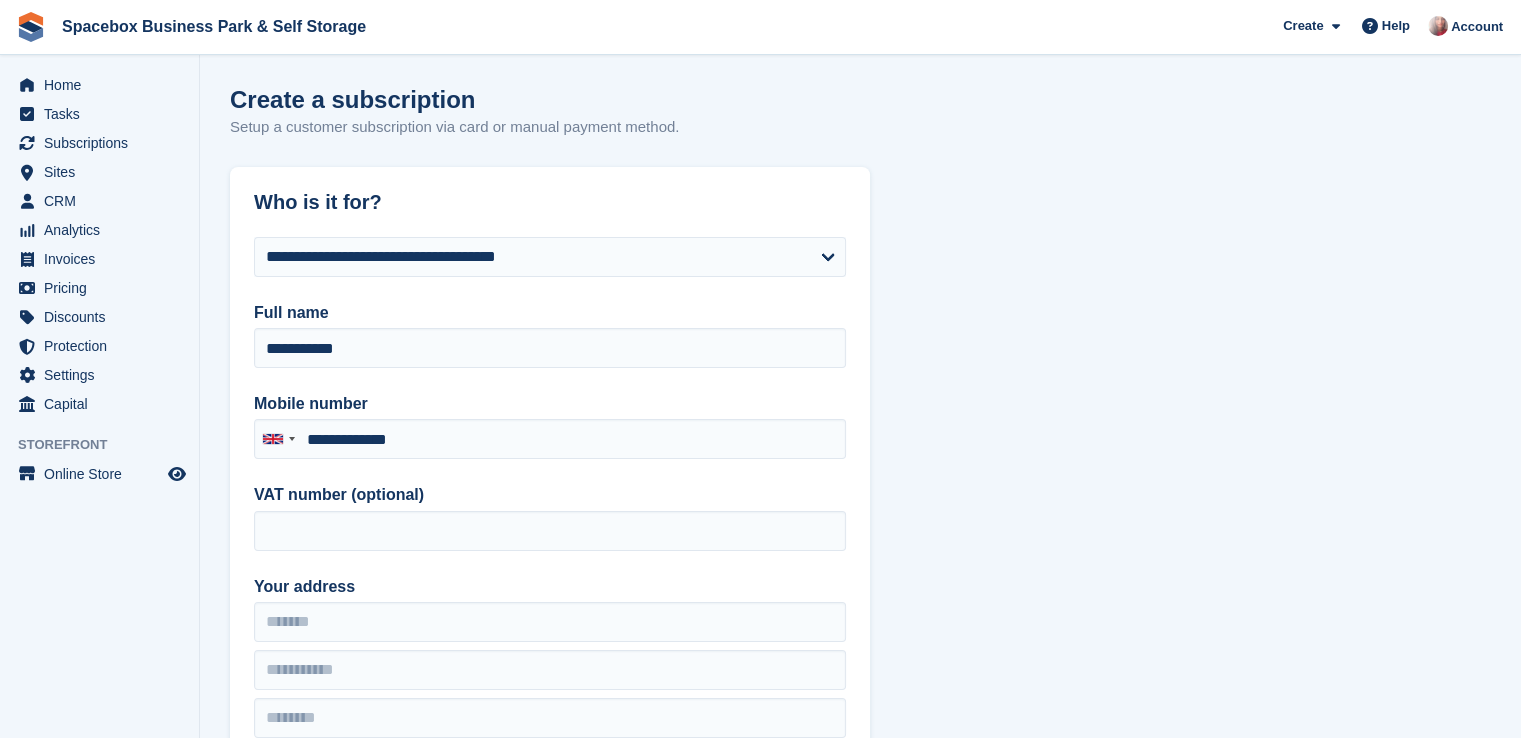 type on "**********" 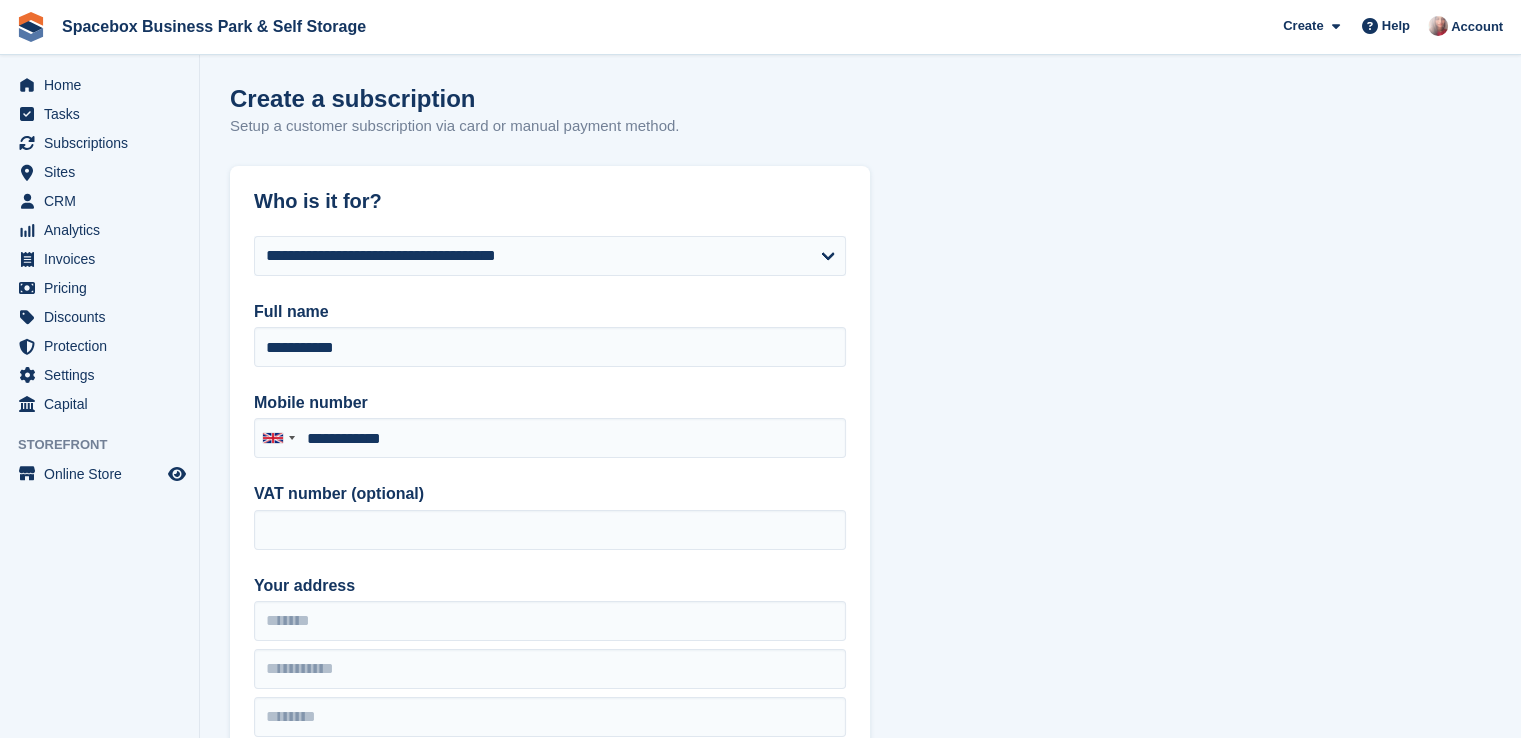 click on "**********" at bounding box center (860, 1748) 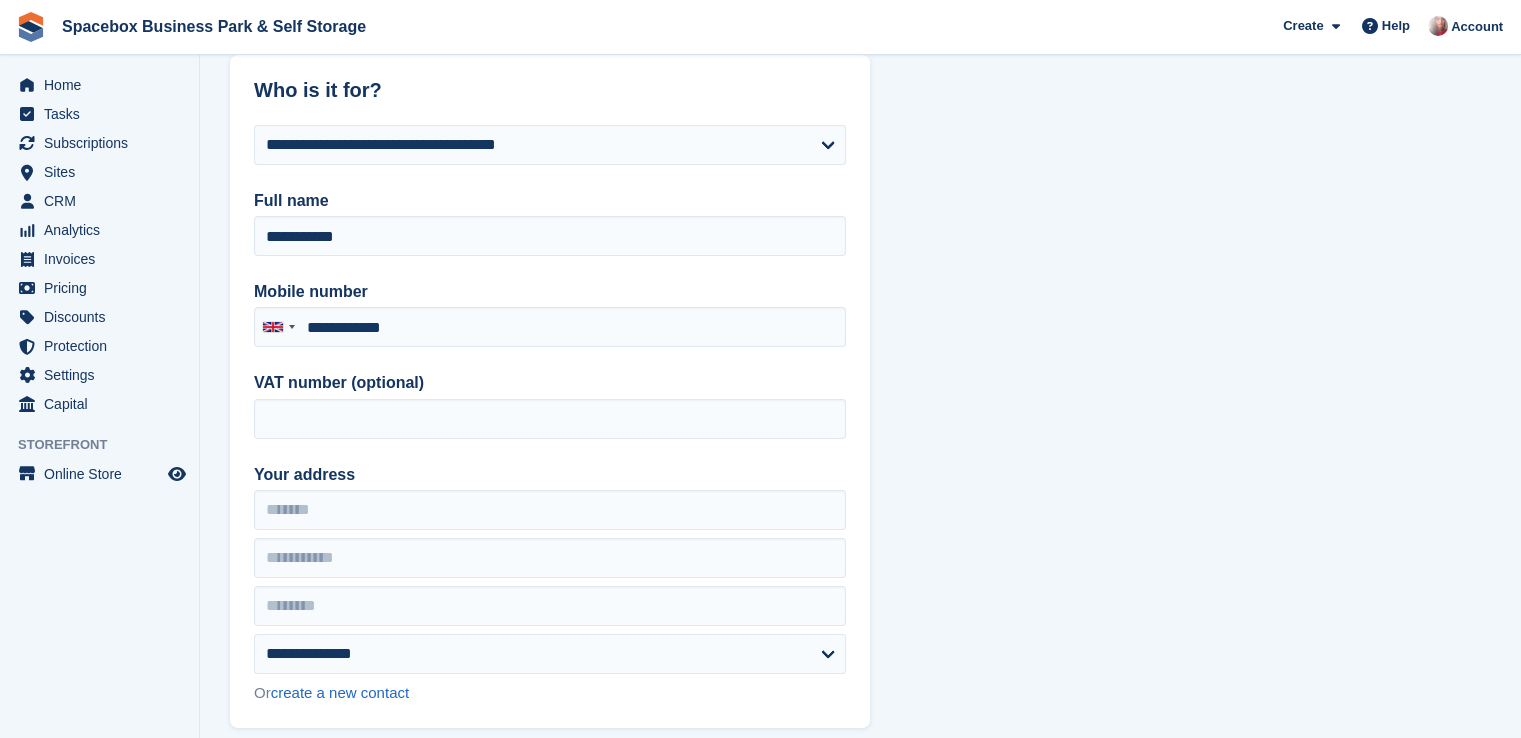 scroll, scrollTop: 280, scrollLeft: 0, axis: vertical 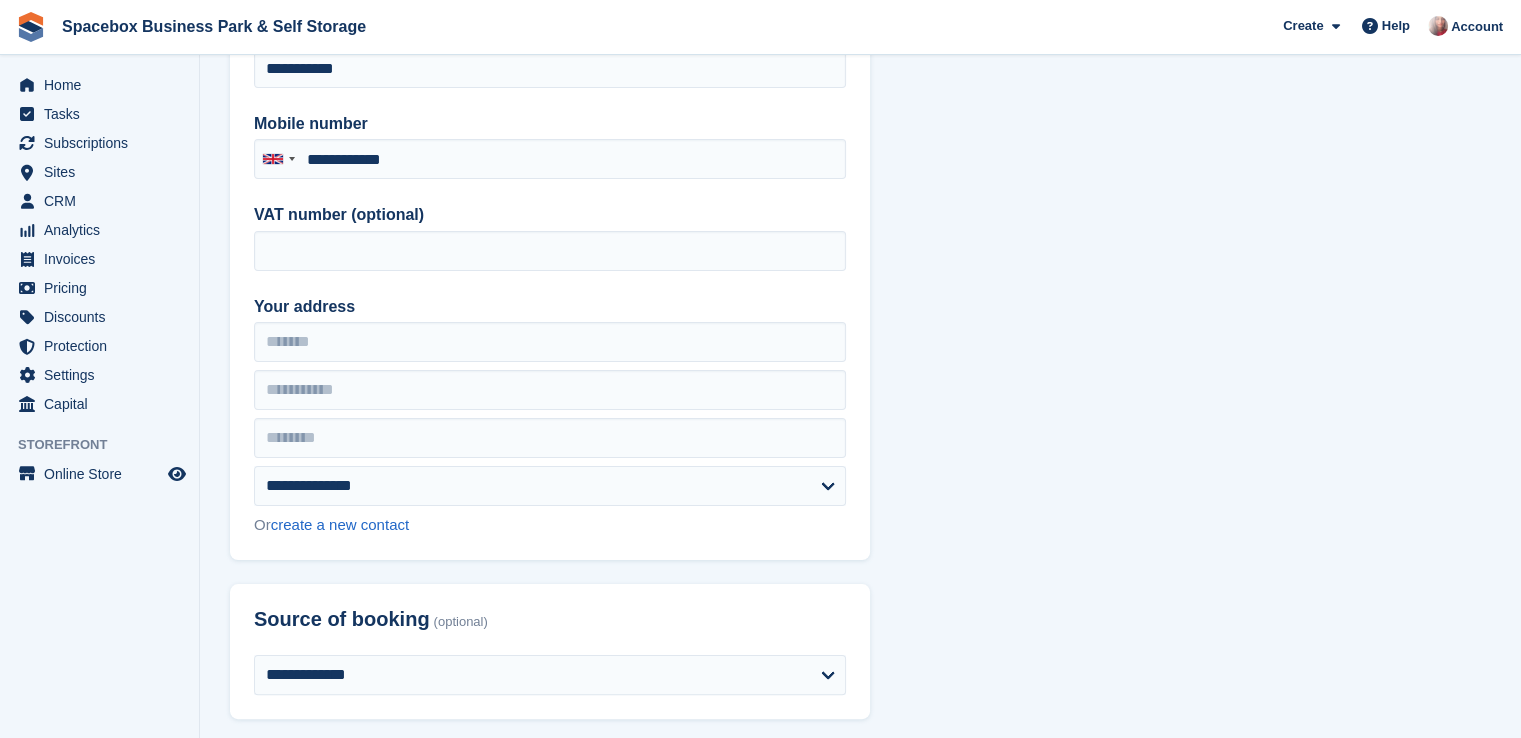 click on "**********" at bounding box center (860, 1469) 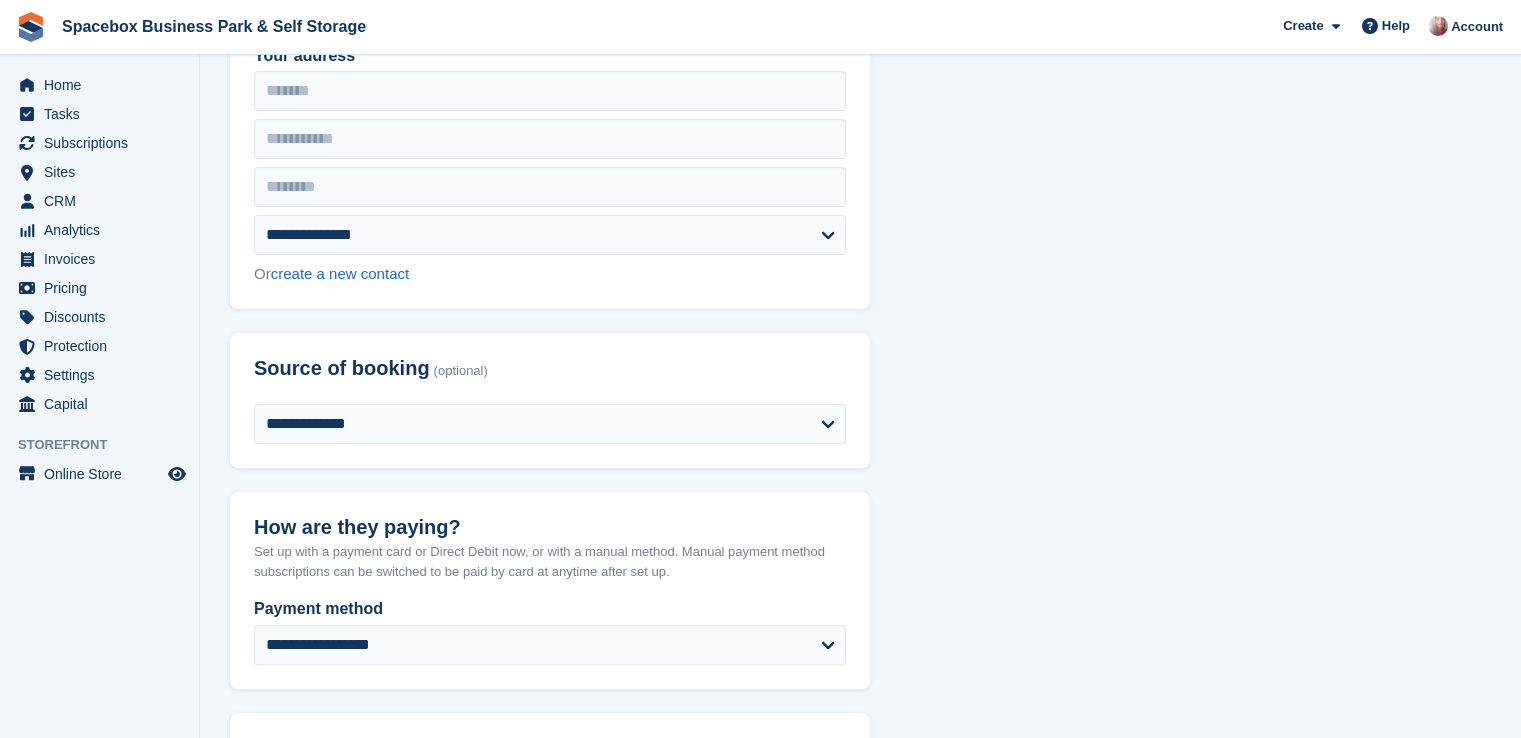 scroll, scrollTop: 640, scrollLeft: 0, axis: vertical 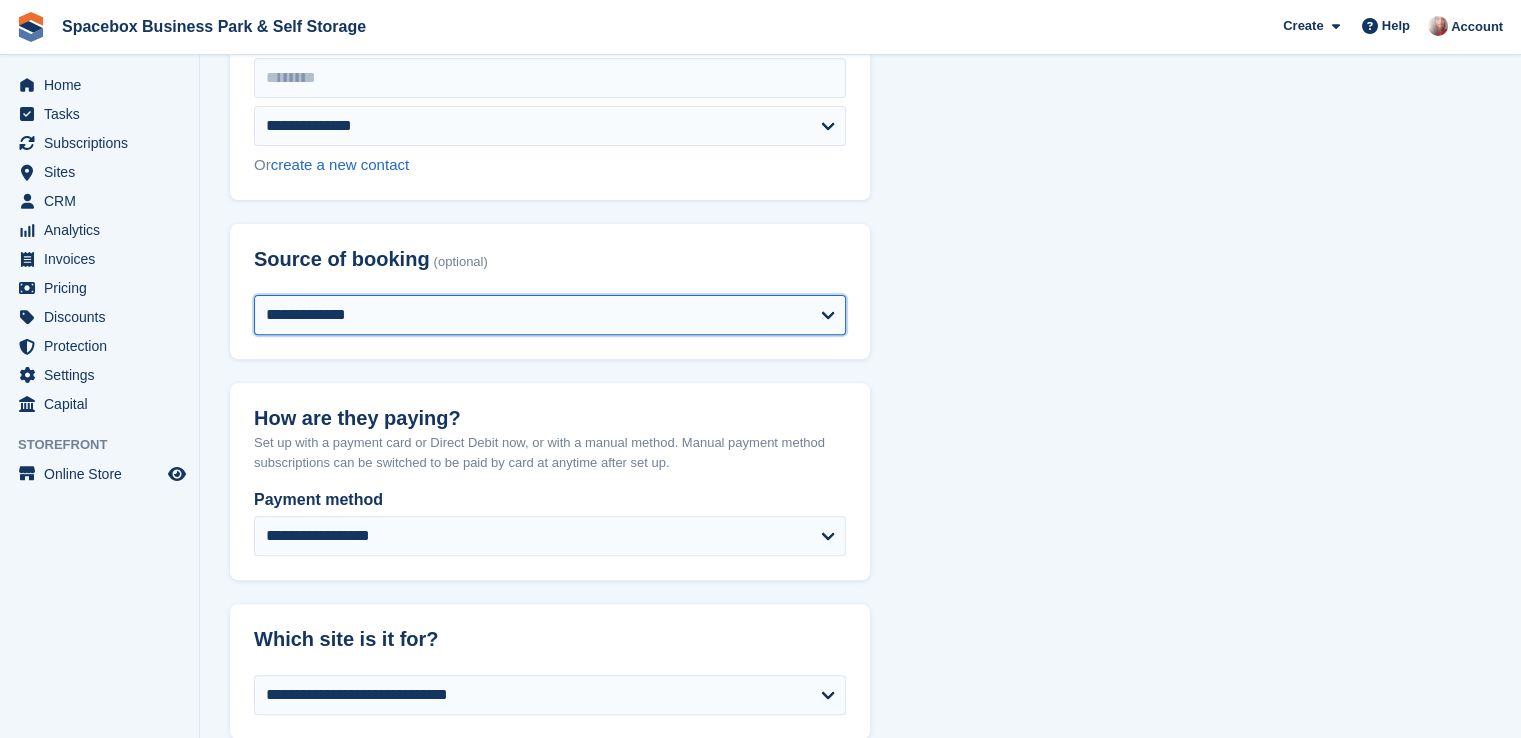 click on "**********" at bounding box center [550, 315] 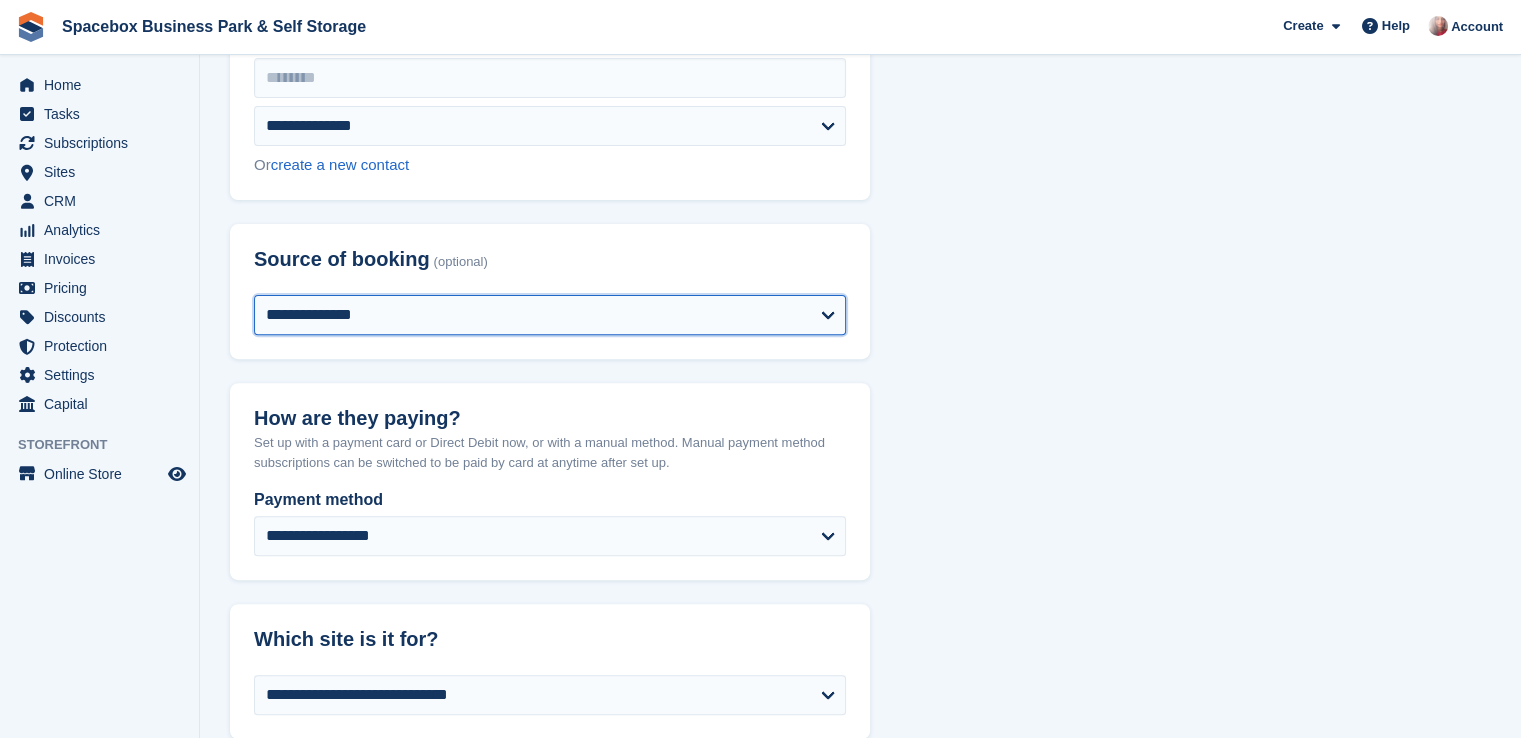 click on "**********" at bounding box center [550, 315] 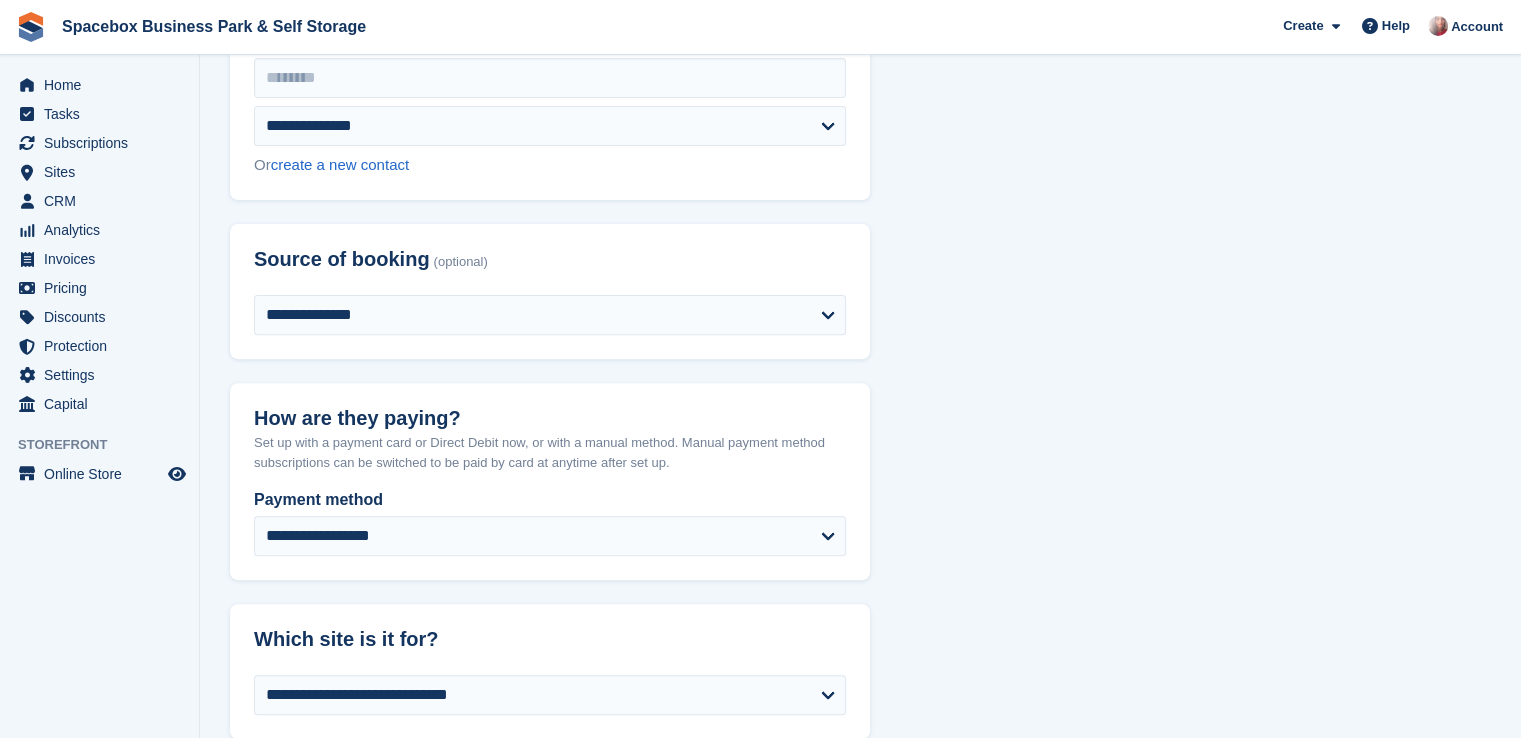 click on "**********" at bounding box center [860, 1109] 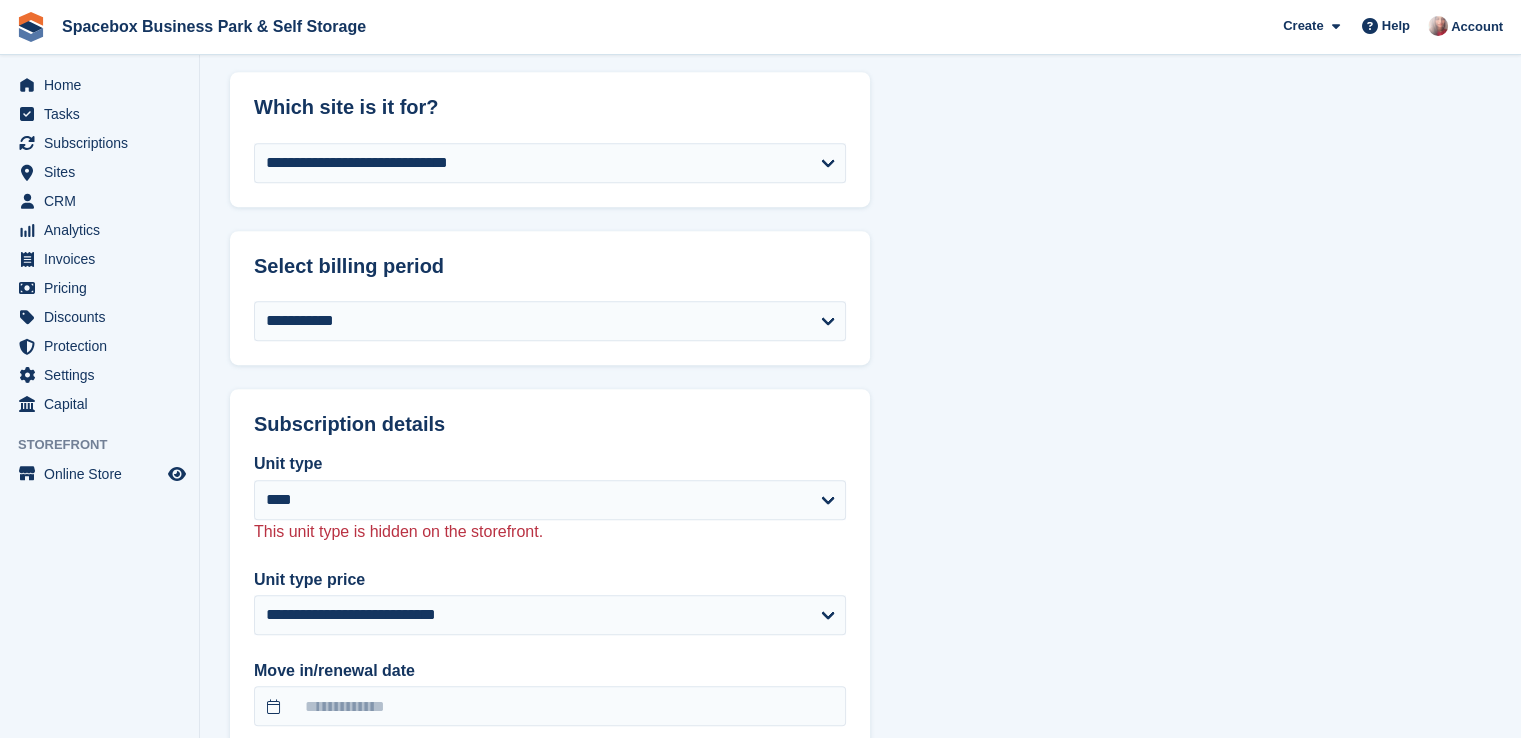 scroll, scrollTop: 1240, scrollLeft: 0, axis: vertical 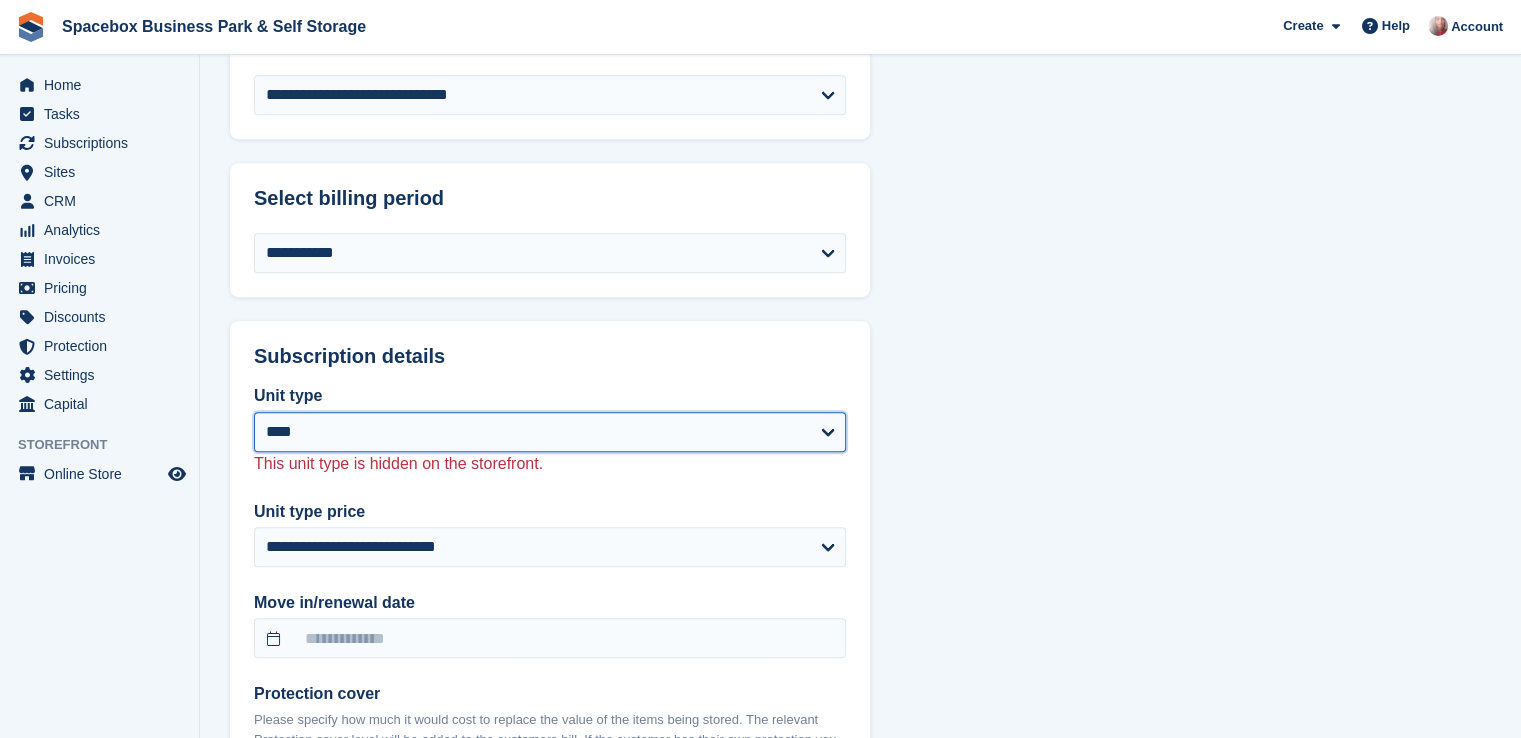 click on "**********" at bounding box center [550, 432] 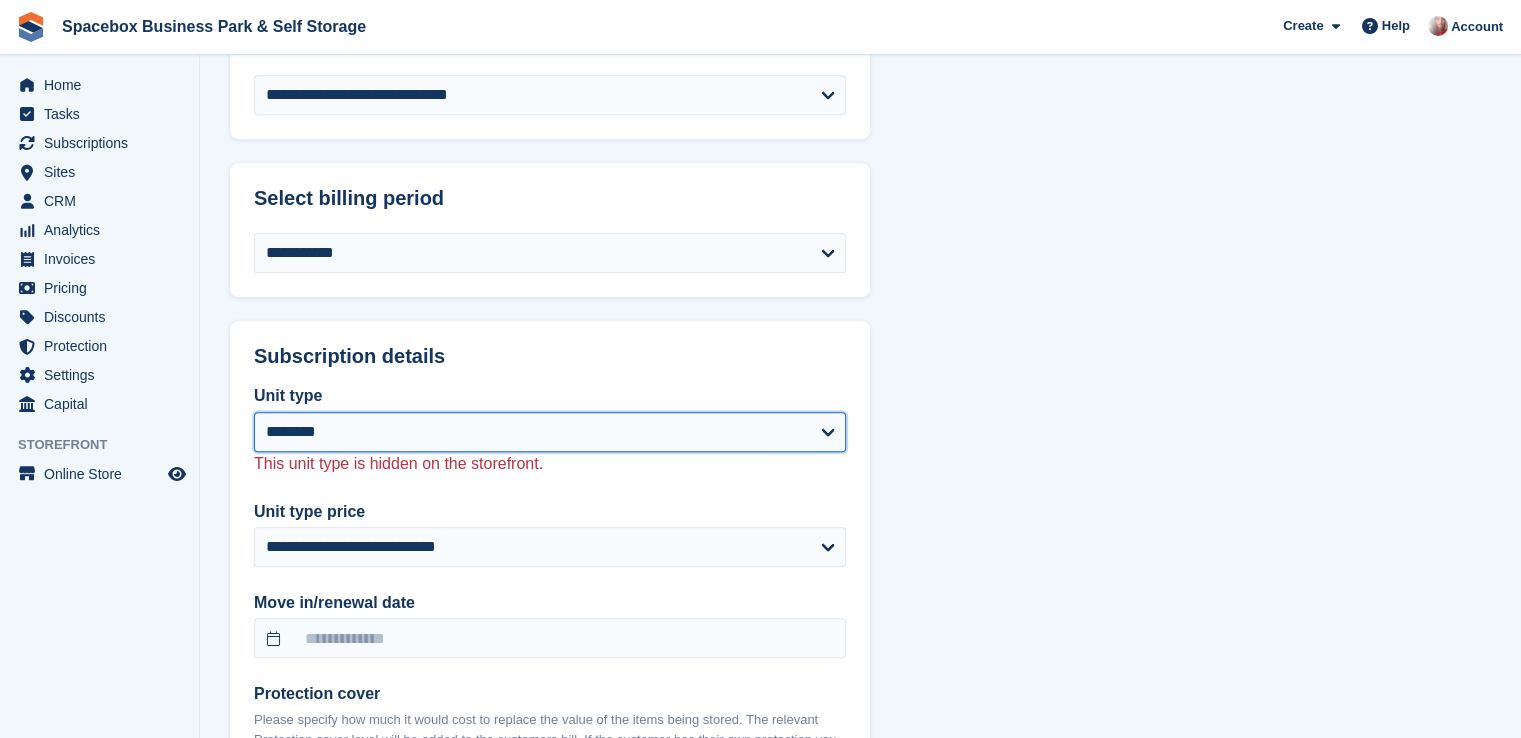 click on "**********" at bounding box center [550, 432] 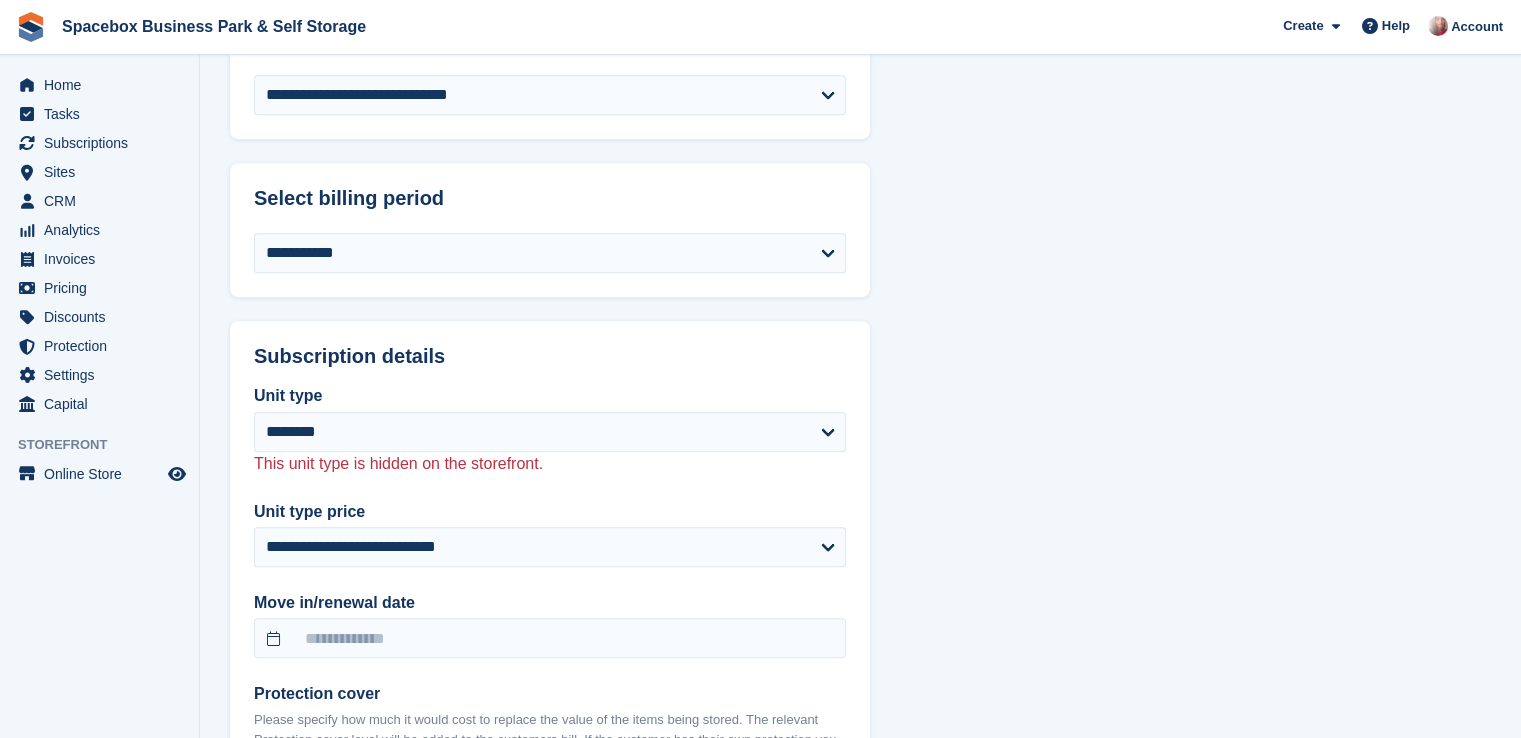 click on "**********" at bounding box center [860, 509] 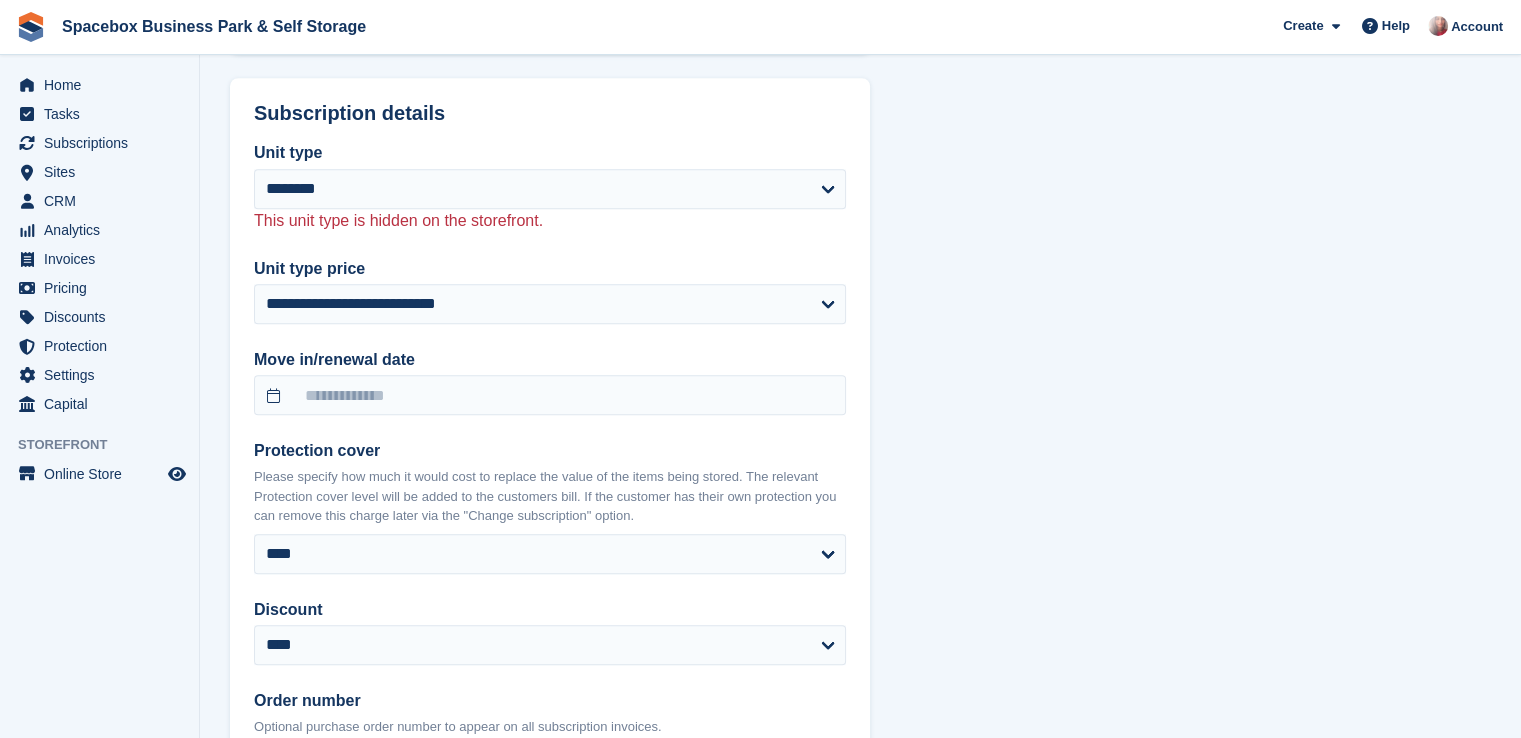 scroll, scrollTop: 1520, scrollLeft: 0, axis: vertical 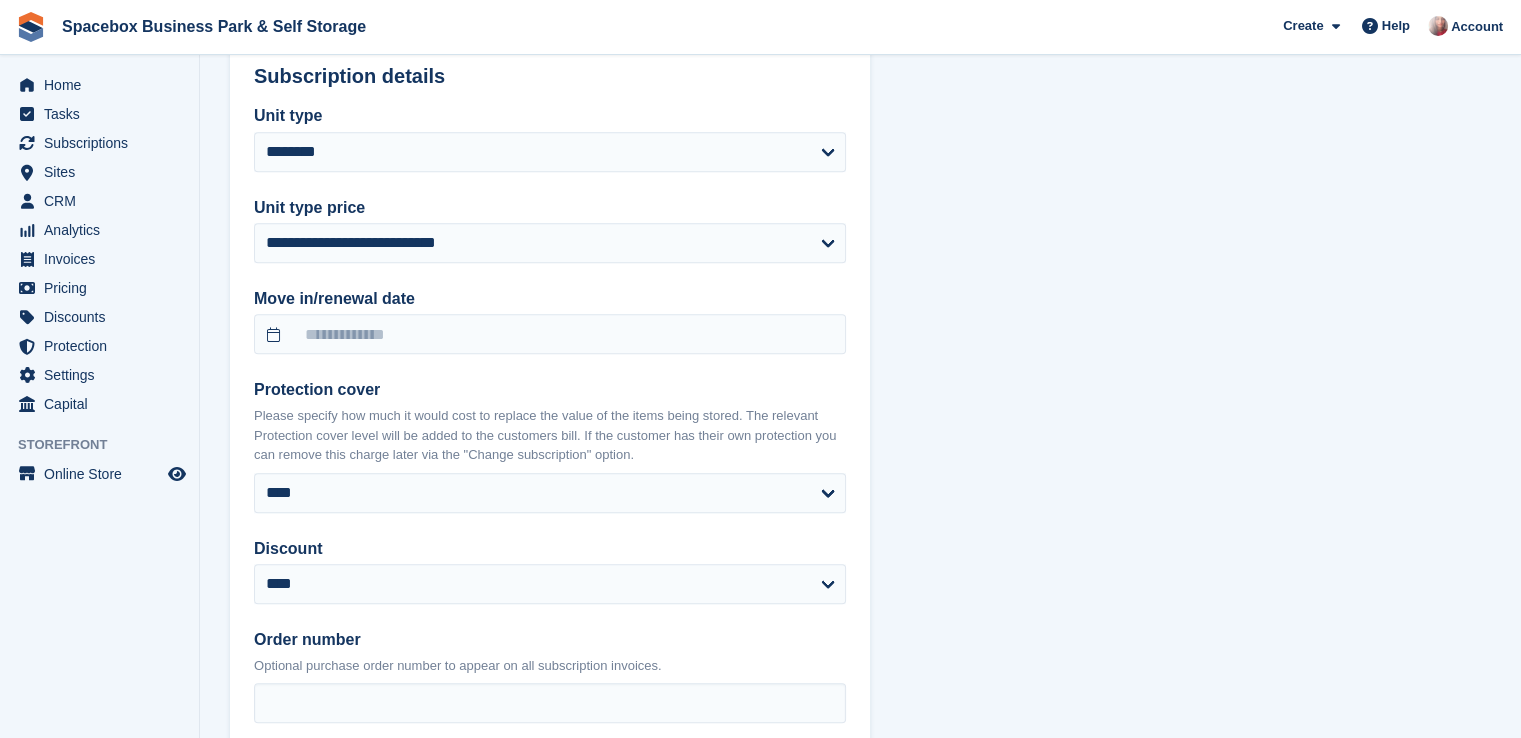 select on "******" 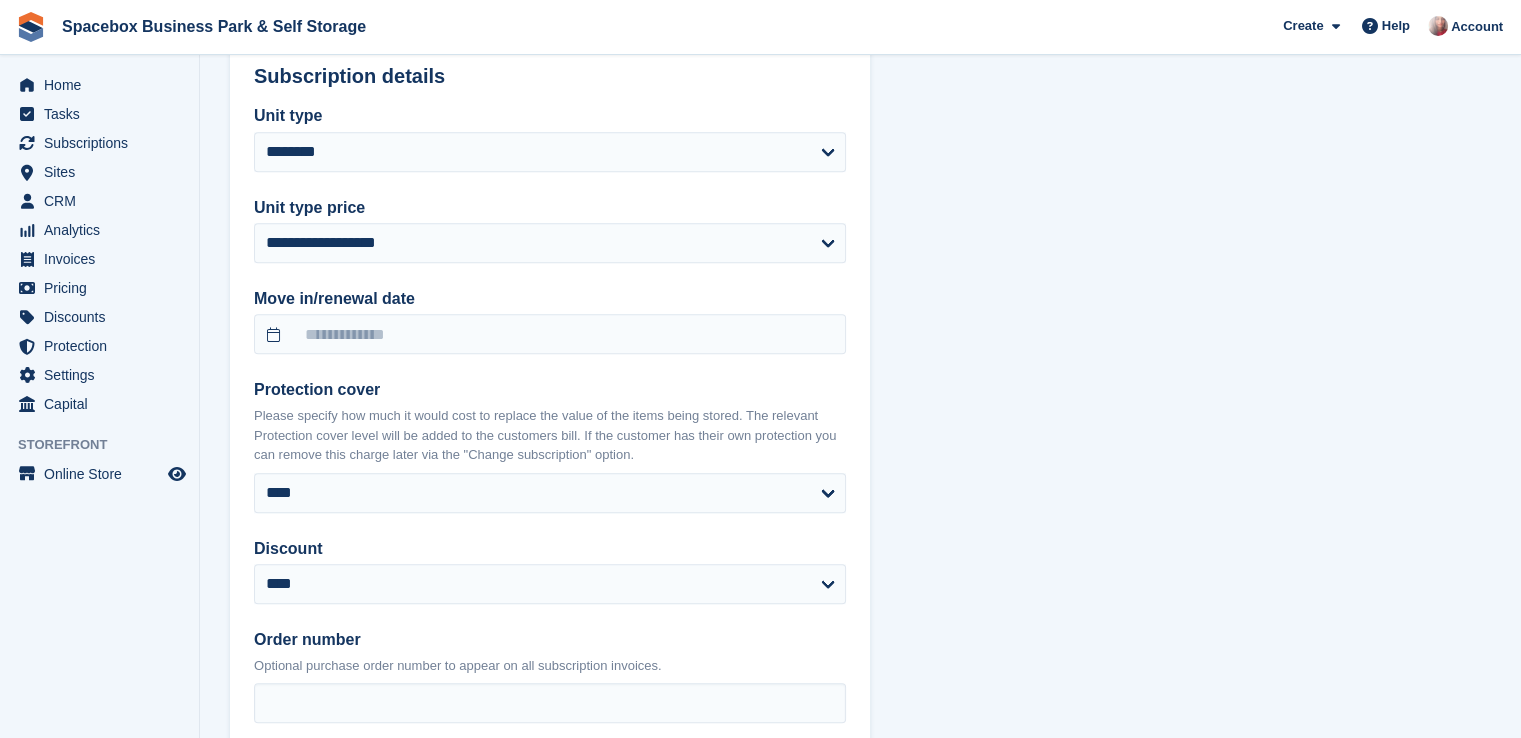 select 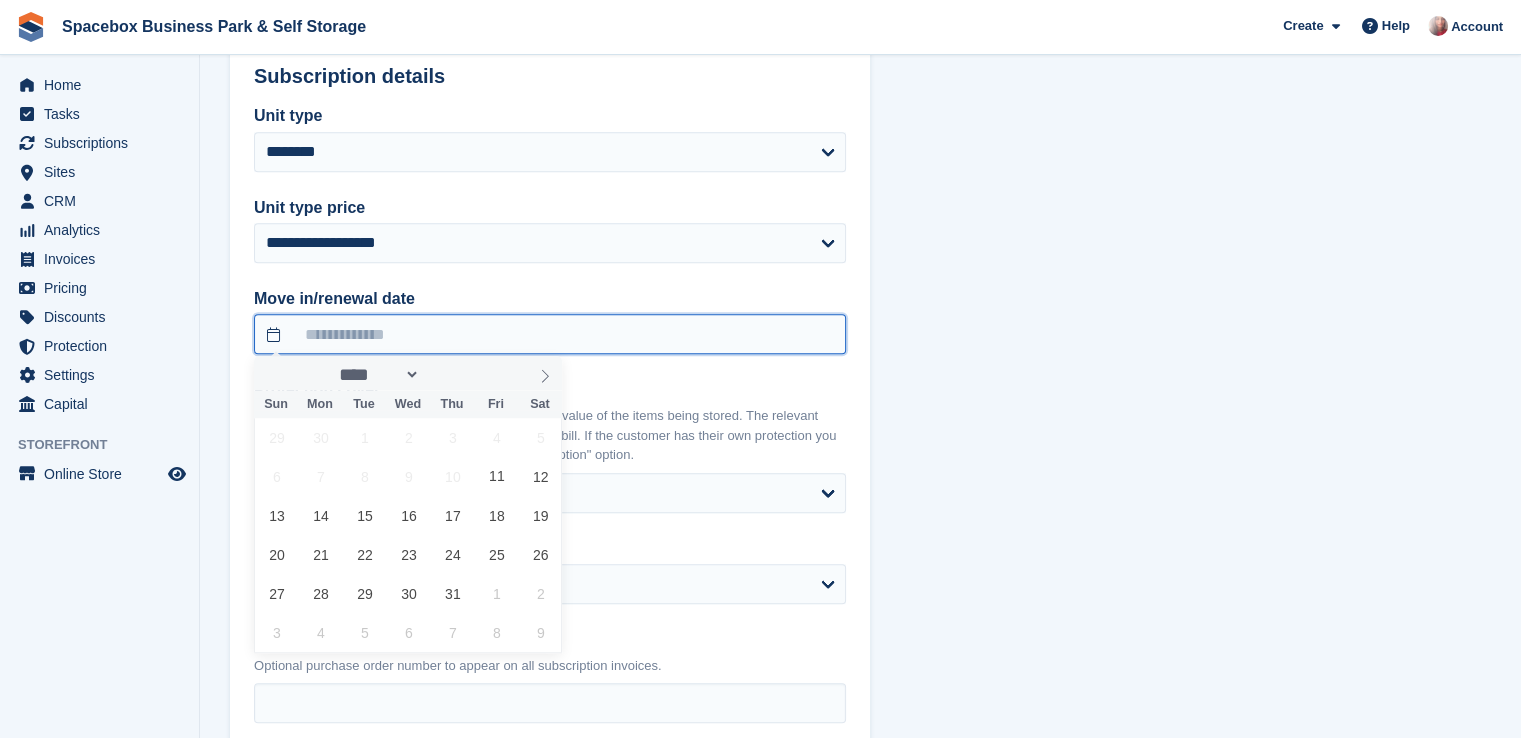 click at bounding box center [550, 334] 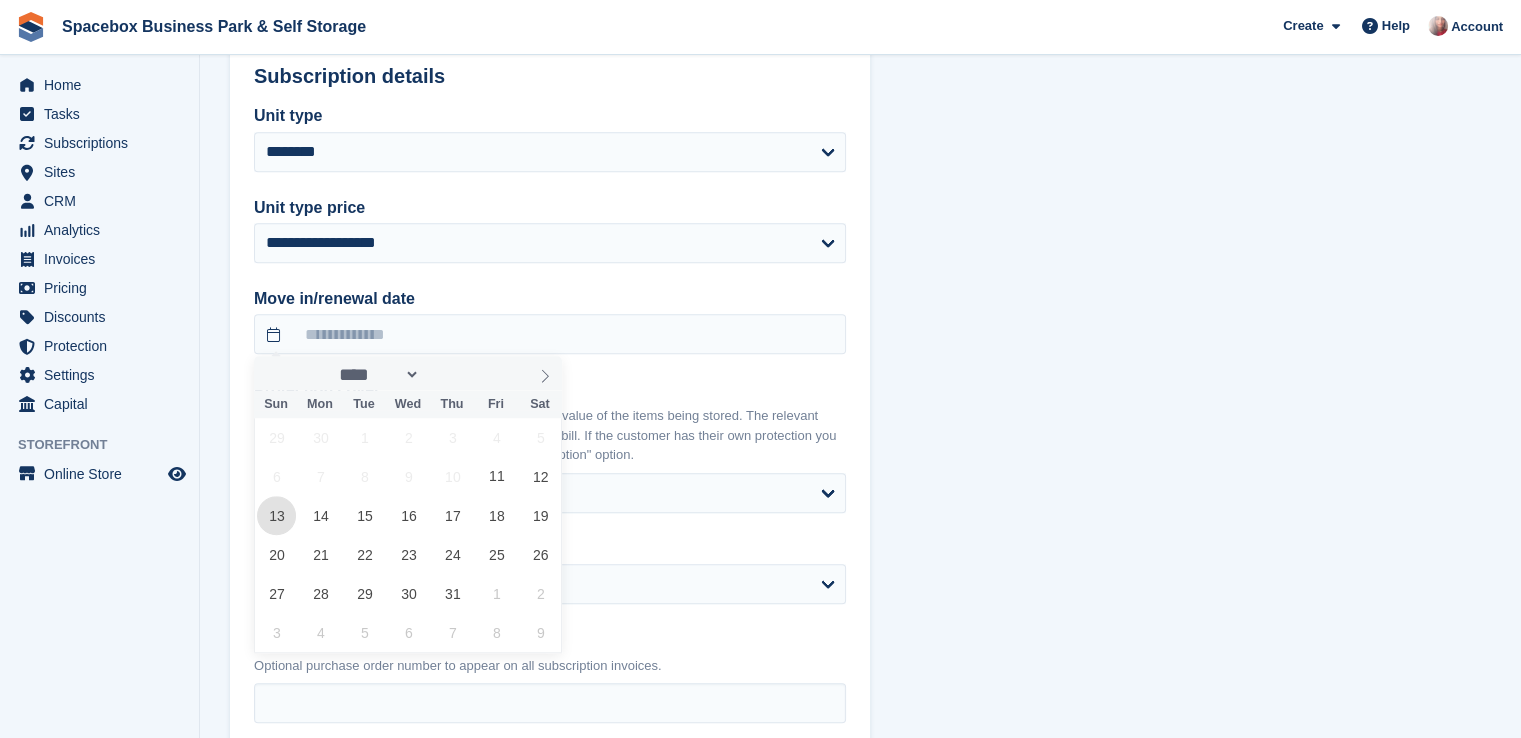 click on "13" at bounding box center (276, 515) 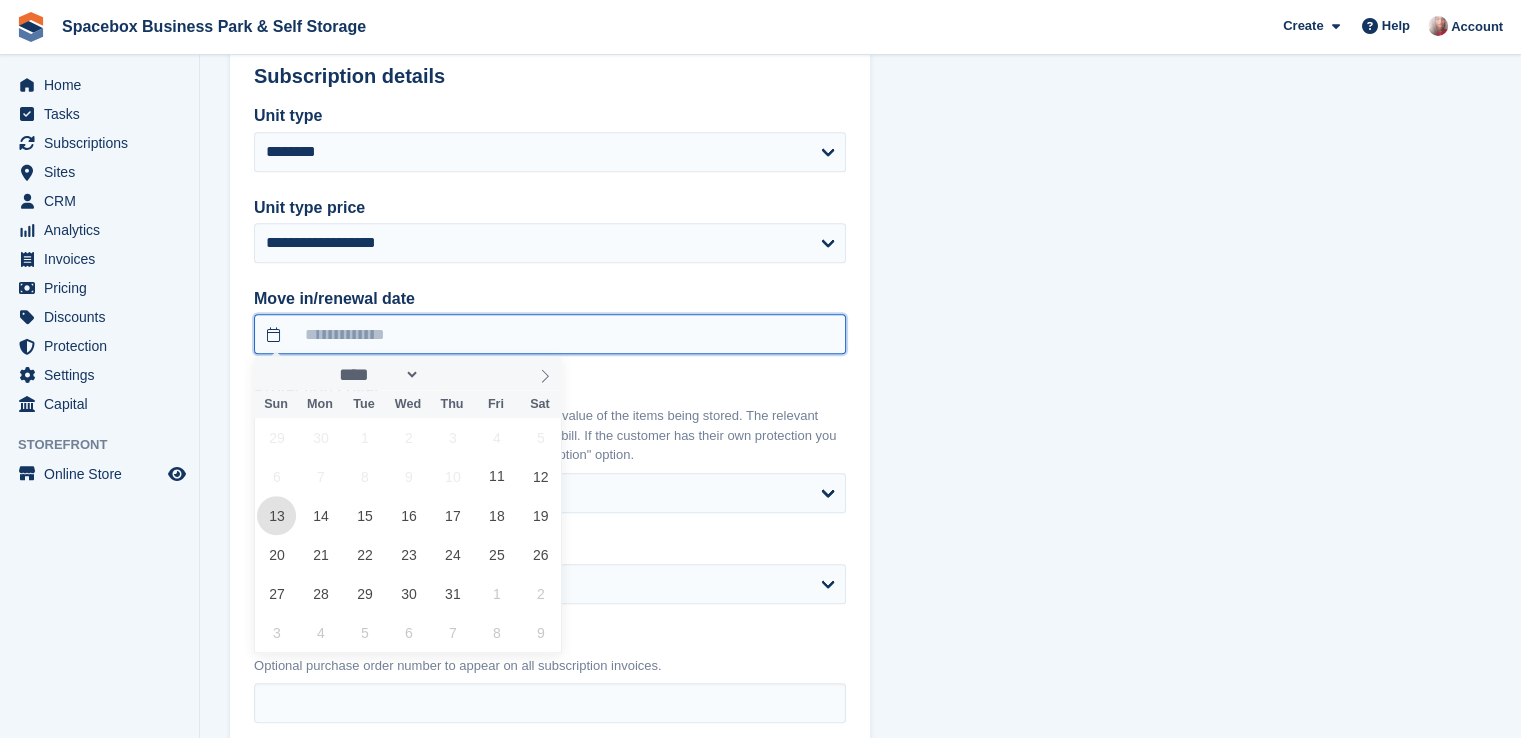 type on "**********" 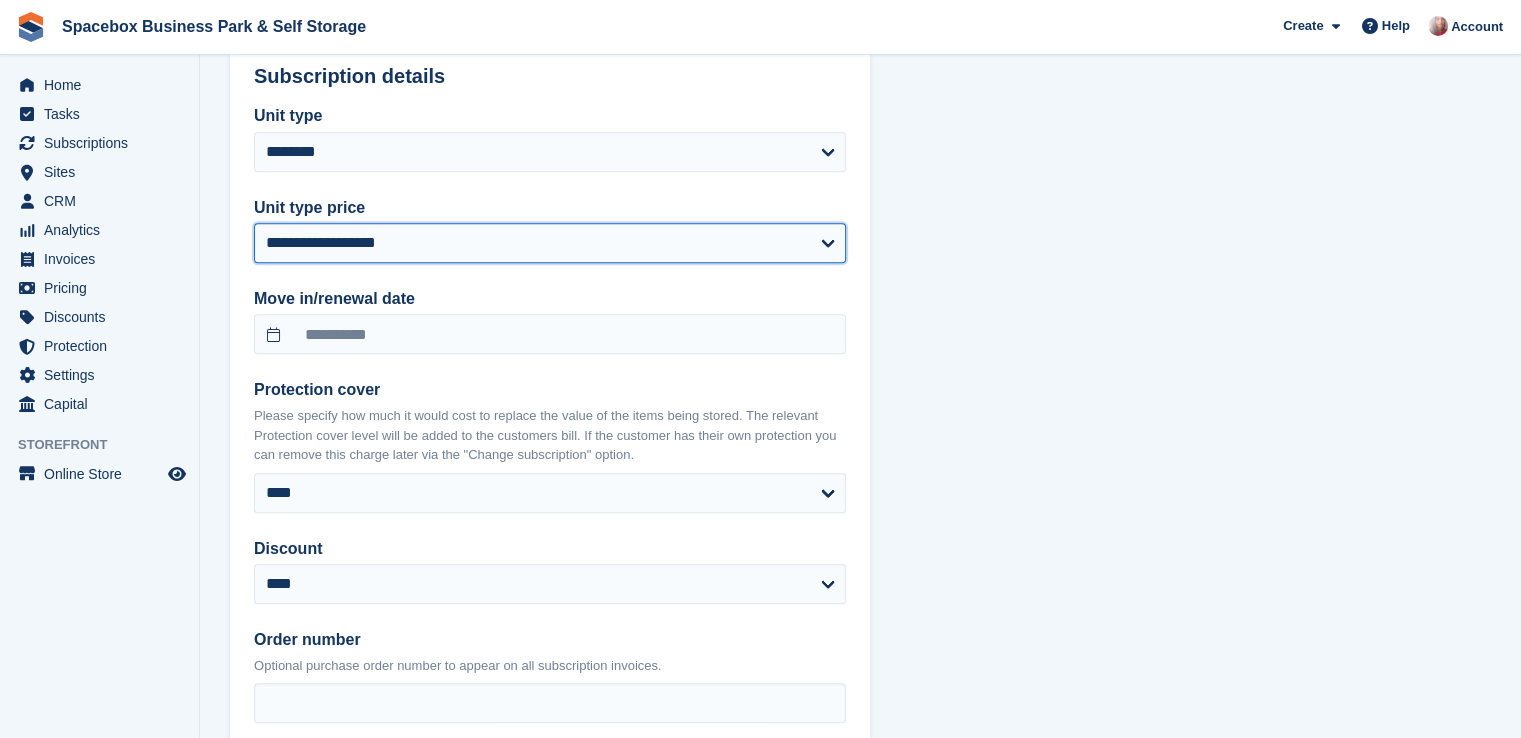 click on "**********" at bounding box center [550, 243] 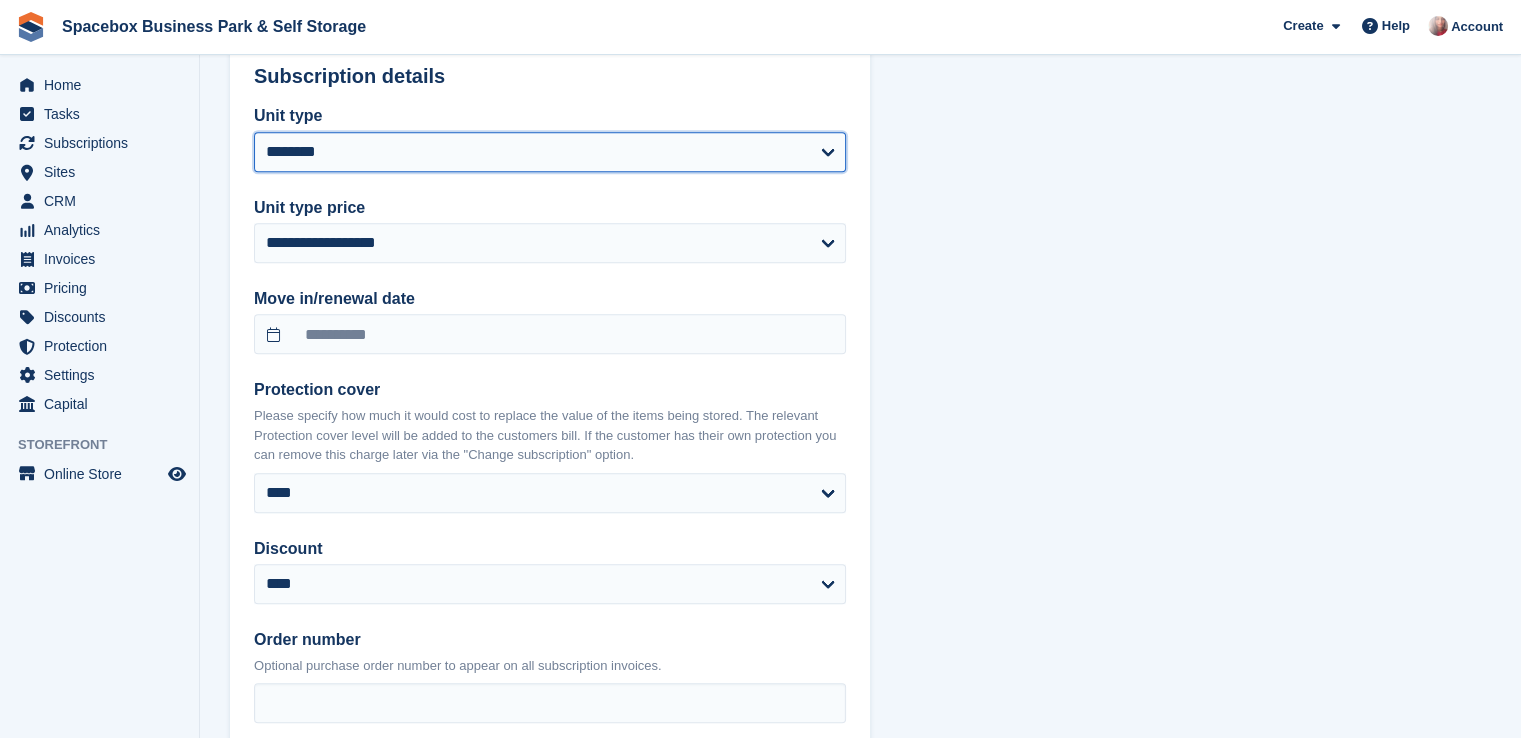 click on "**********" at bounding box center (550, 152) 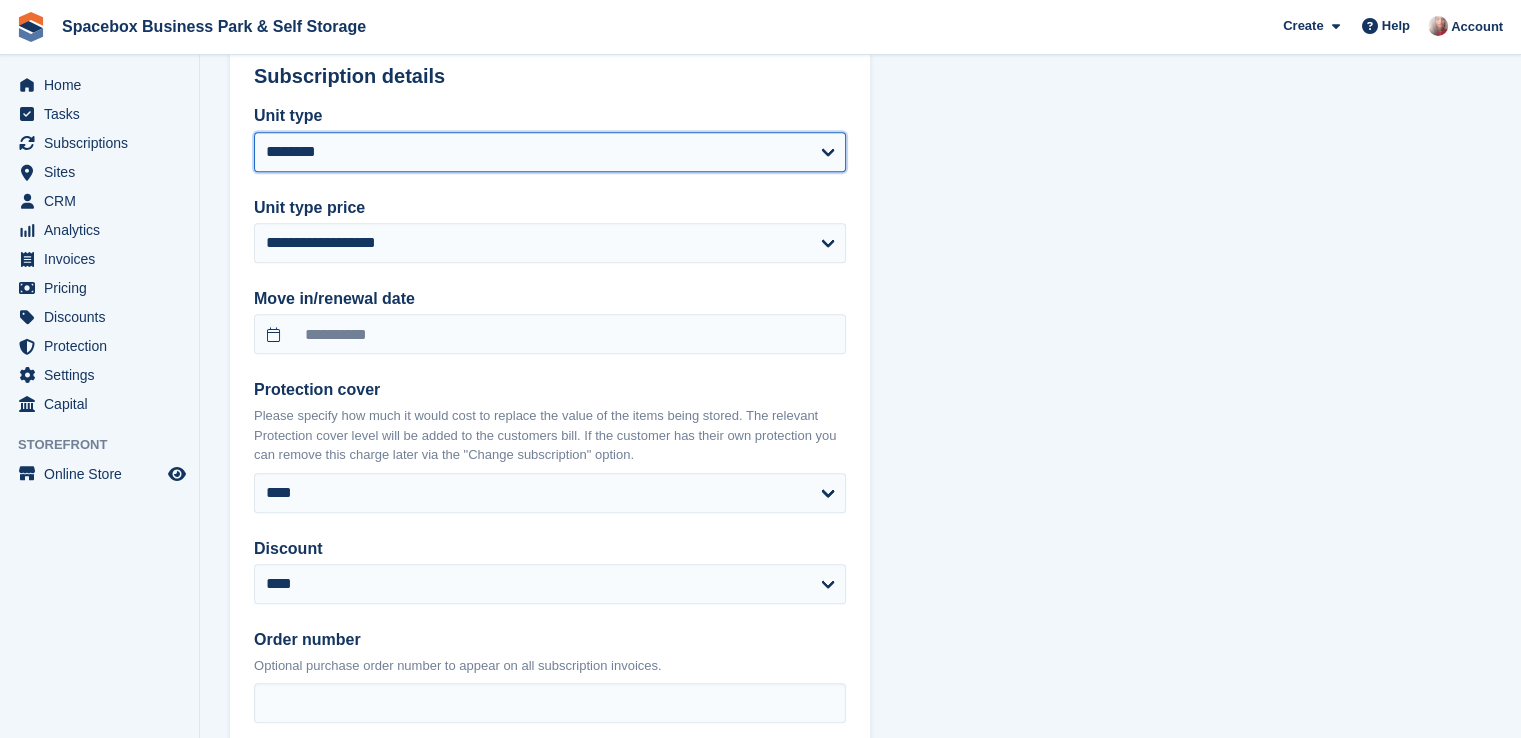 select on "***" 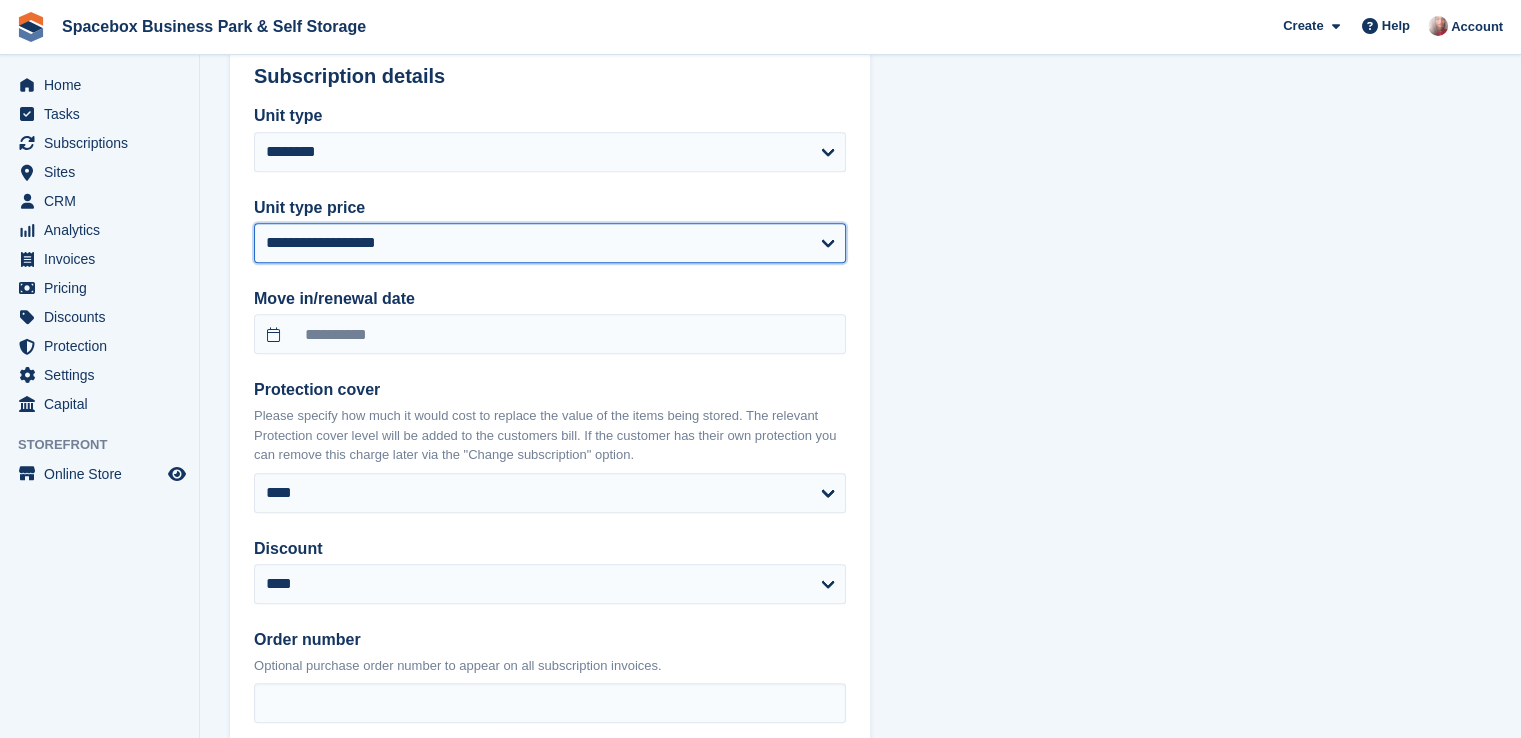 click on "**********" at bounding box center (550, 243) 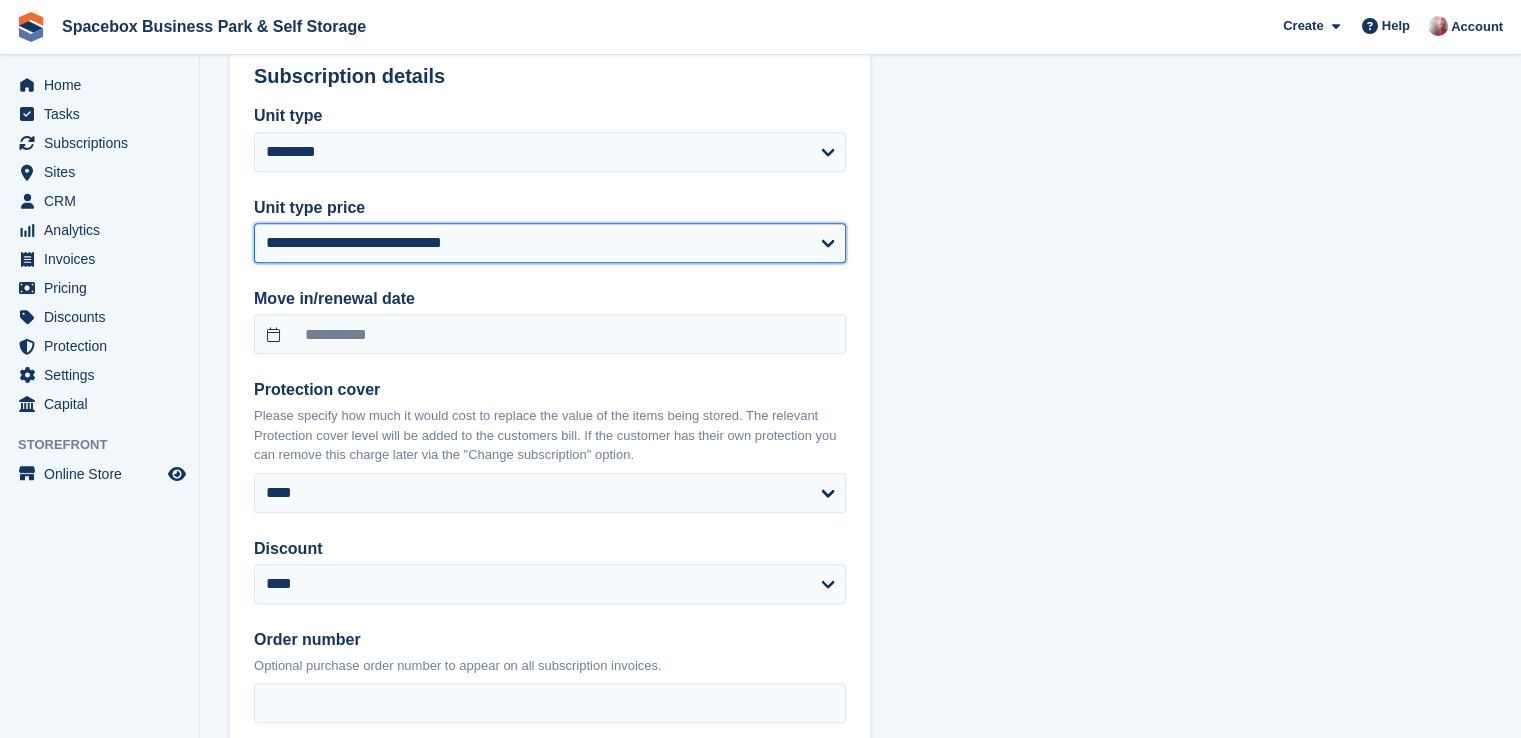 select on "******" 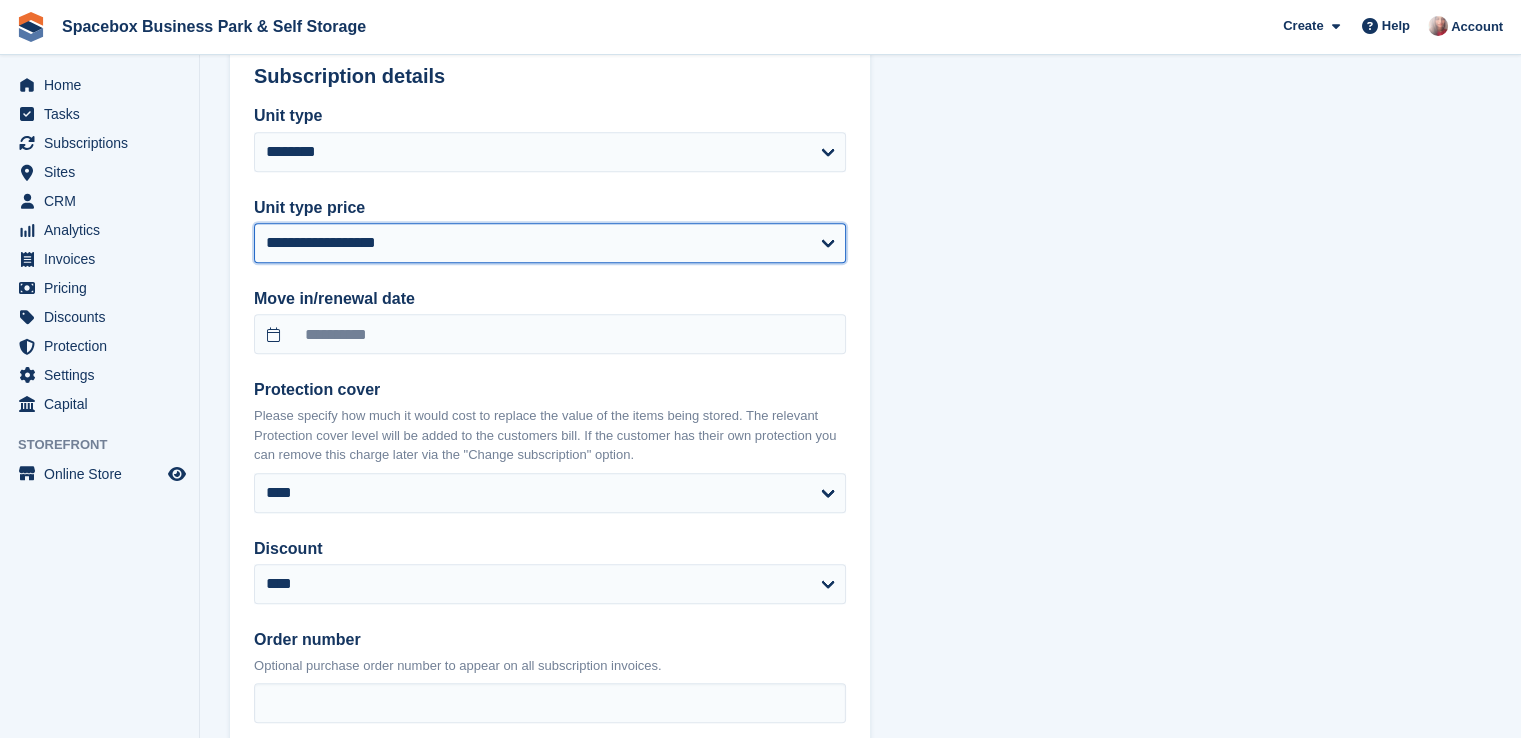 select 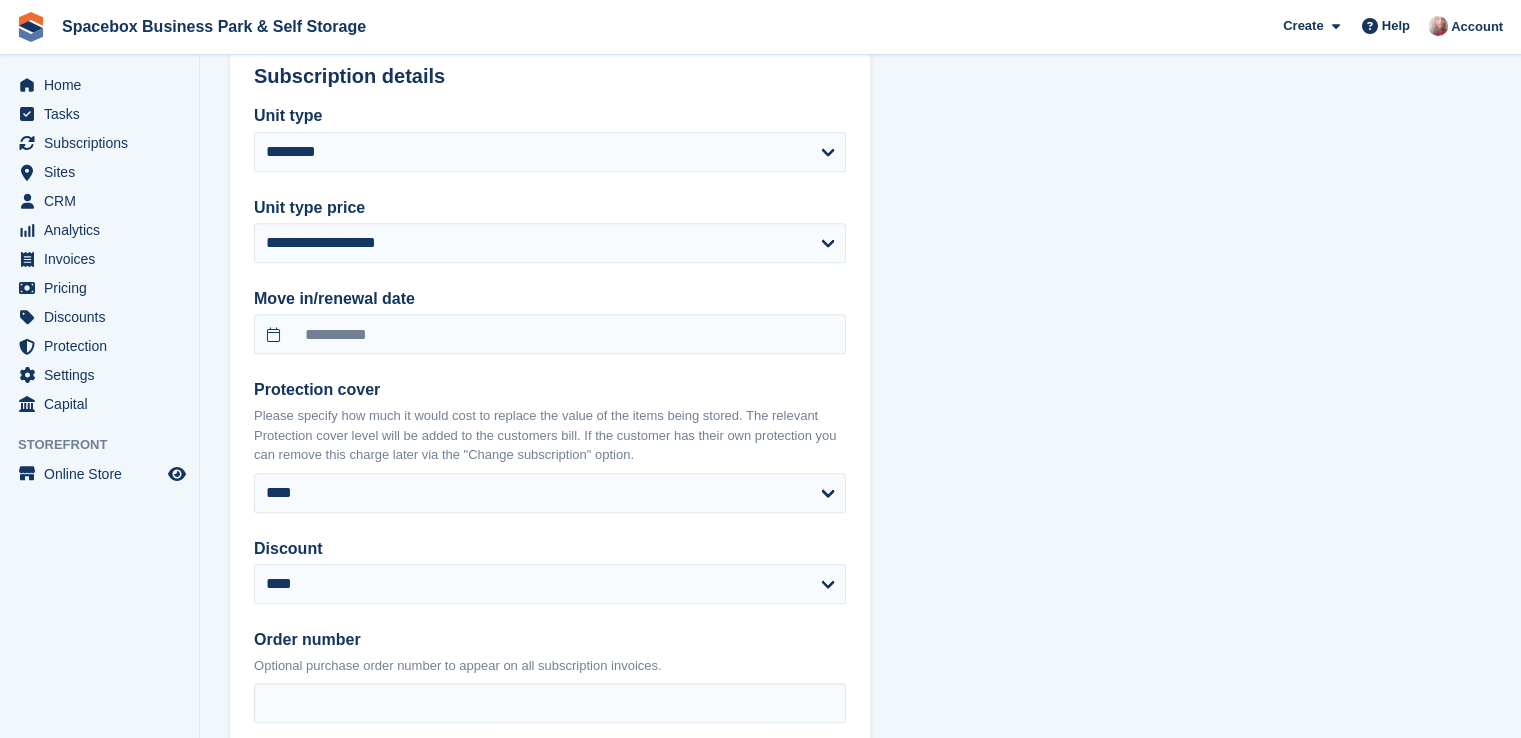 click on "**********" at bounding box center [860, 217] 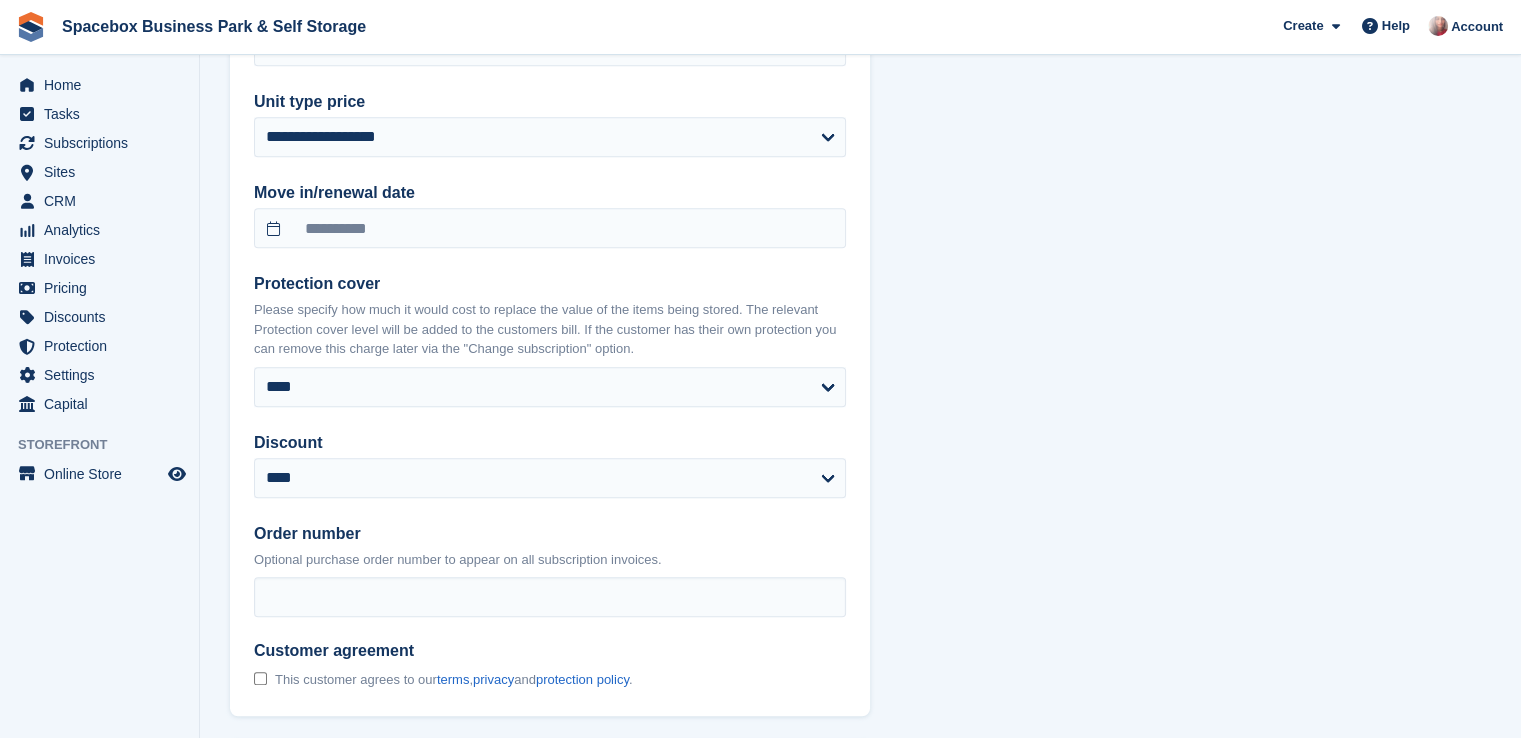 scroll, scrollTop: 1680, scrollLeft: 0, axis: vertical 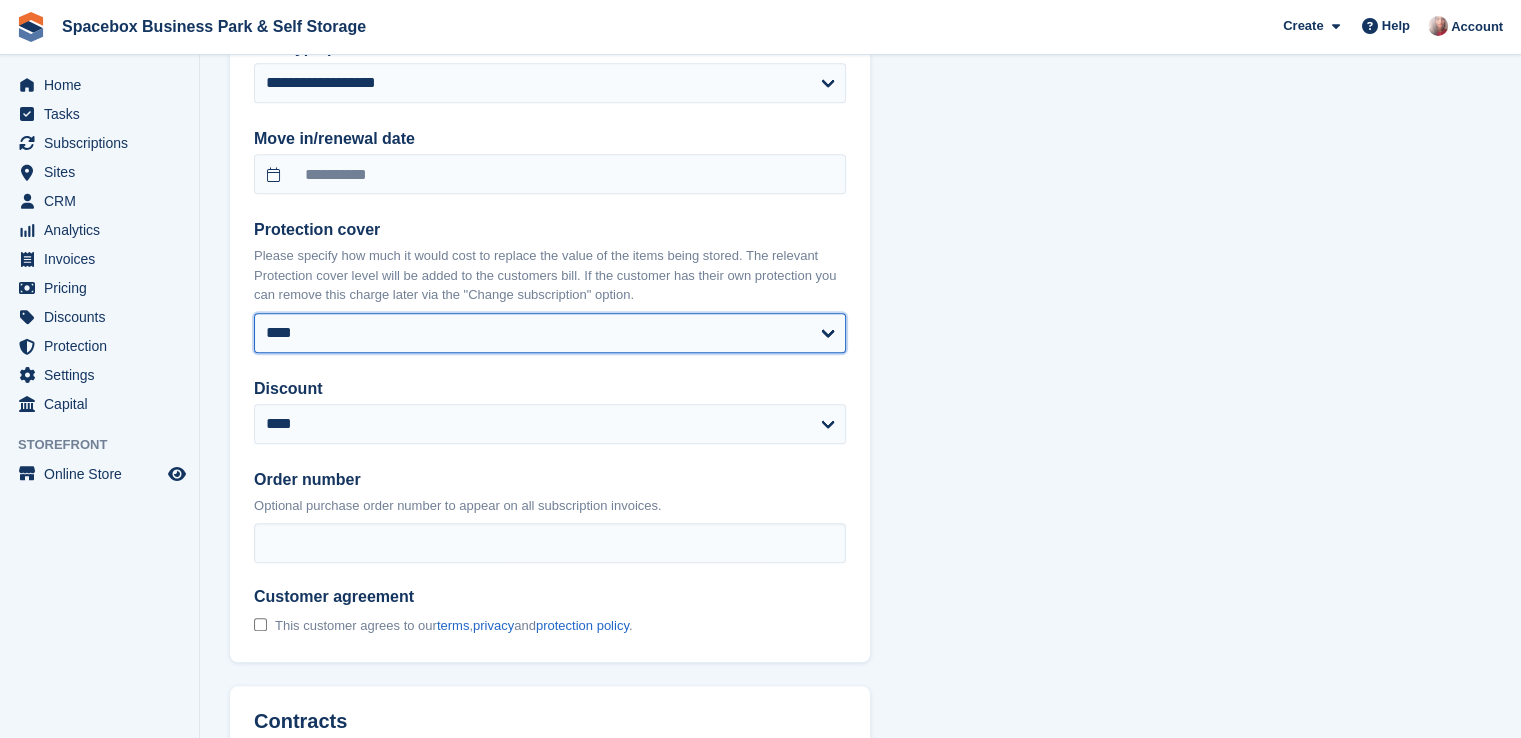 click on "****
******
******
******
******
******
******
******
******
******
******
*******
*******
*******
*******" at bounding box center [550, 333] 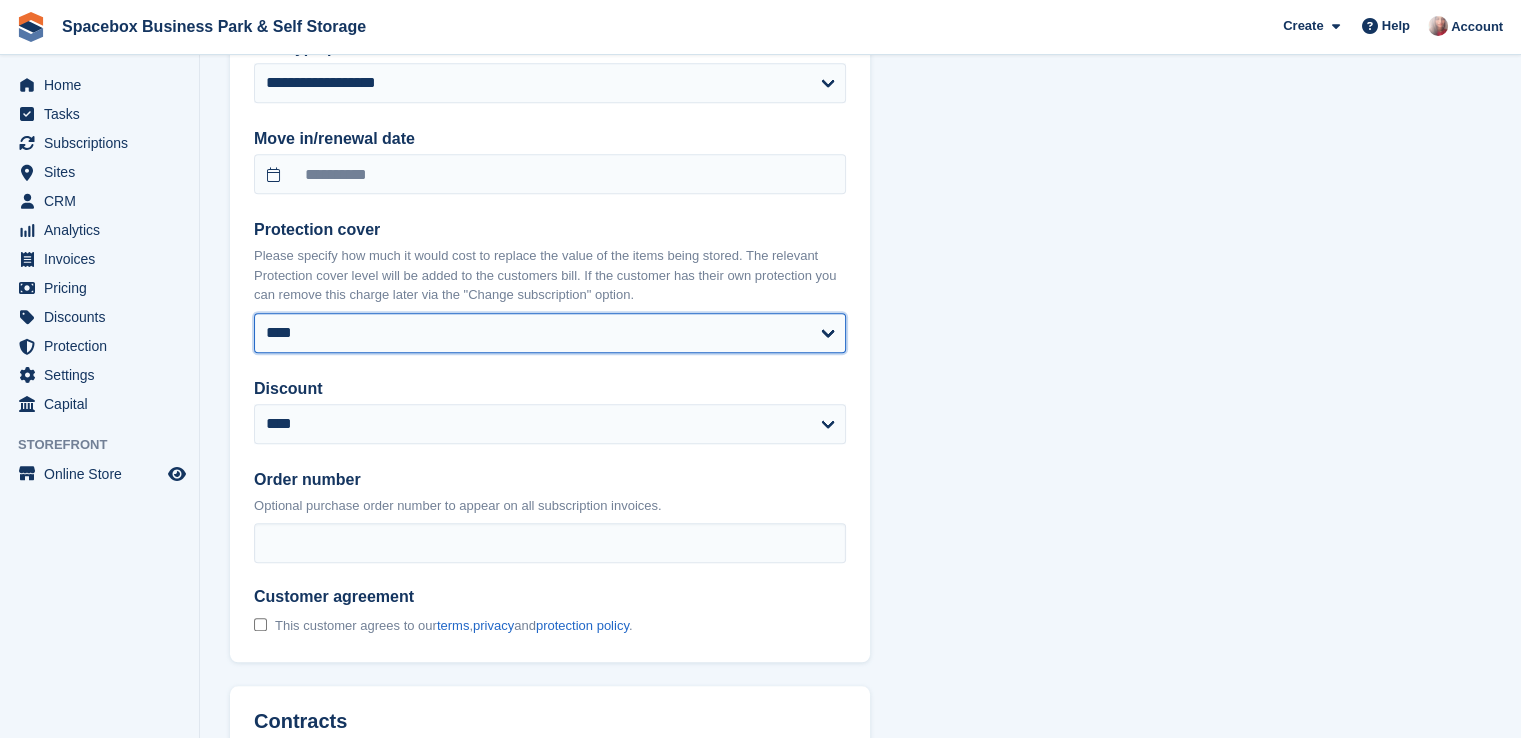 select on "******" 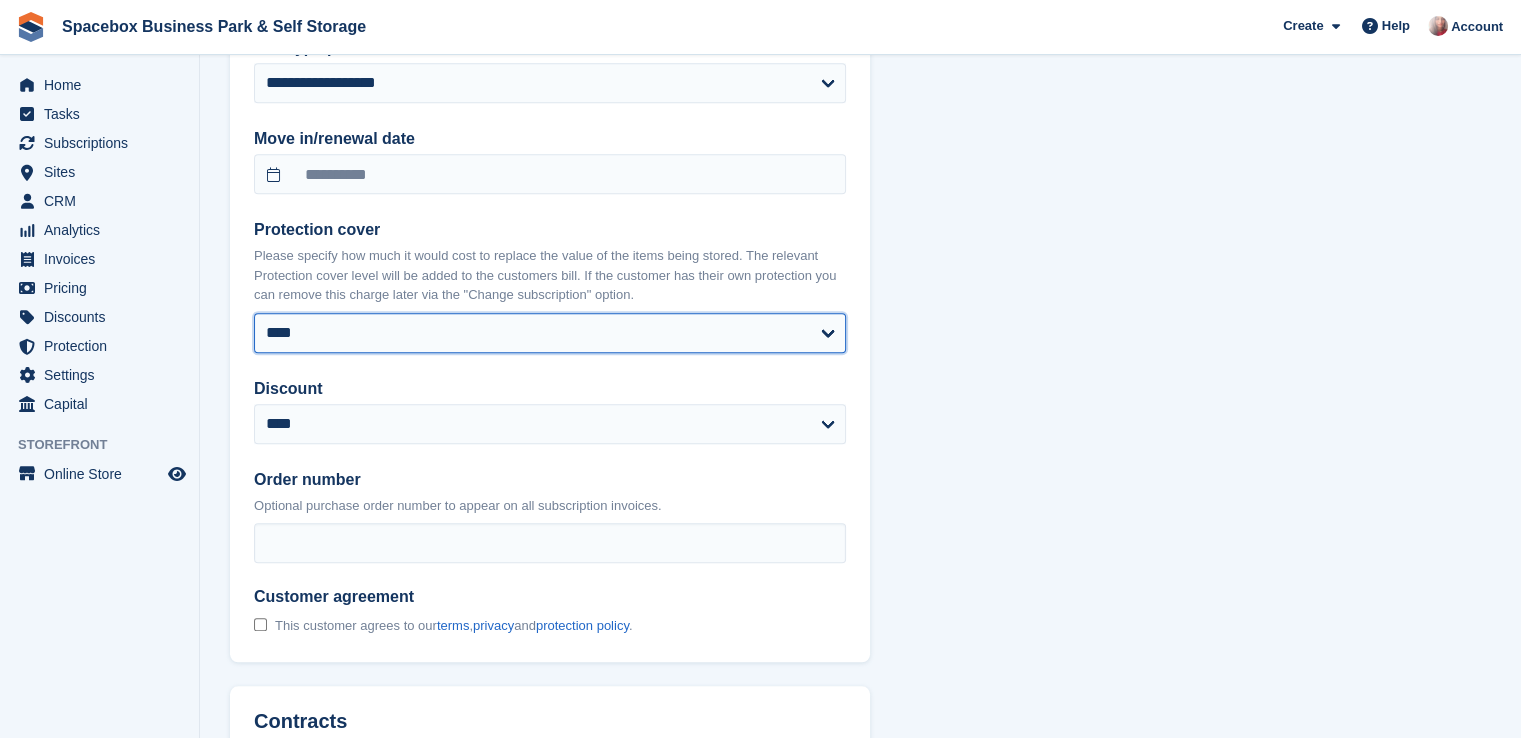type on "**********" 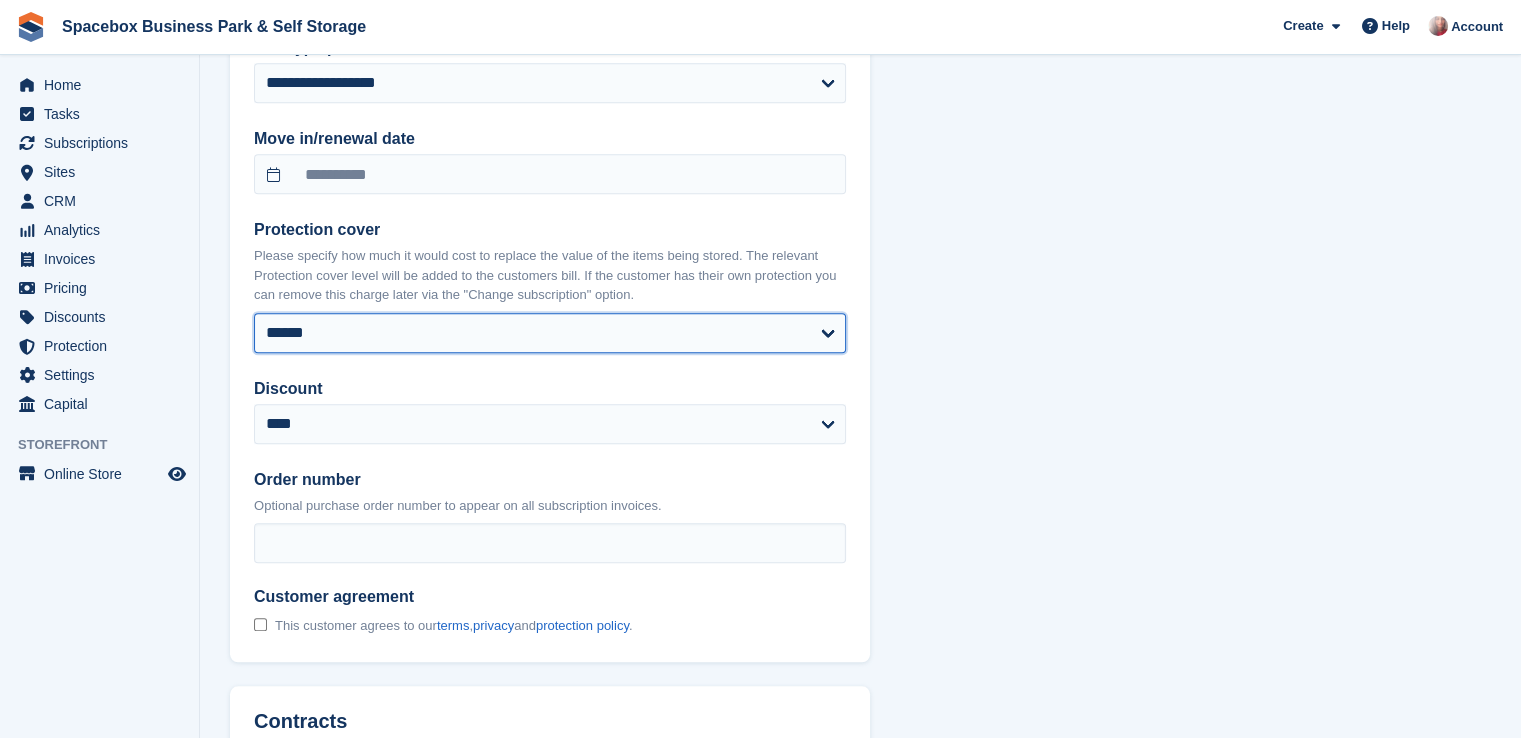 click on "****
******
******
******
******
******
******
******
******
******
******
*******
*******
*******
*******" at bounding box center [550, 333] 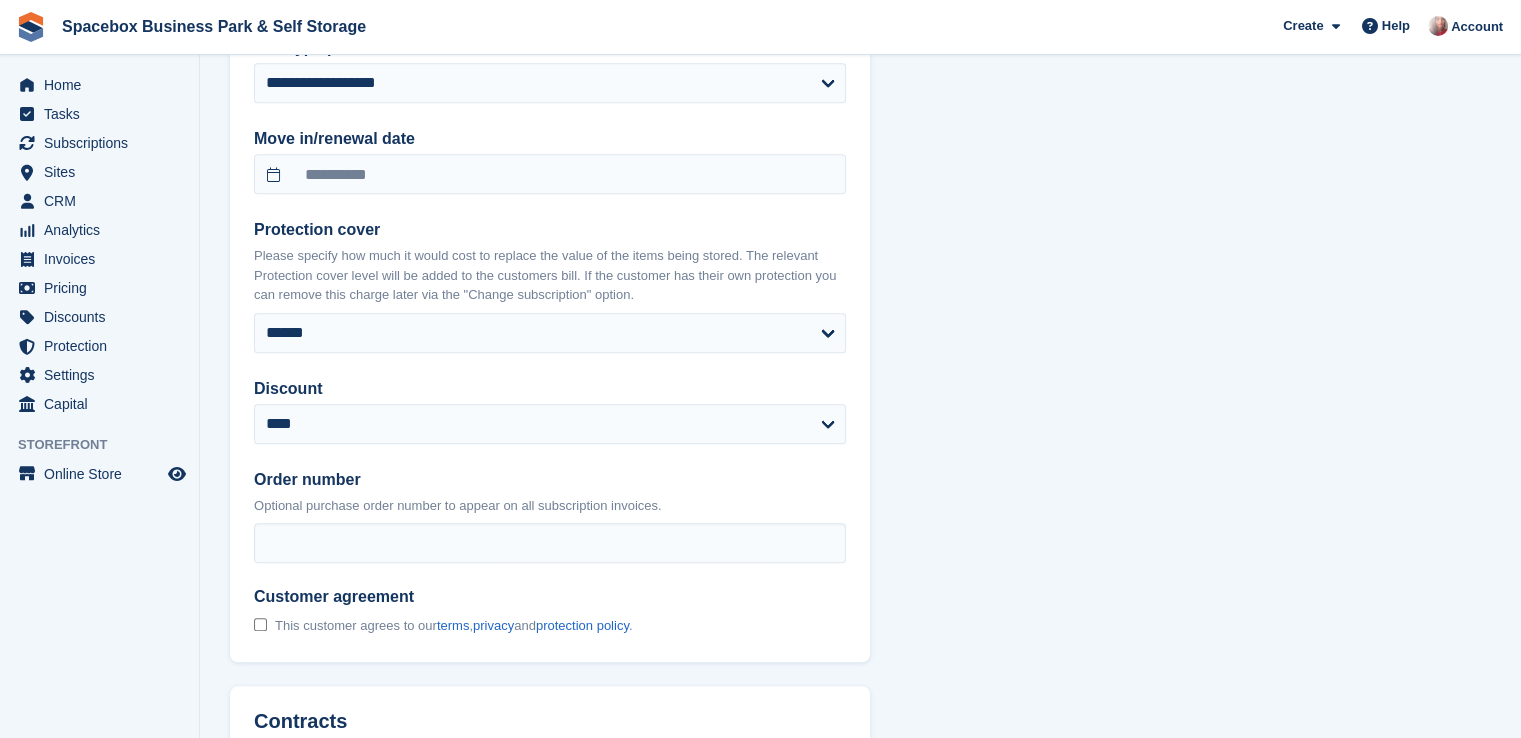 click on "**********" at bounding box center [860, 57] 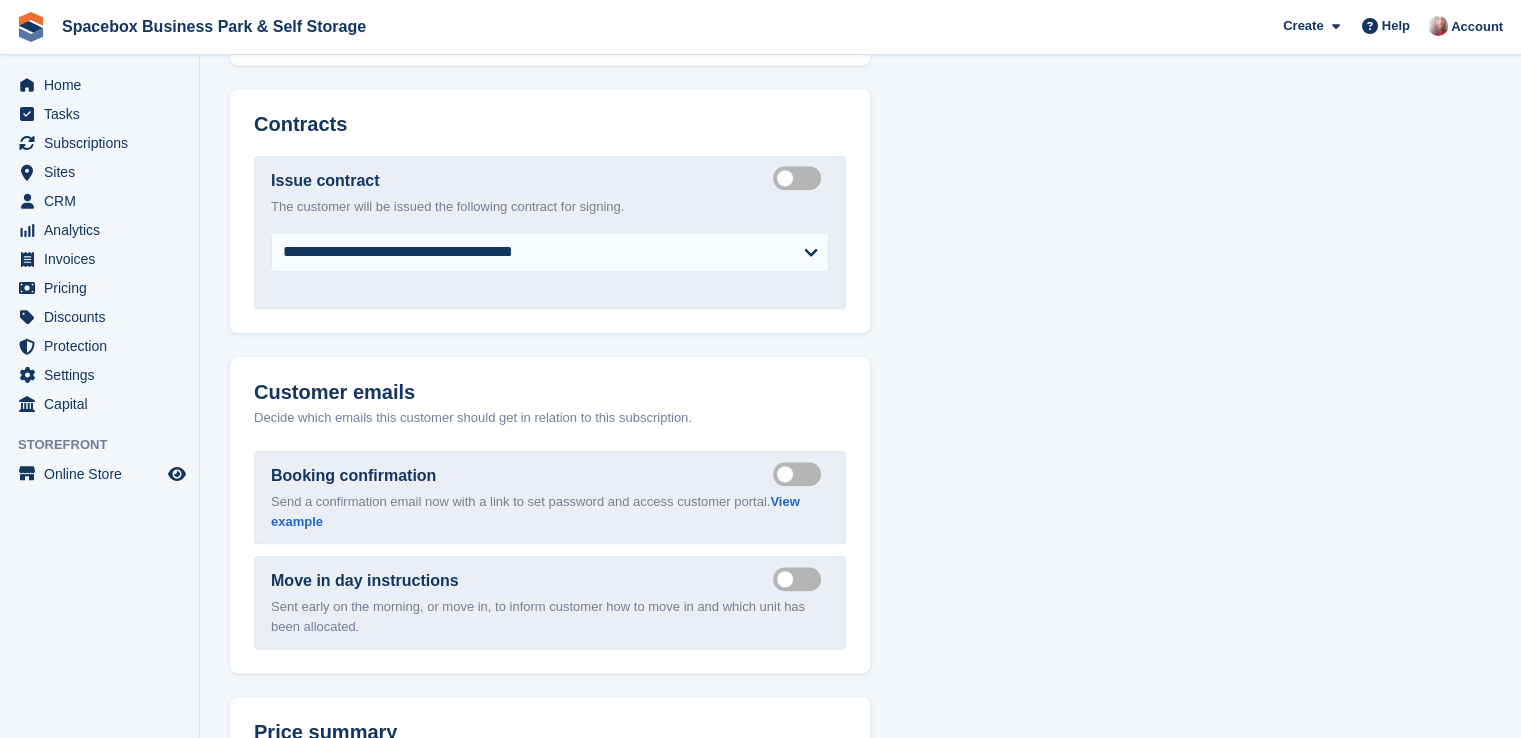 scroll, scrollTop: 2598, scrollLeft: 0, axis: vertical 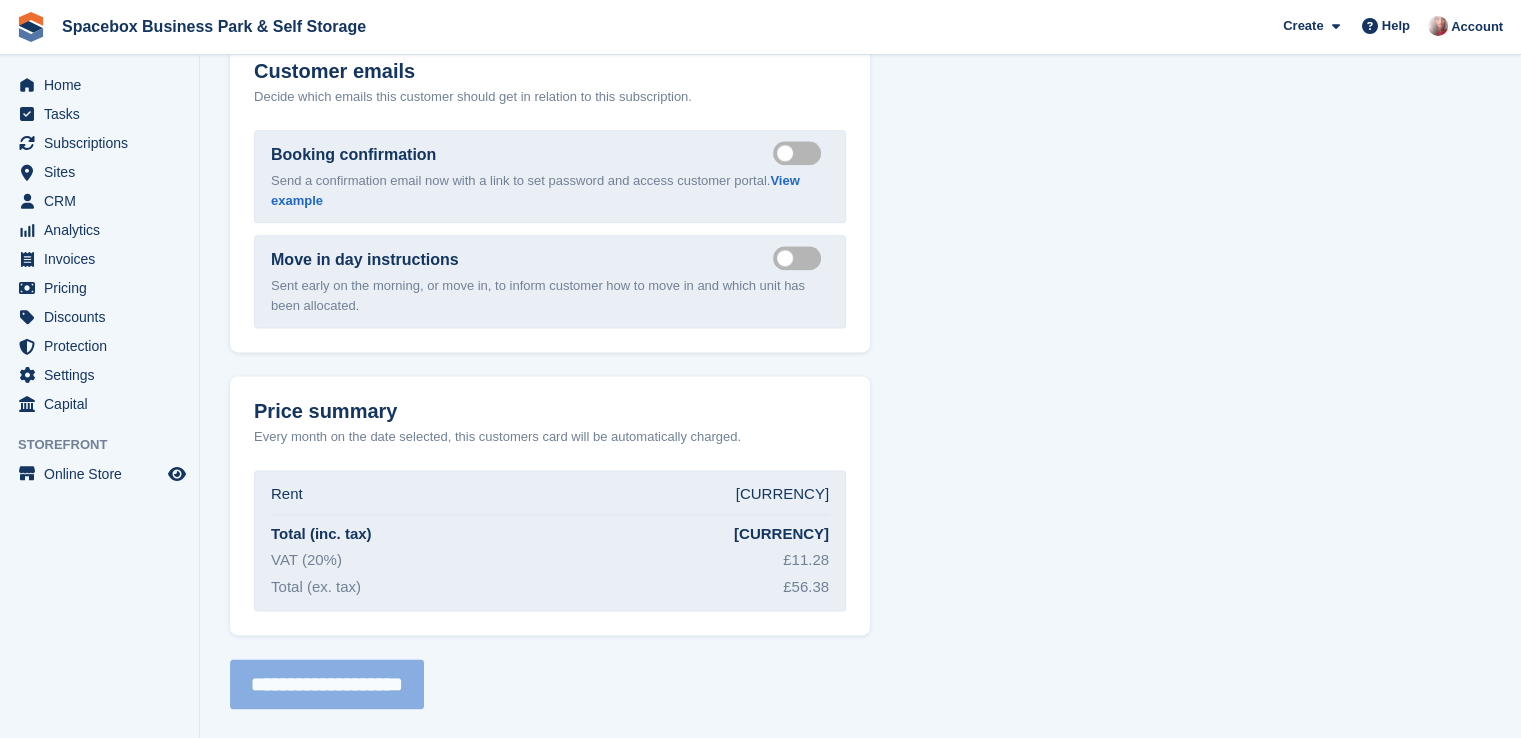 select on "******" 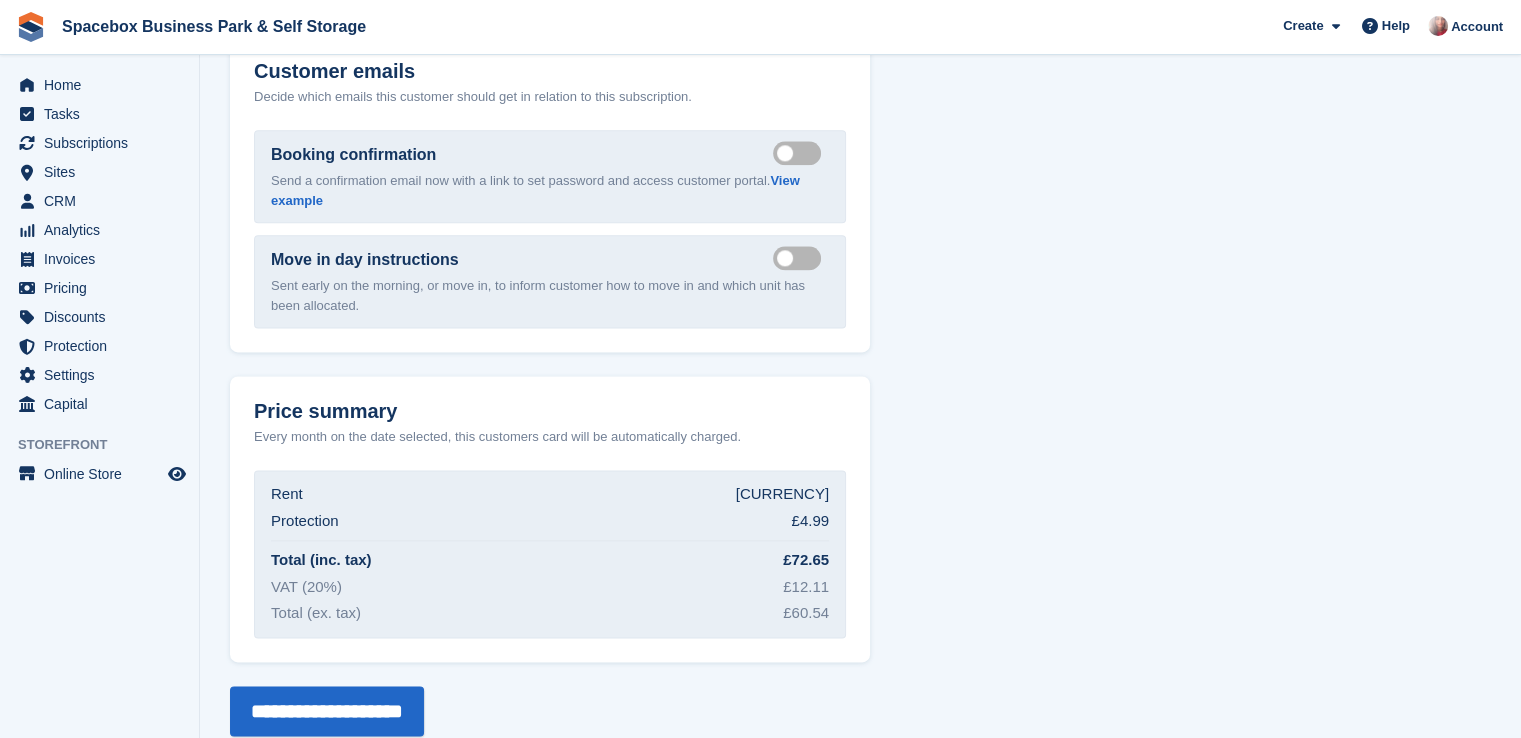 type on "**********" 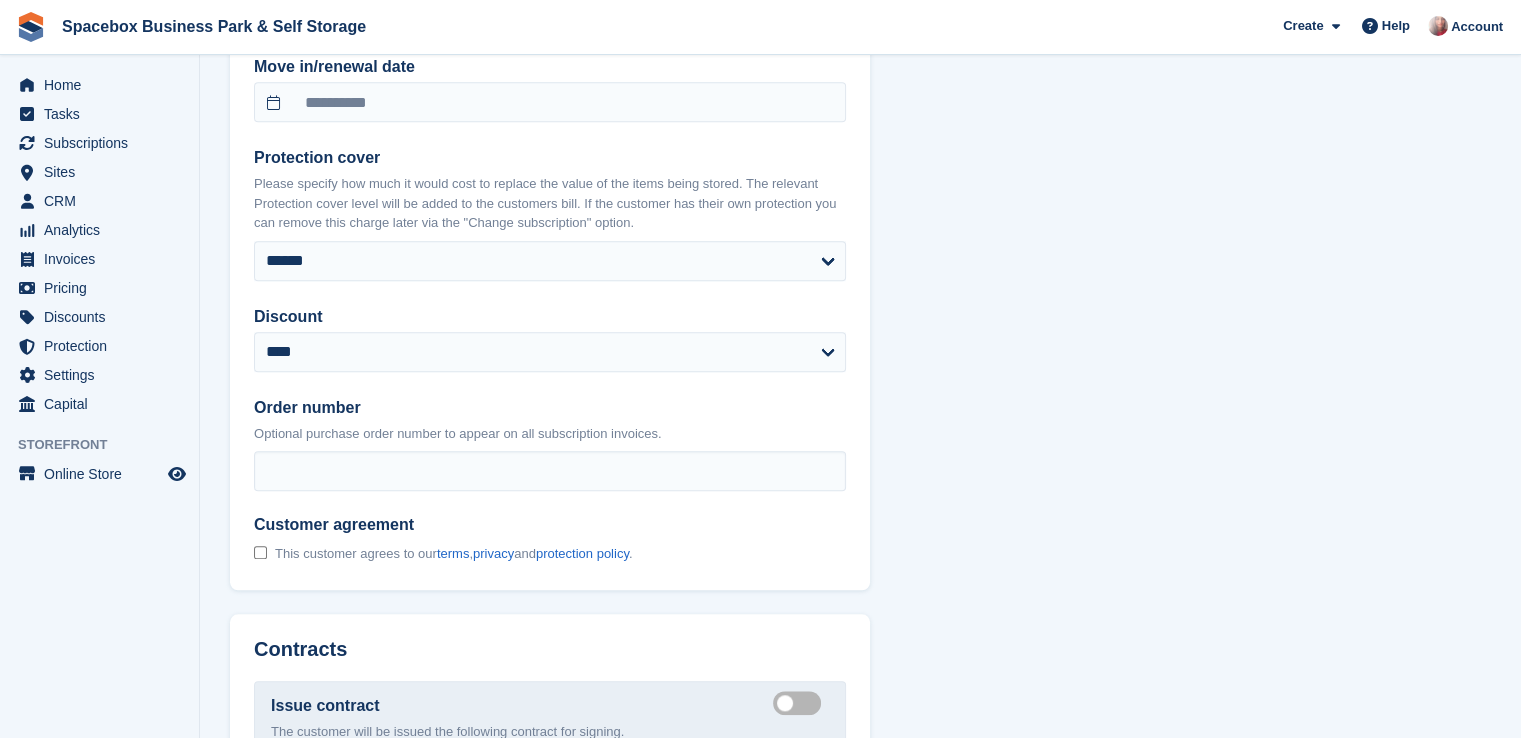 scroll, scrollTop: 1720, scrollLeft: 0, axis: vertical 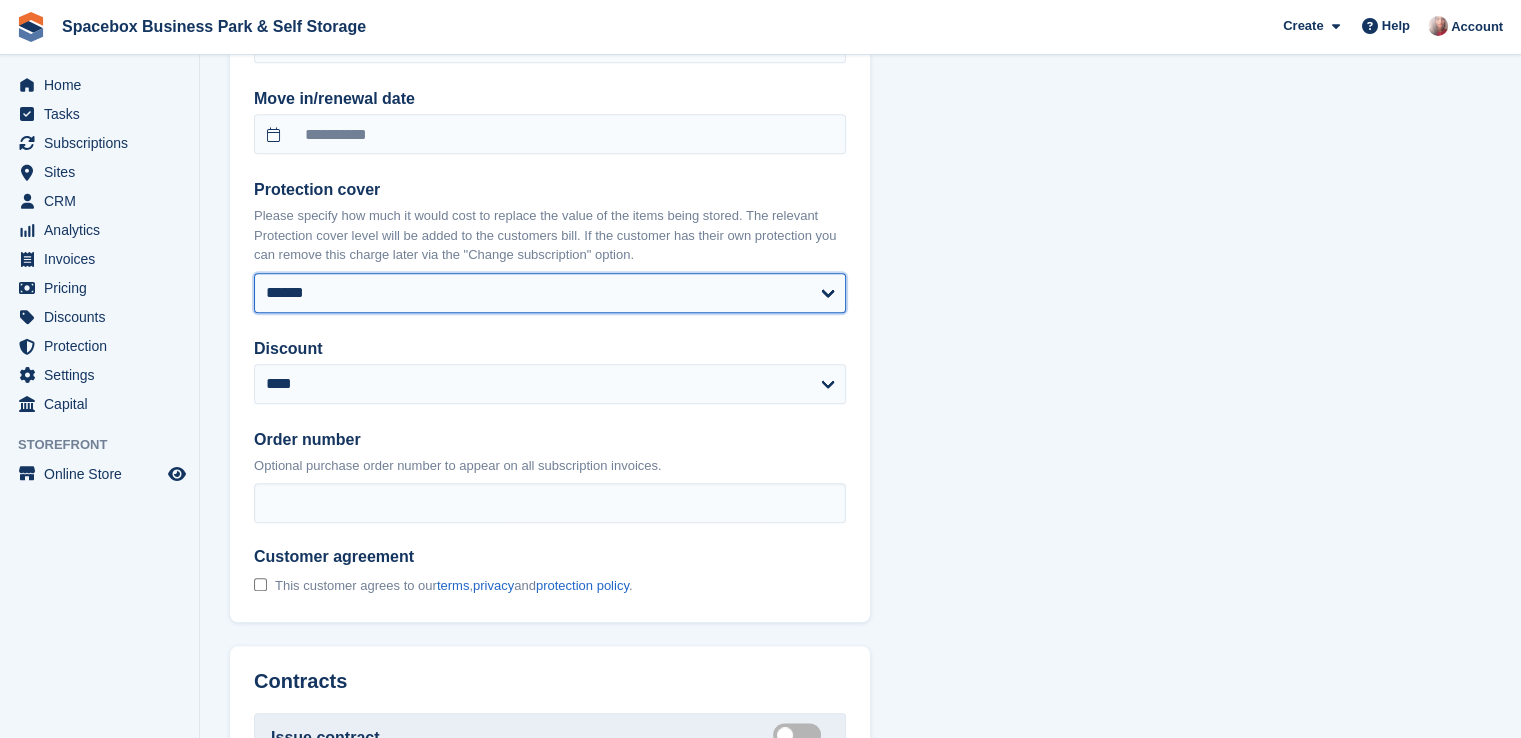 click on "****
******
******
******
******
******
******
******
******
******
******
*******
*******
*******
*******" at bounding box center [550, 293] 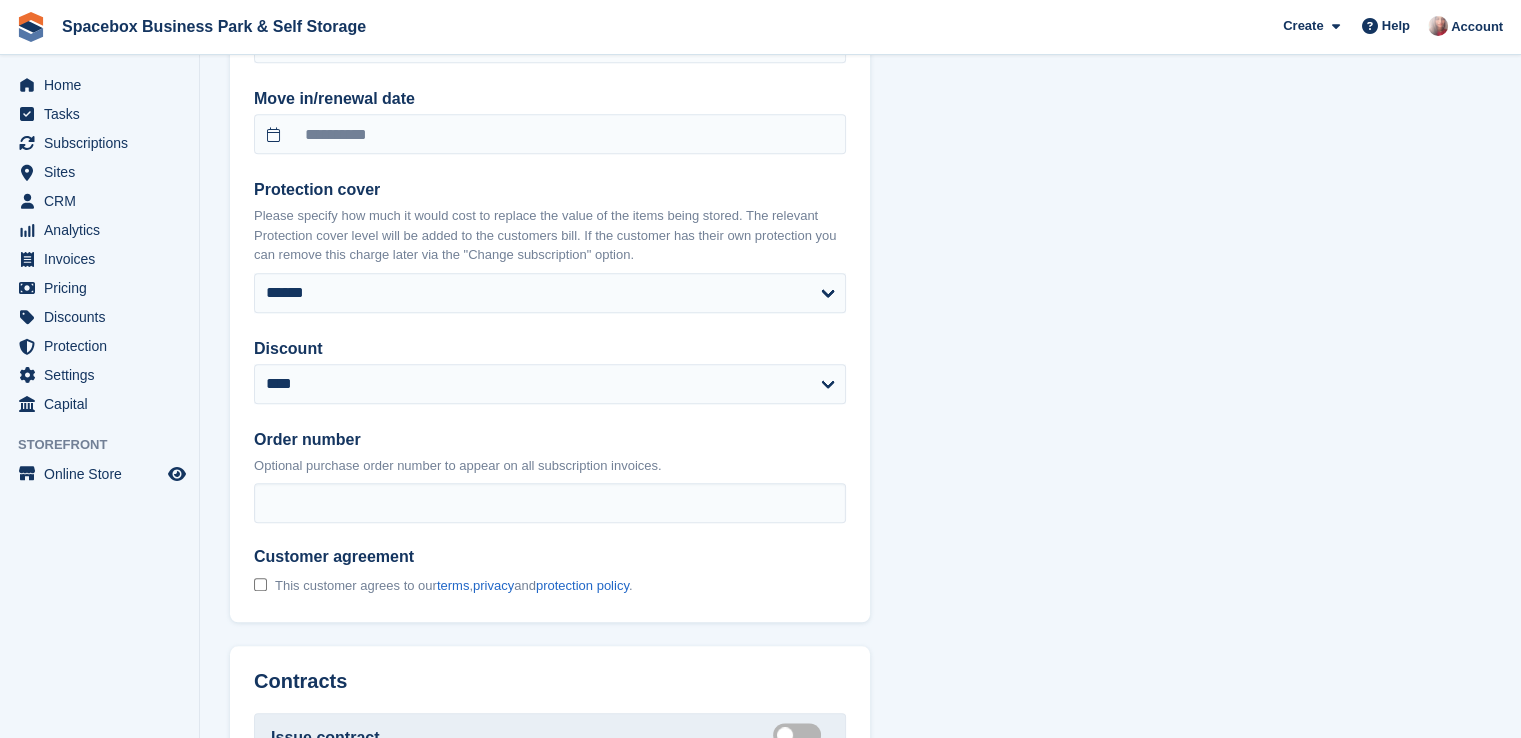 click on "**********" at bounding box center (860, 30) 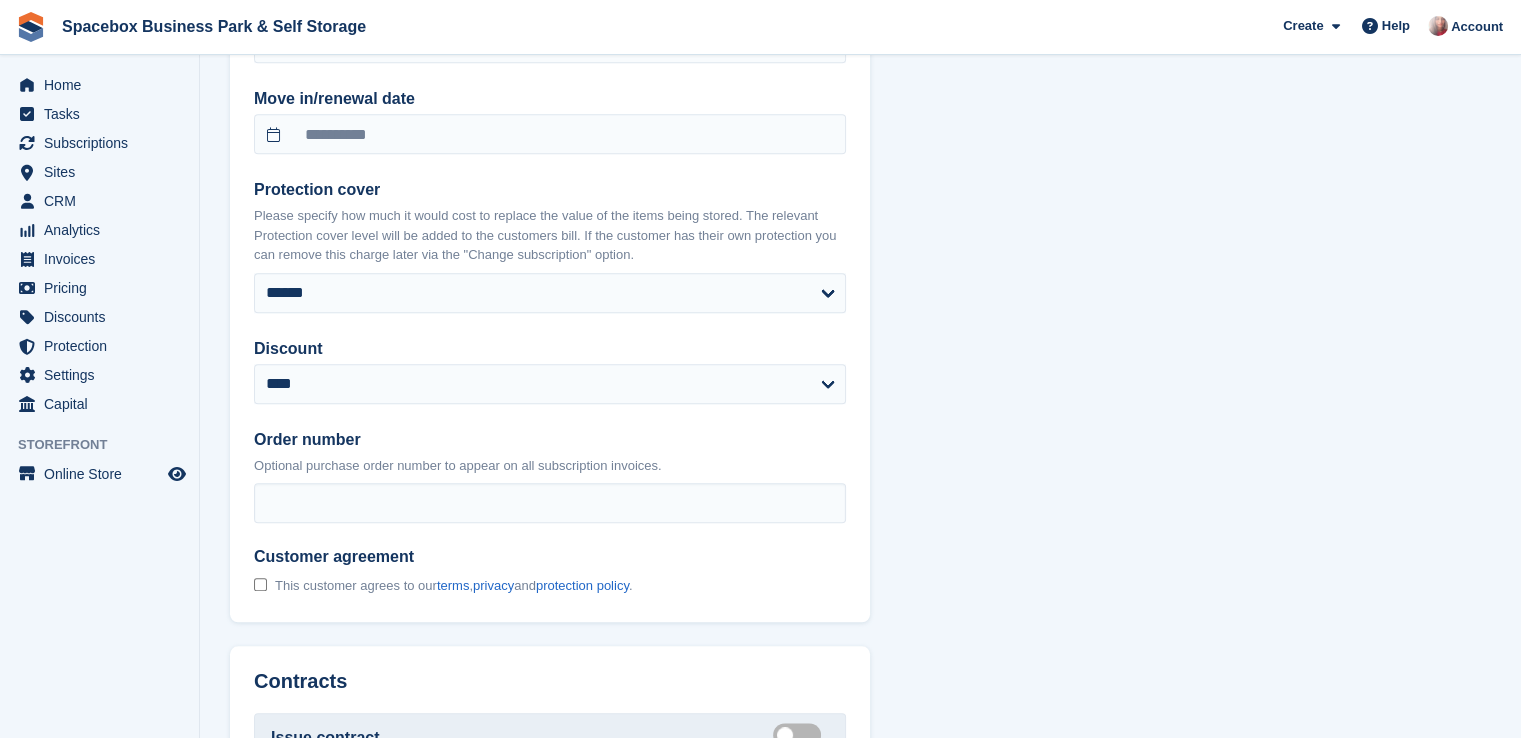 click on "**********" at bounding box center [860, 30] 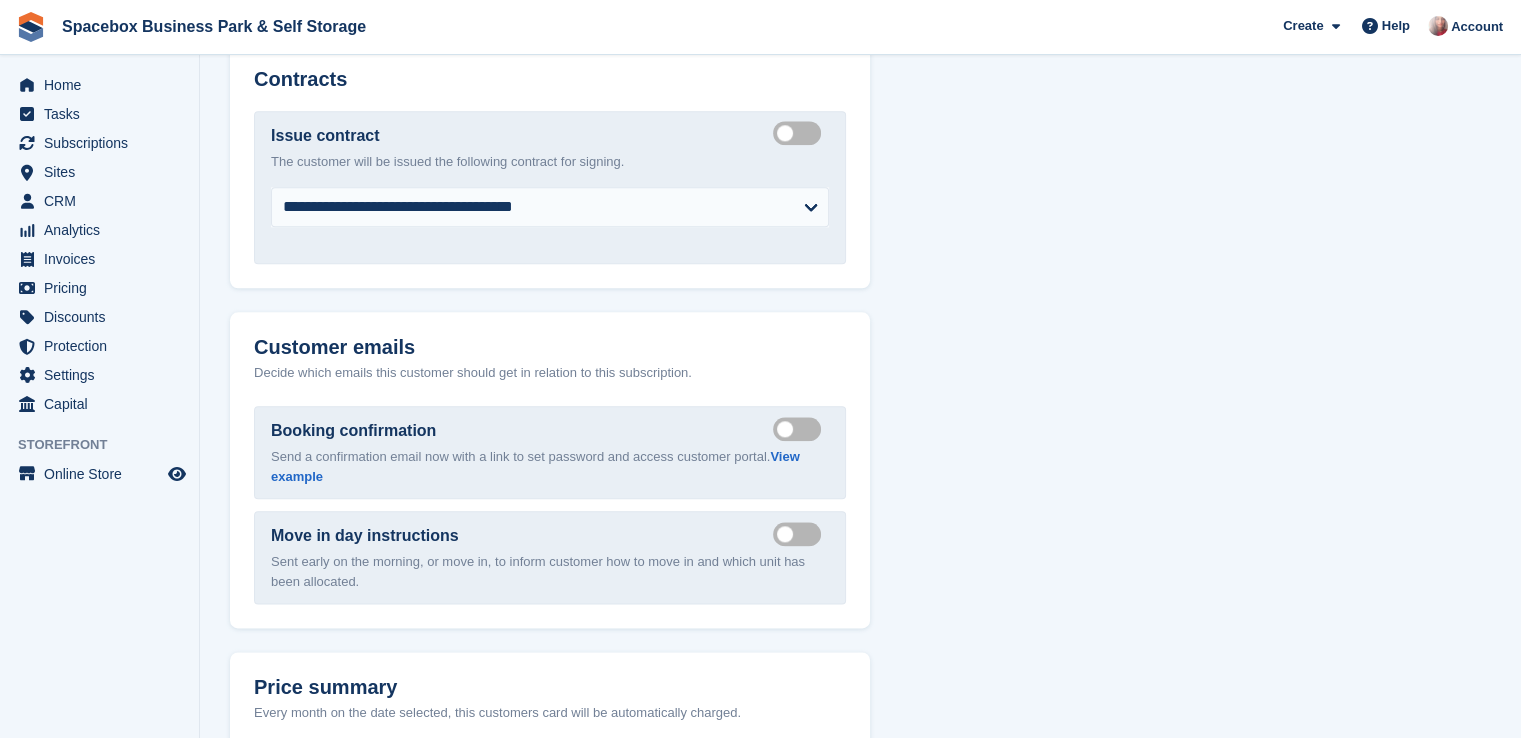type on "**********" 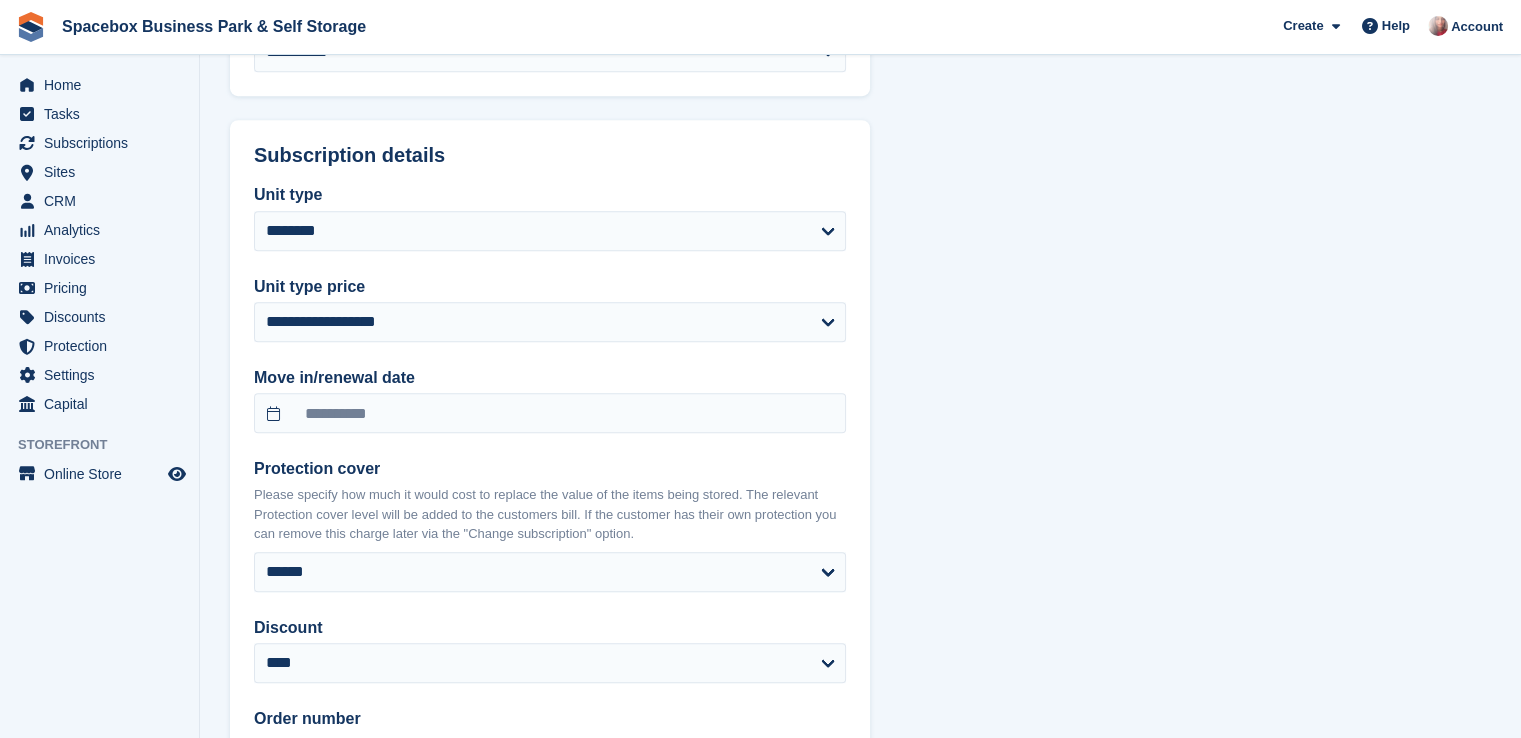 scroll, scrollTop: 1429, scrollLeft: 0, axis: vertical 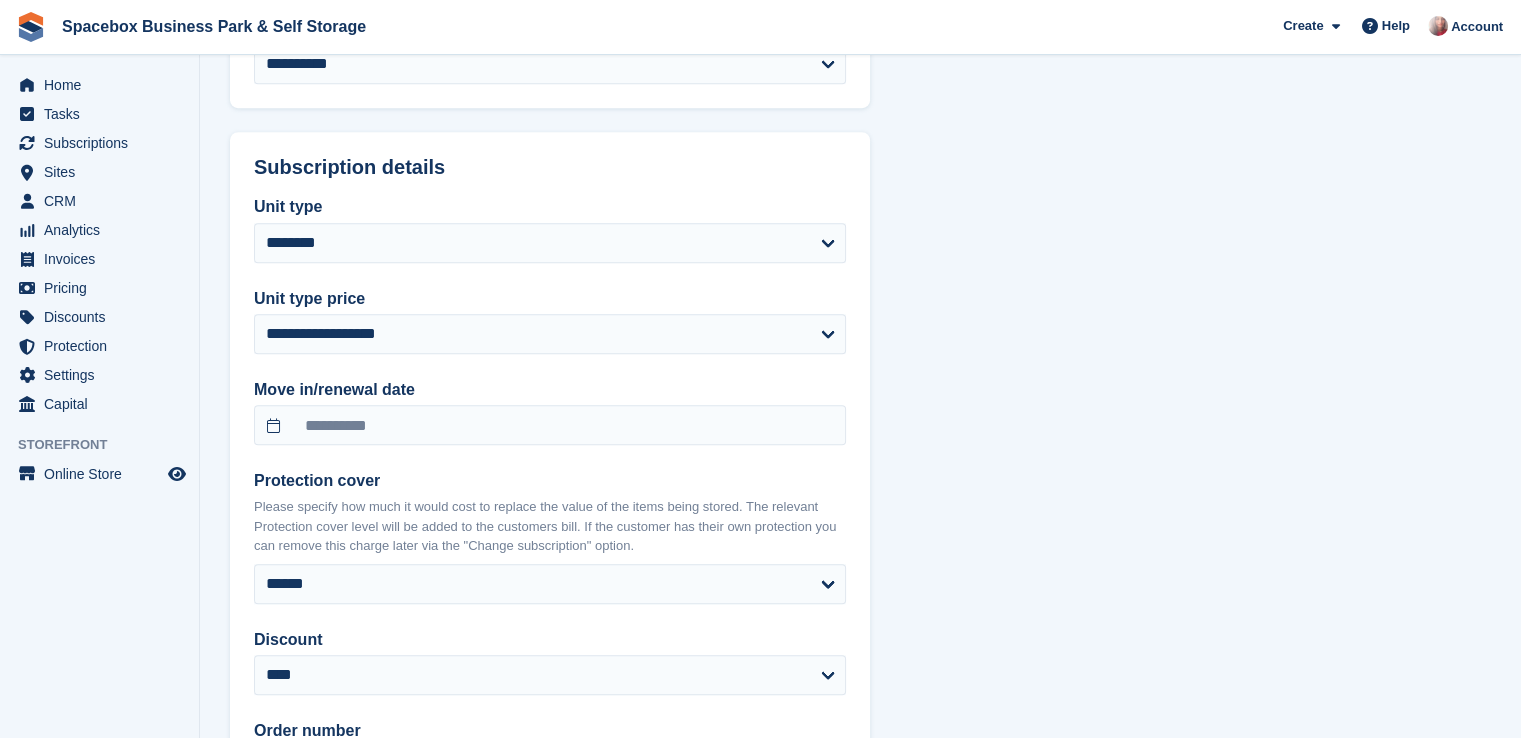click on "**********" at bounding box center (860, 321) 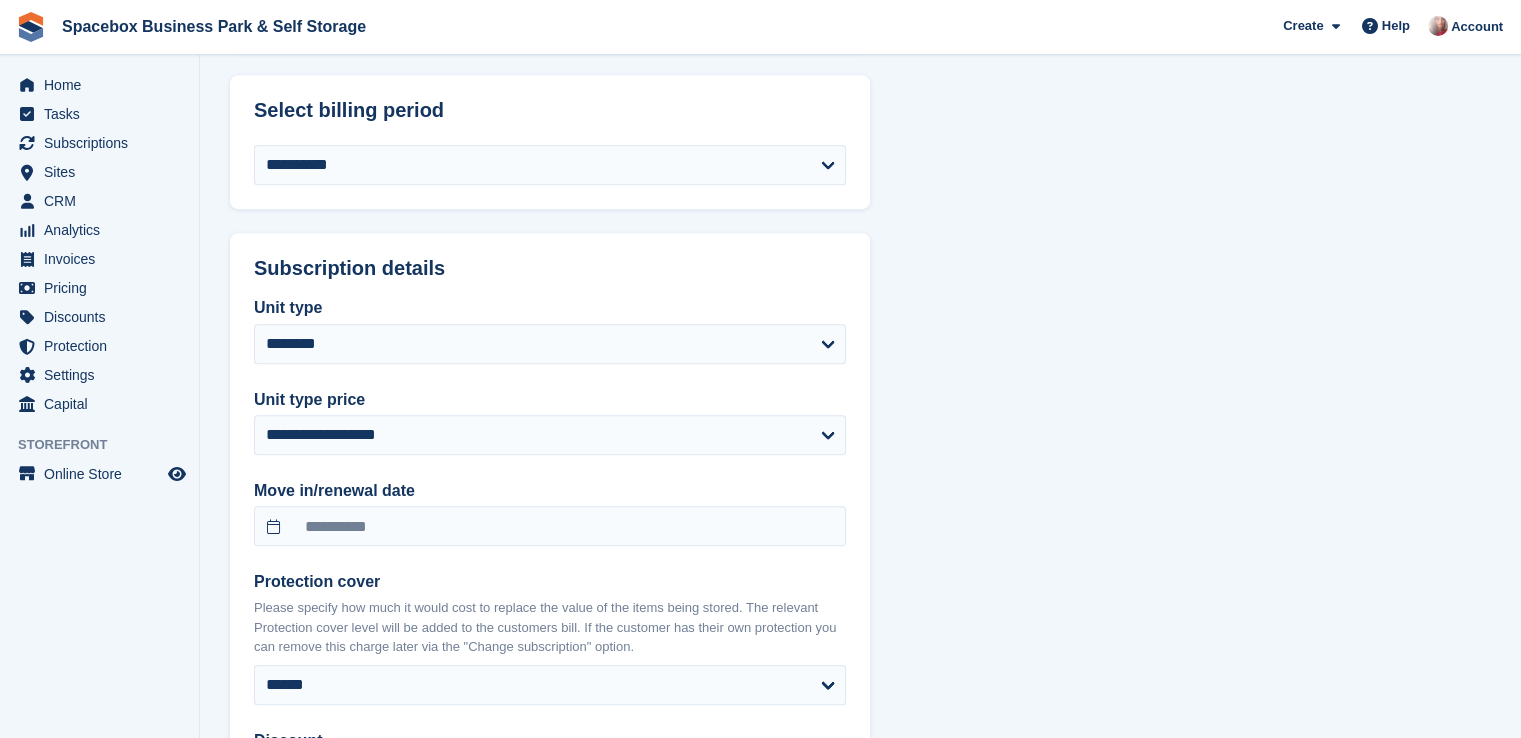 scroll, scrollTop: 1309, scrollLeft: 0, axis: vertical 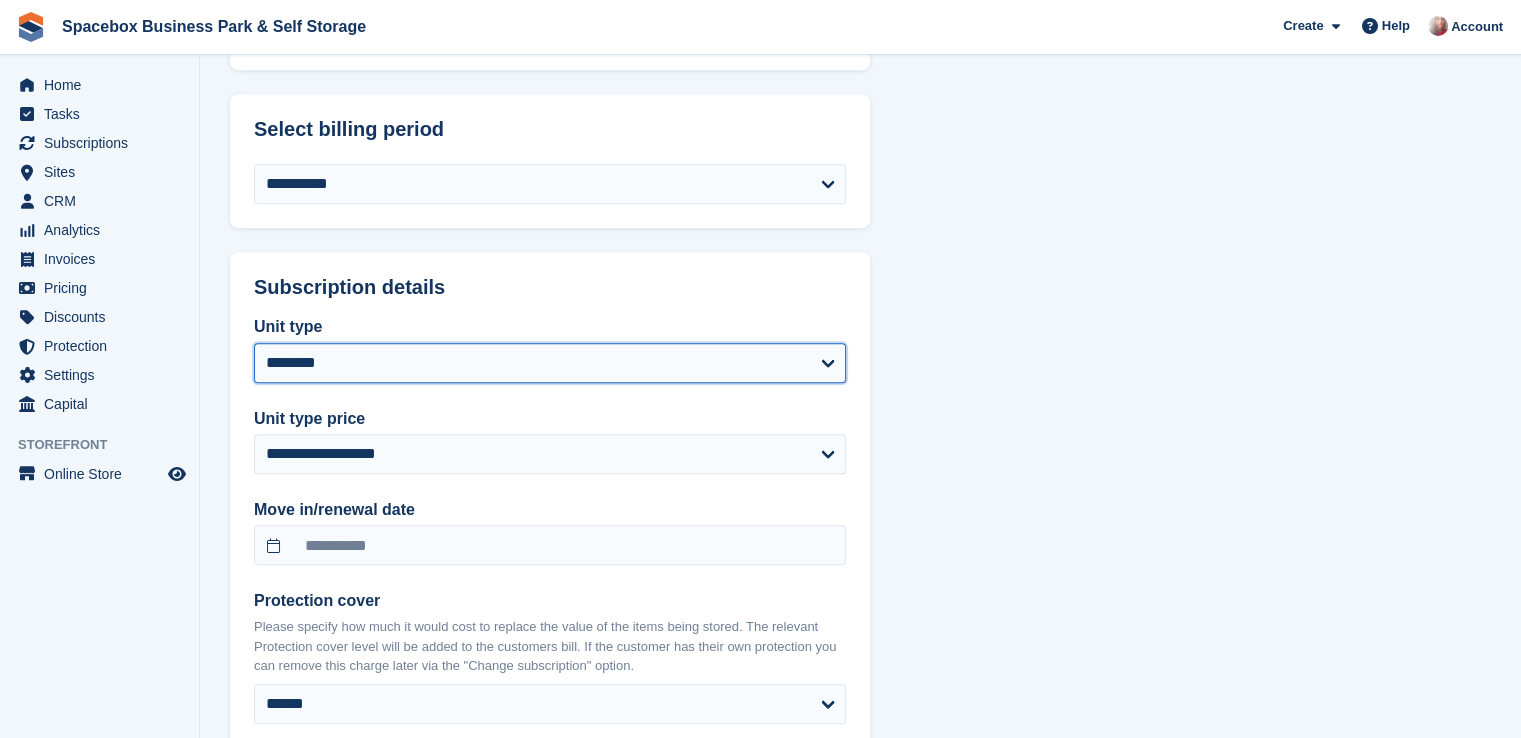 click on "**********" at bounding box center [550, 363] 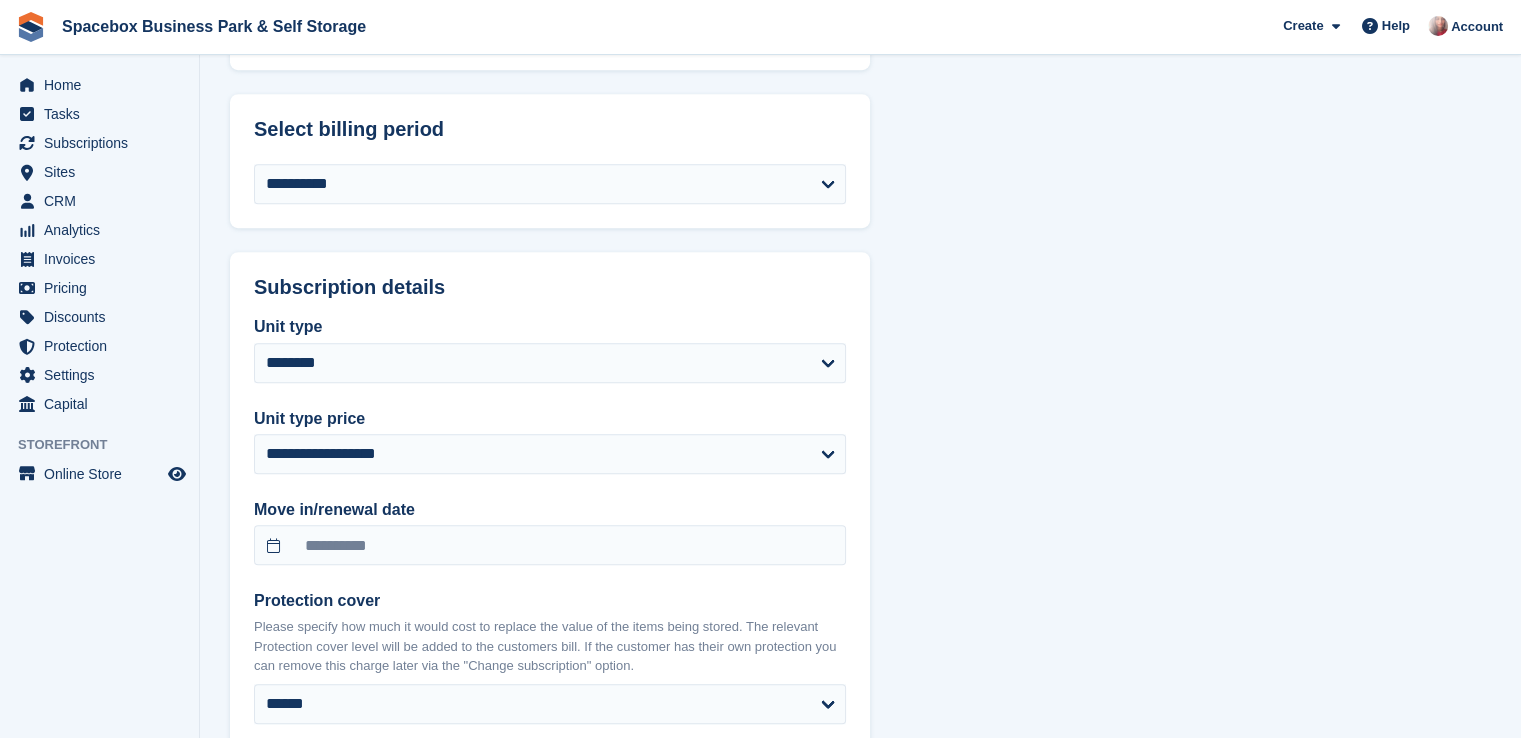 click on "**********" at bounding box center (860, 441) 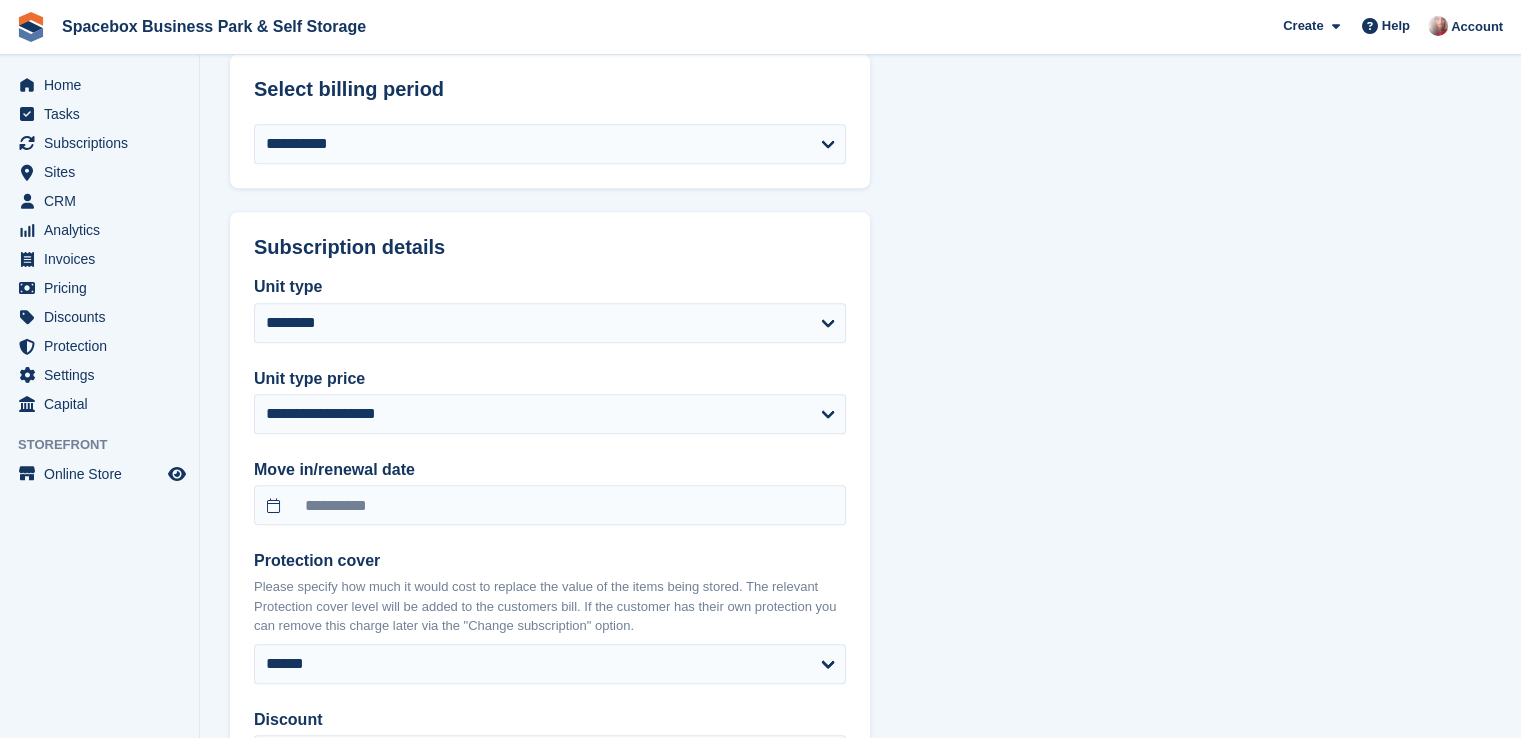 scroll, scrollTop: 1421, scrollLeft: 0, axis: vertical 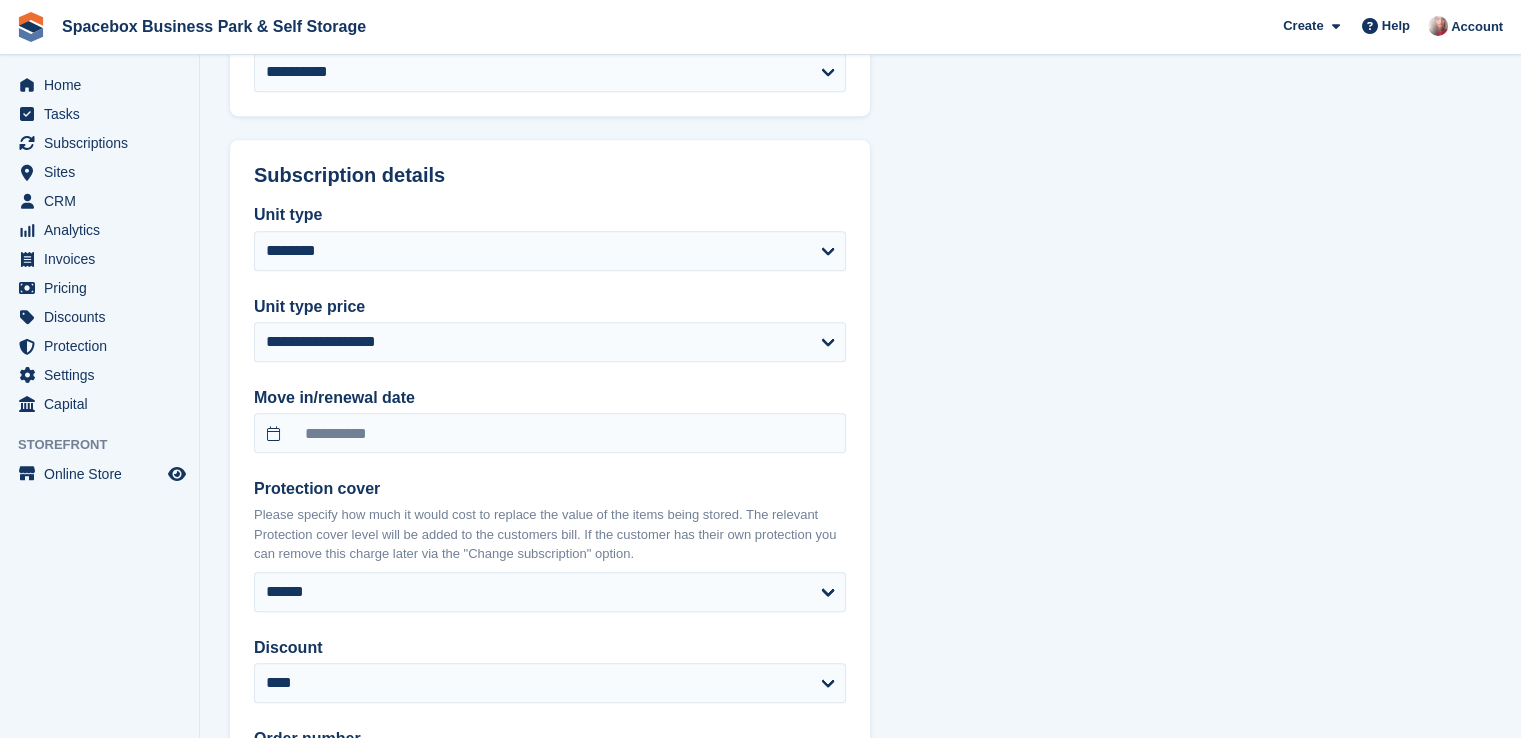 select on "******" 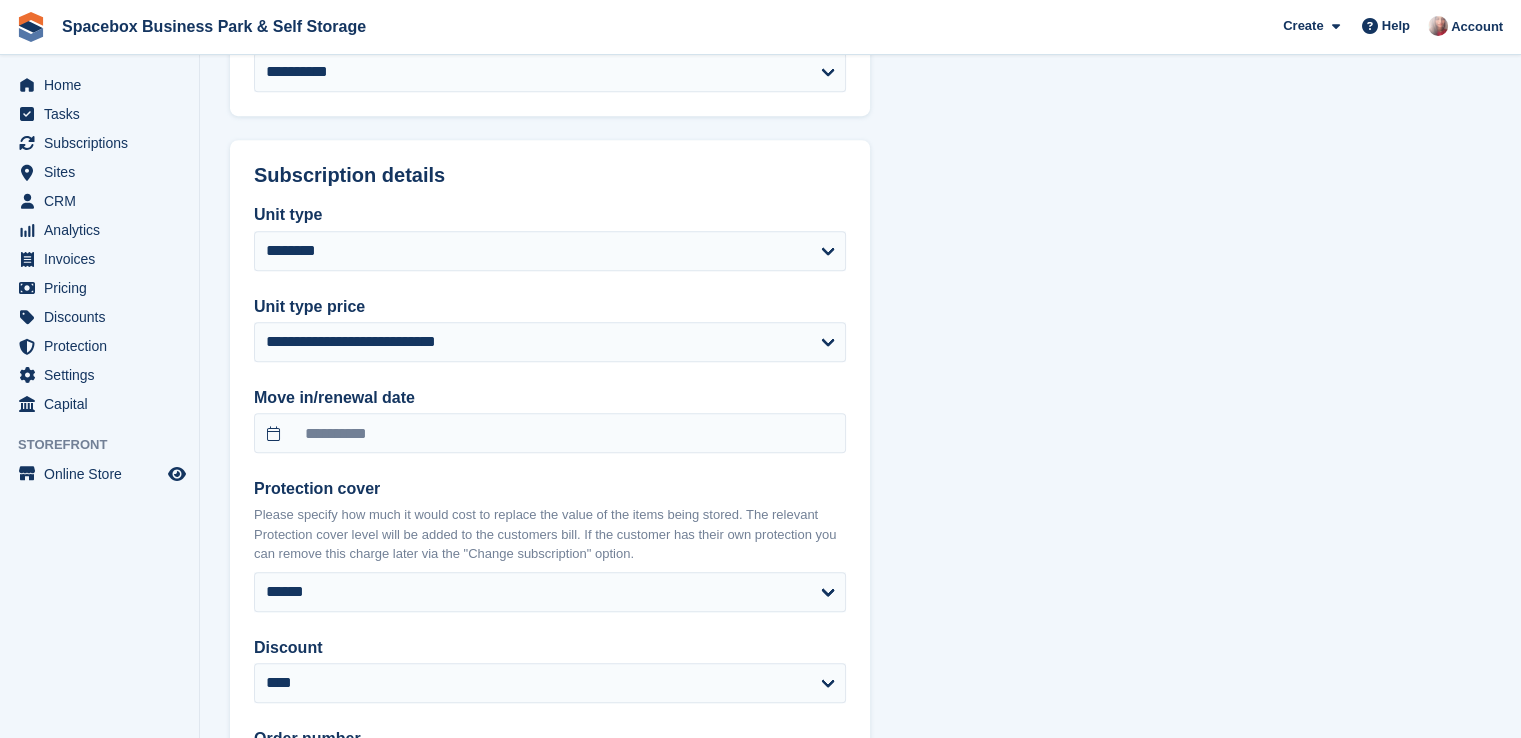 type on "**********" 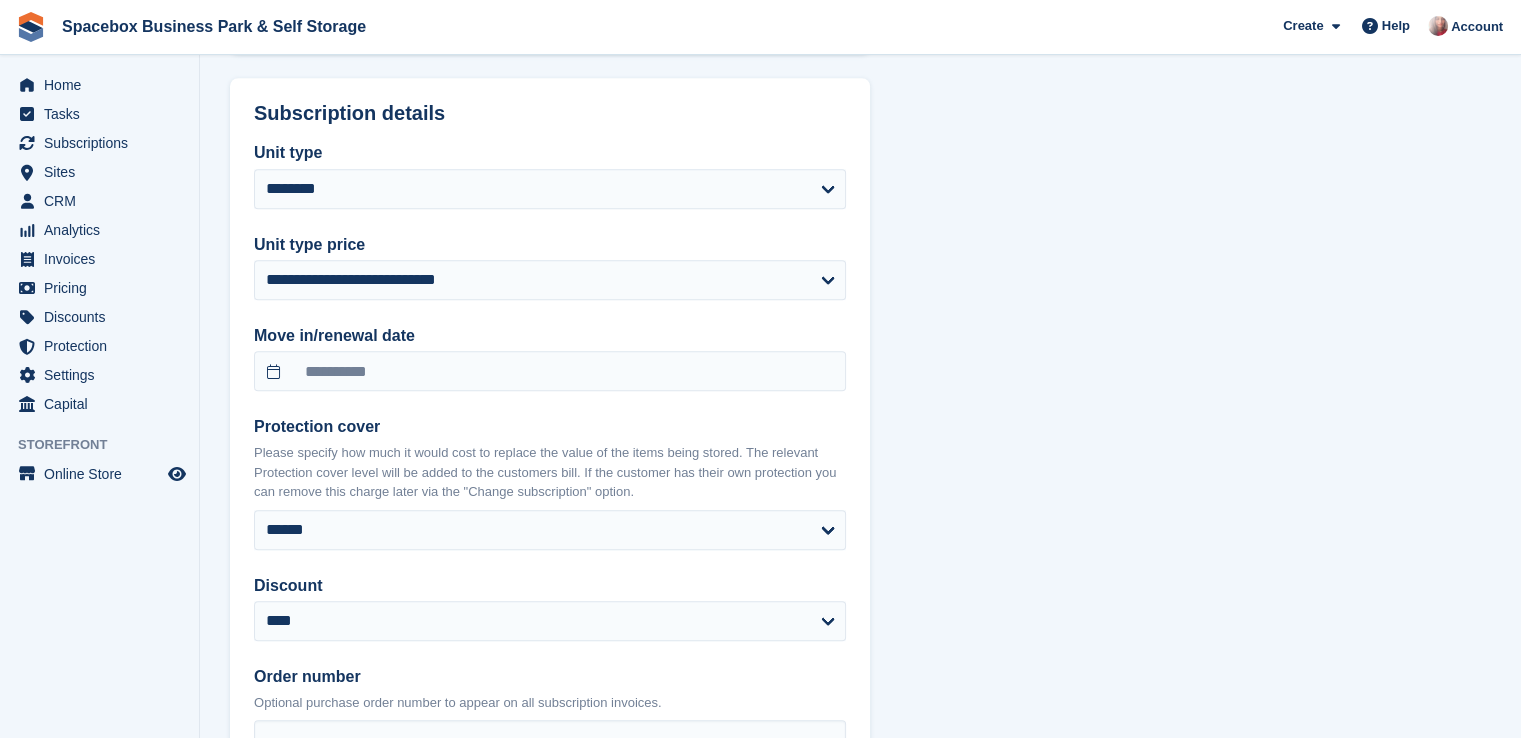 scroll, scrollTop: 1429, scrollLeft: 0, axis: vertical 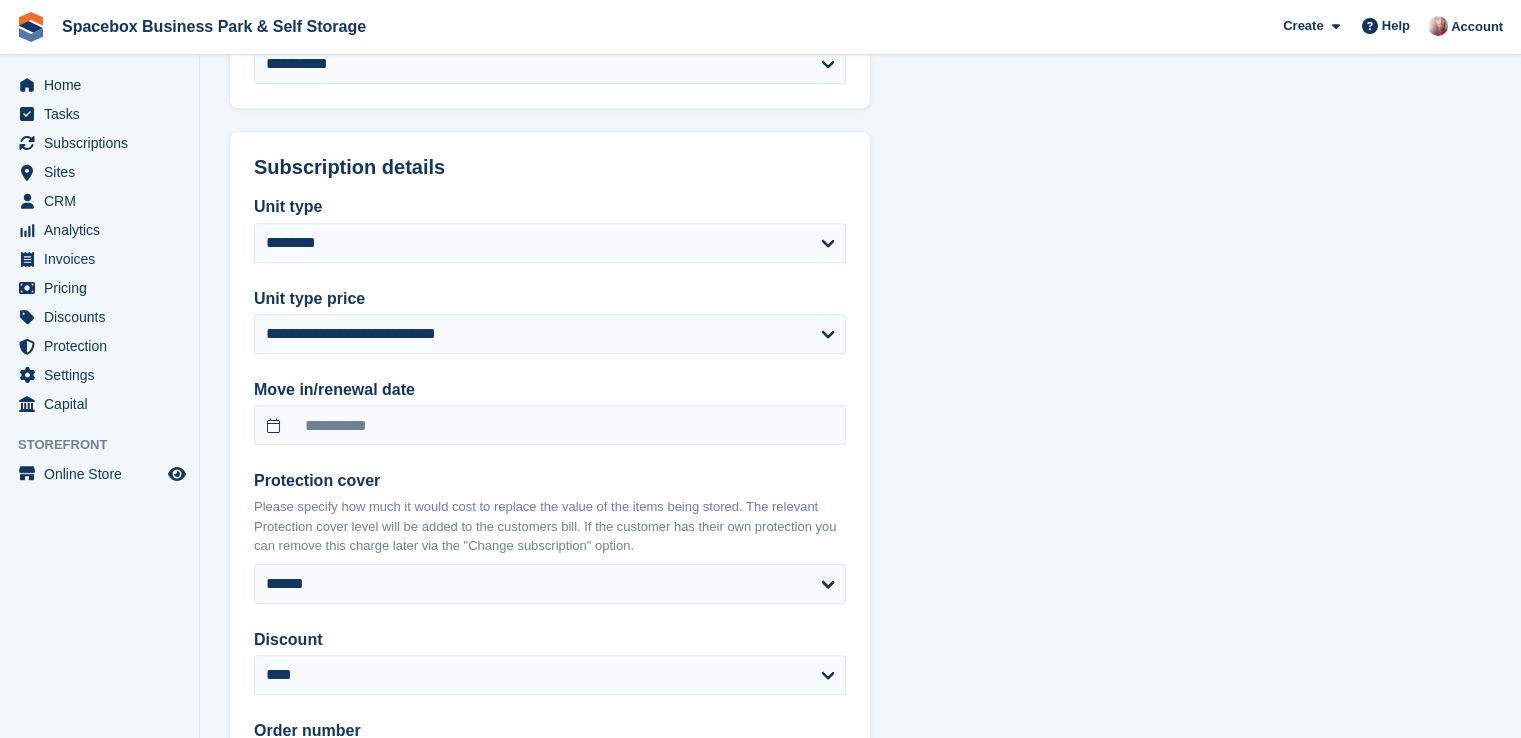 click on "**********" at bounding box center [860, 321] 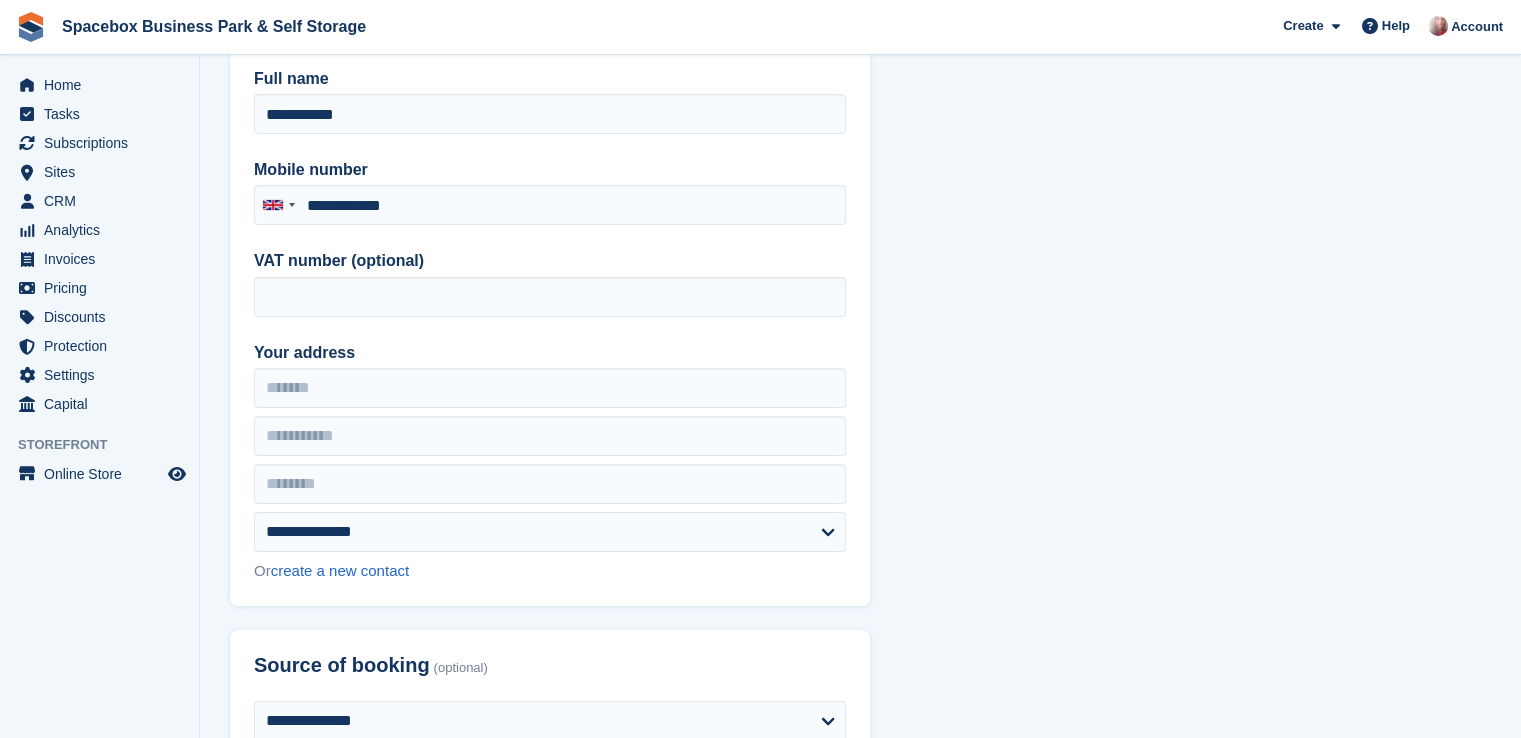 scroll, scrollTop: 0, scrollLeft: 0, axis: both 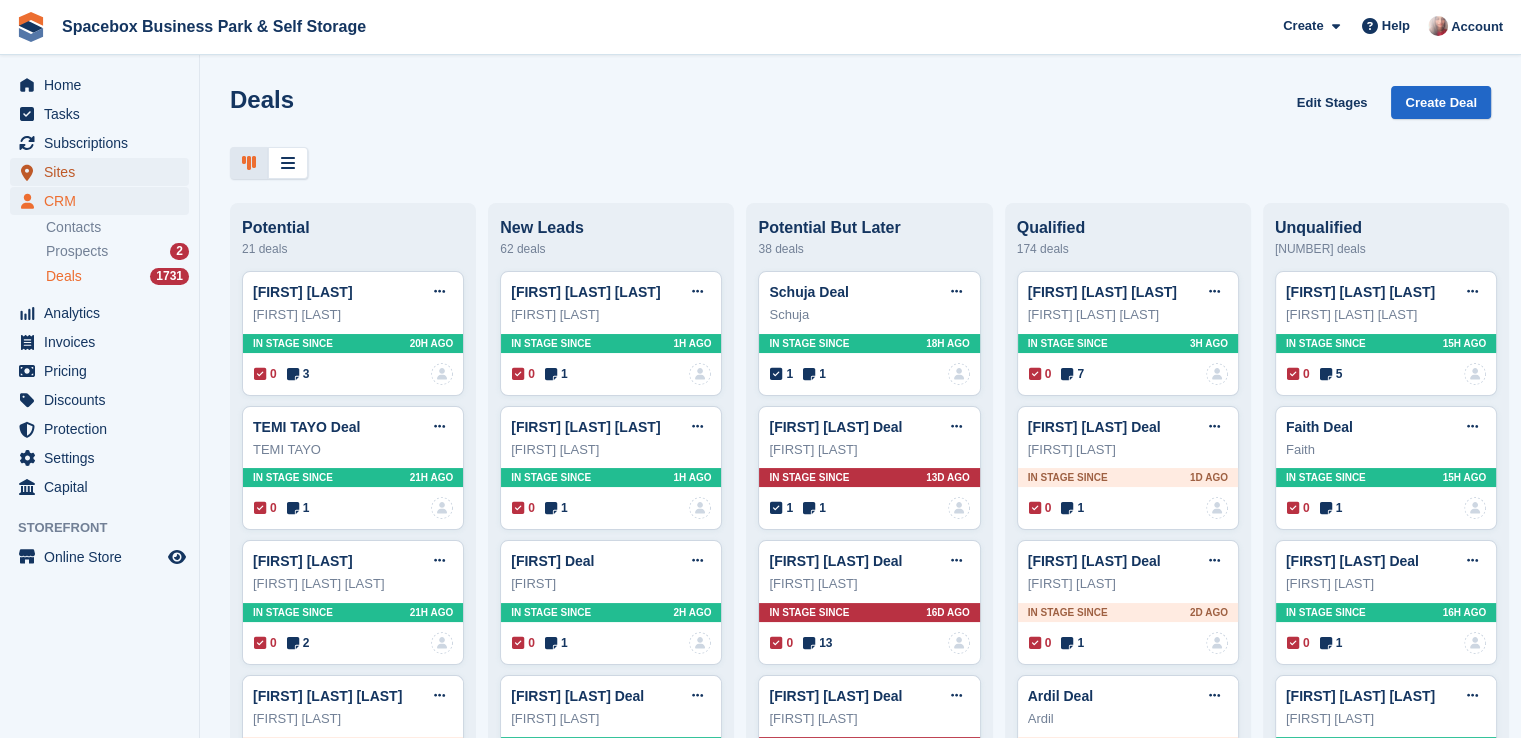click on "Sites" at bounding box center (104, 172) 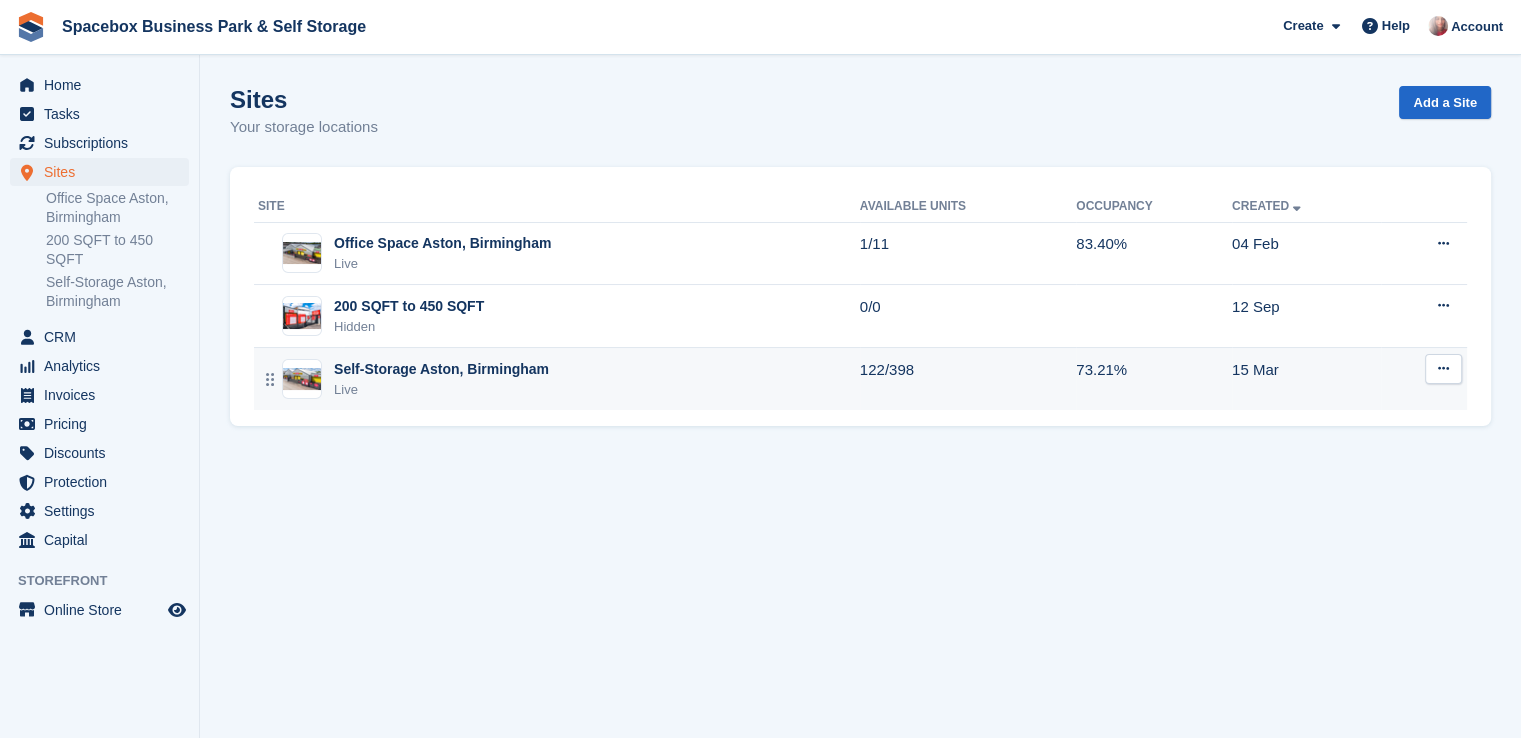 click on "Self-Storage Aston, Birmingham" at bounding box center (441, 369) 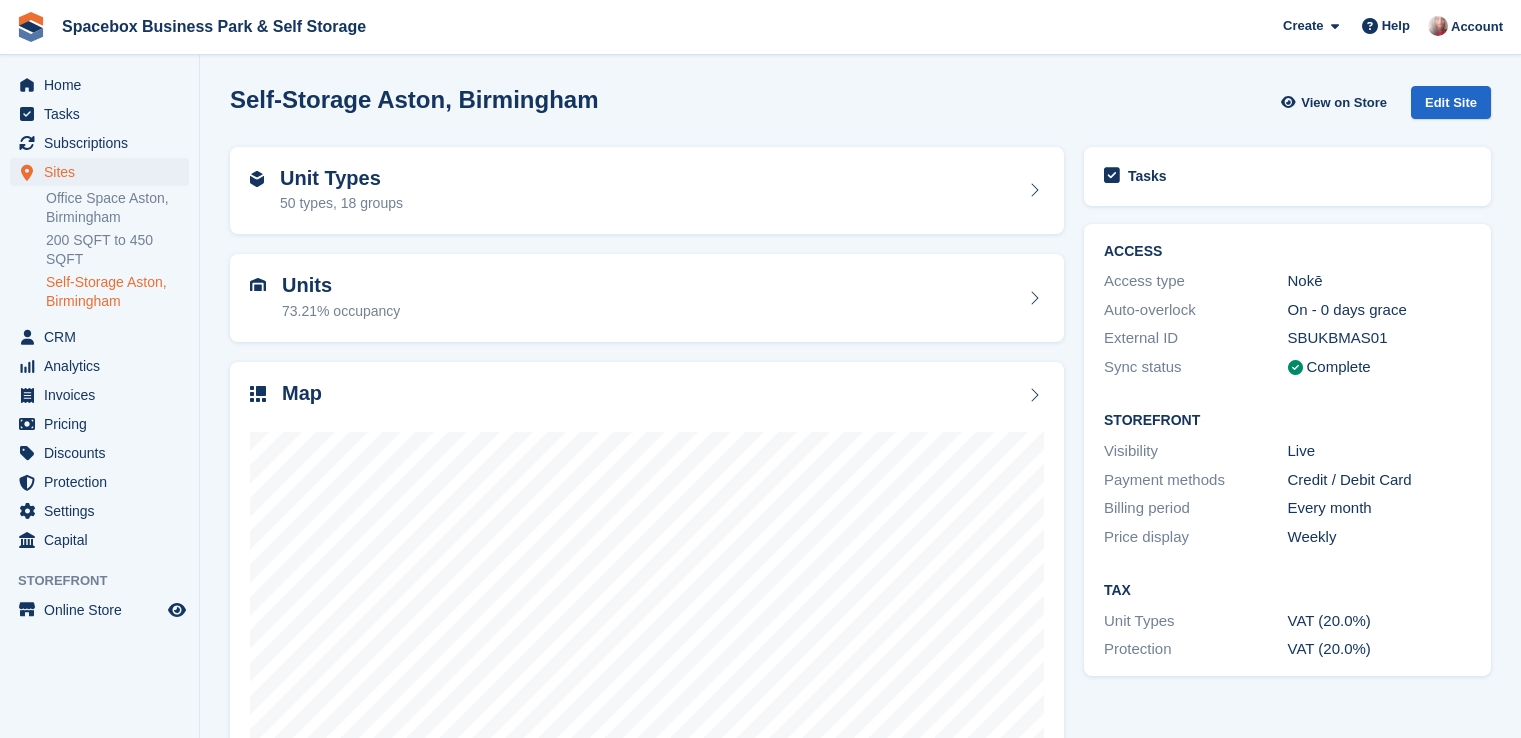 scroll, scrollTop: 0, scrollLeft: 0, axis: both 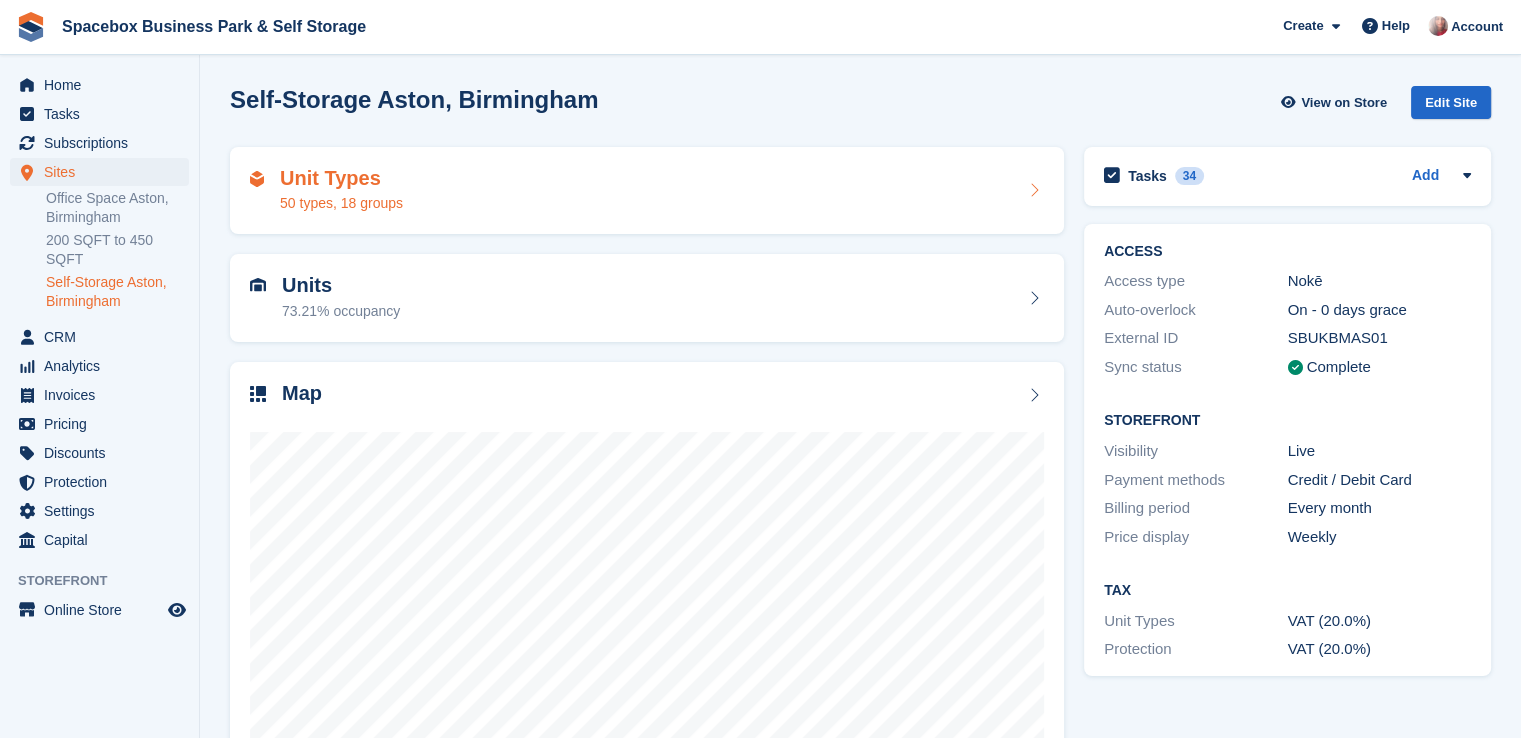 click on "Unit Types
50 types, 18 groups" at bounding box center (647, 191) 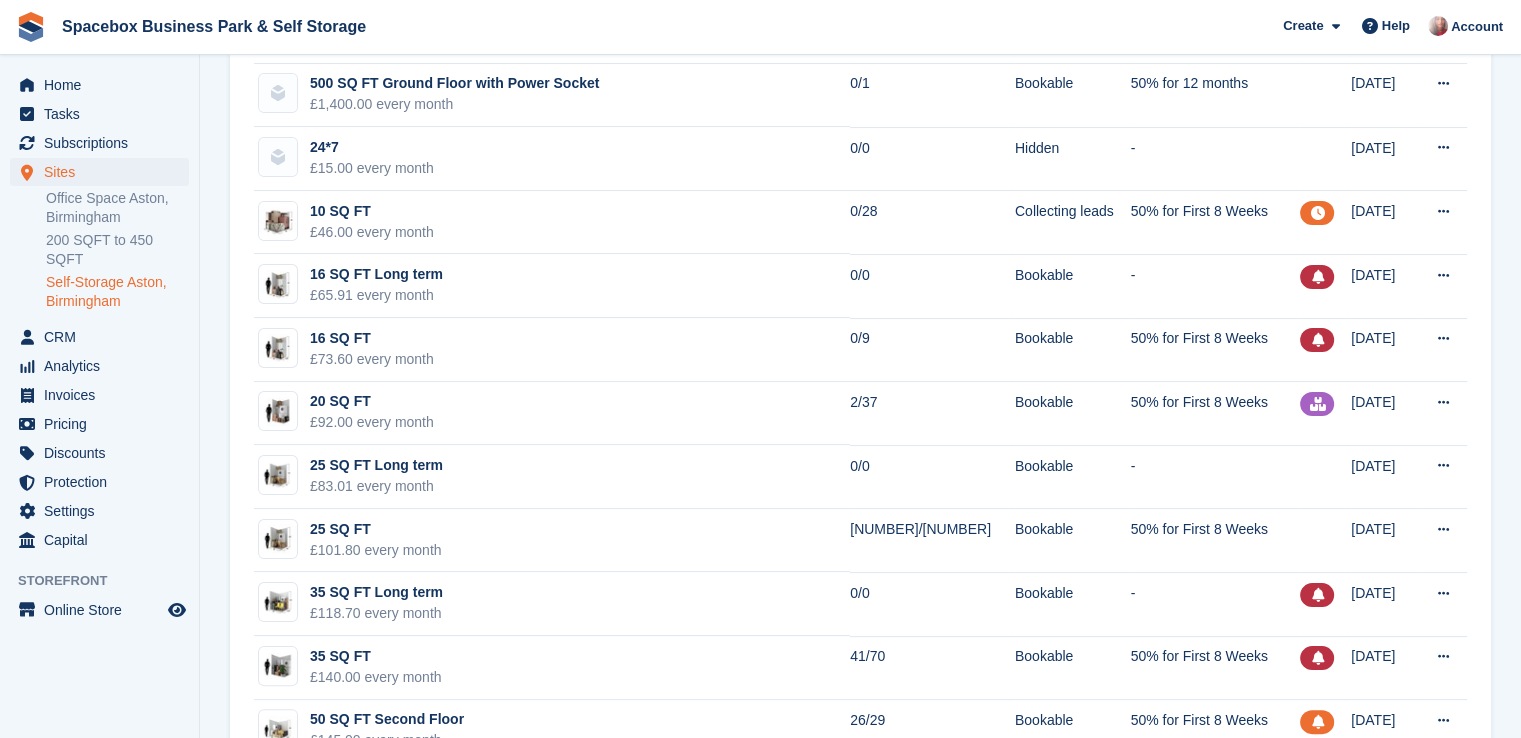 scroll, scrollTop: 320, scrollLeft: 0, axis: vertical 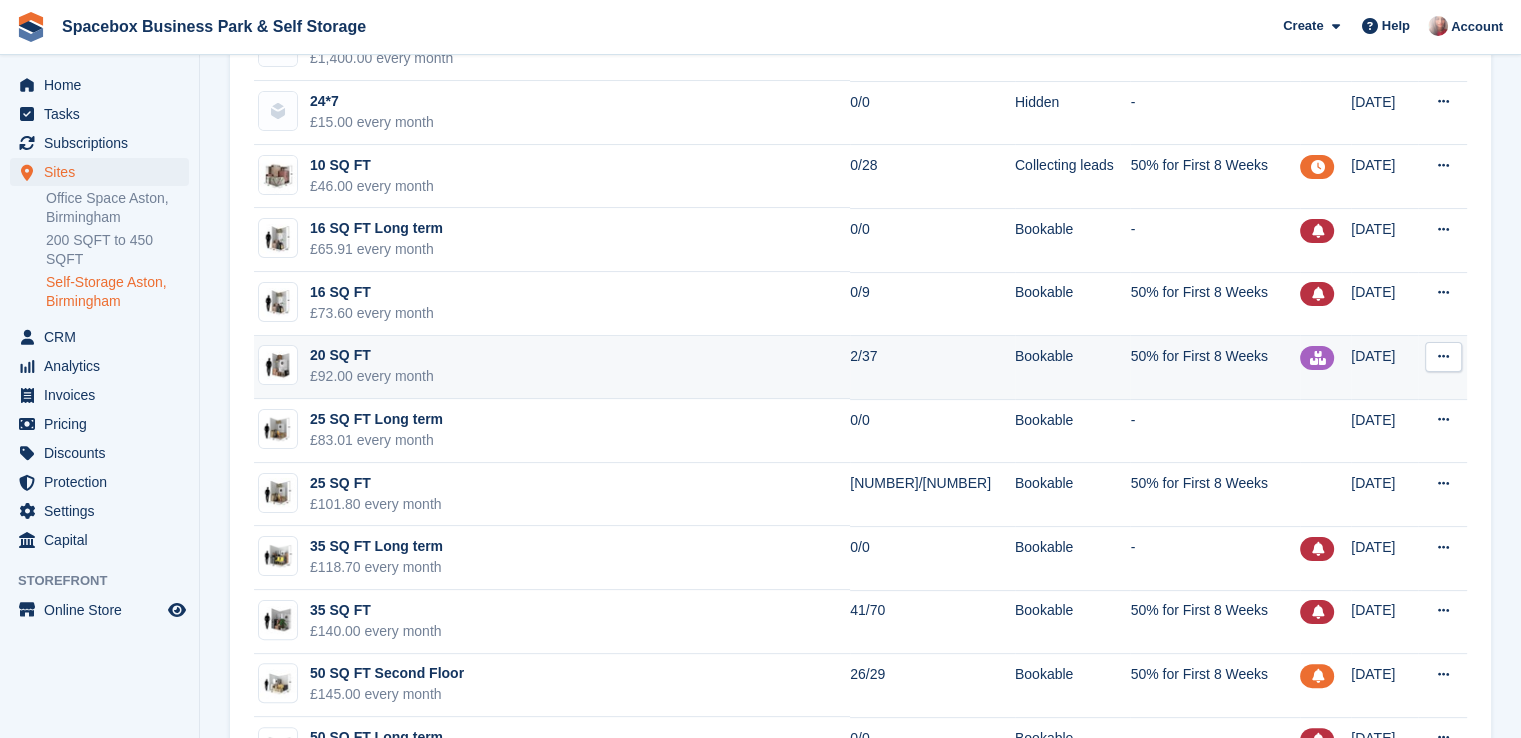 click on "20 SQ FT
£92.00 every month" at bounding box center [552, 368] 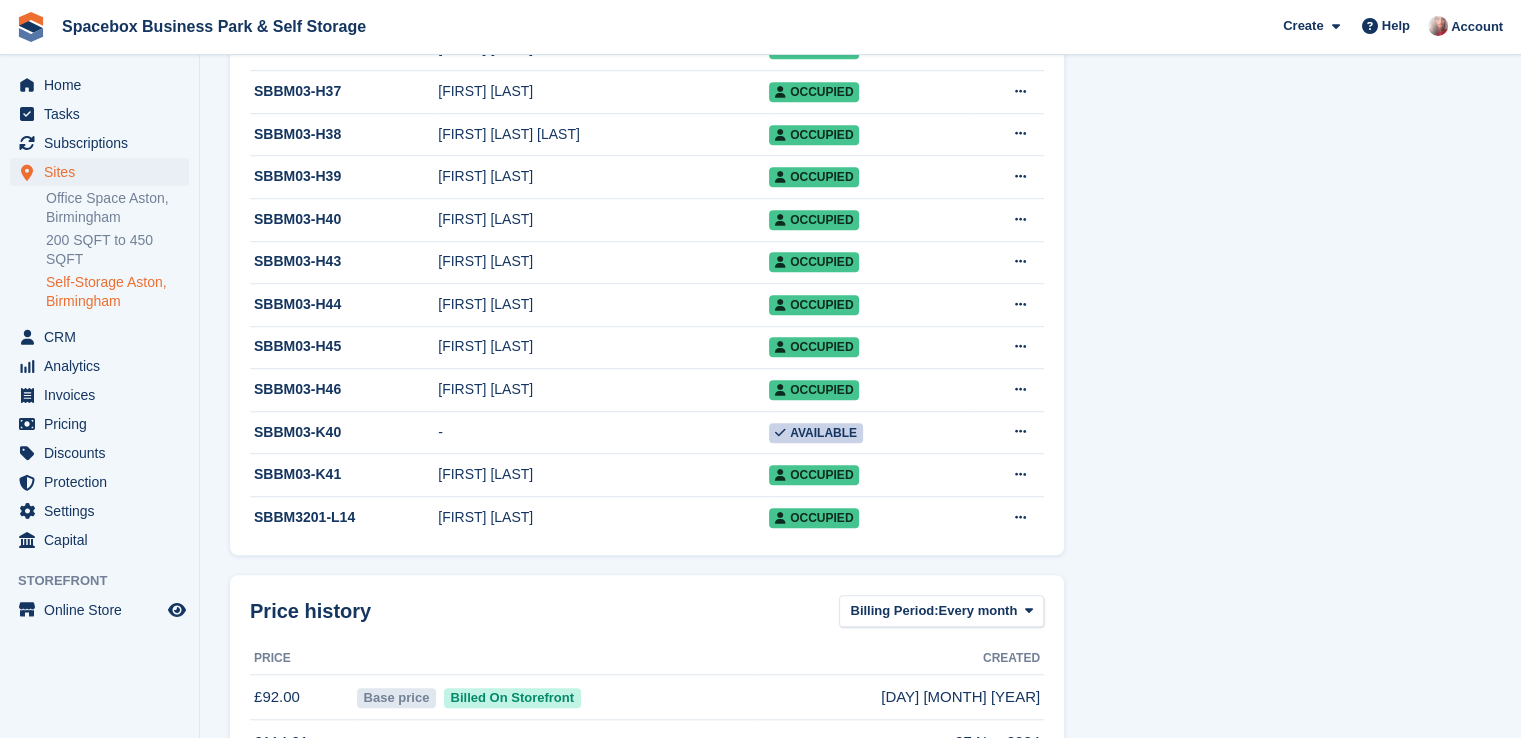 scroll, scrollTop: 1081, scrollLeft: 0, axis: vertical 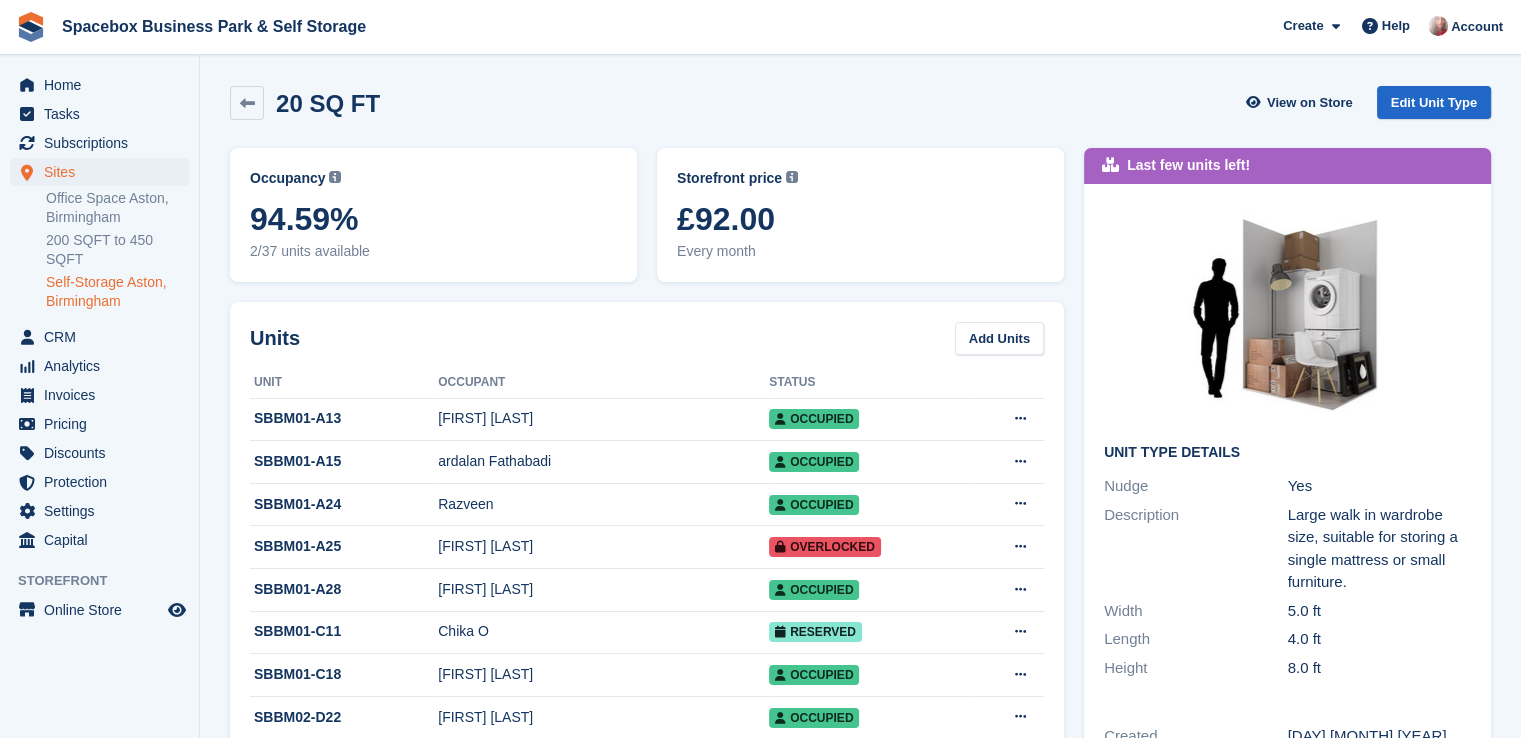 click at bounding box center [1288, 316] 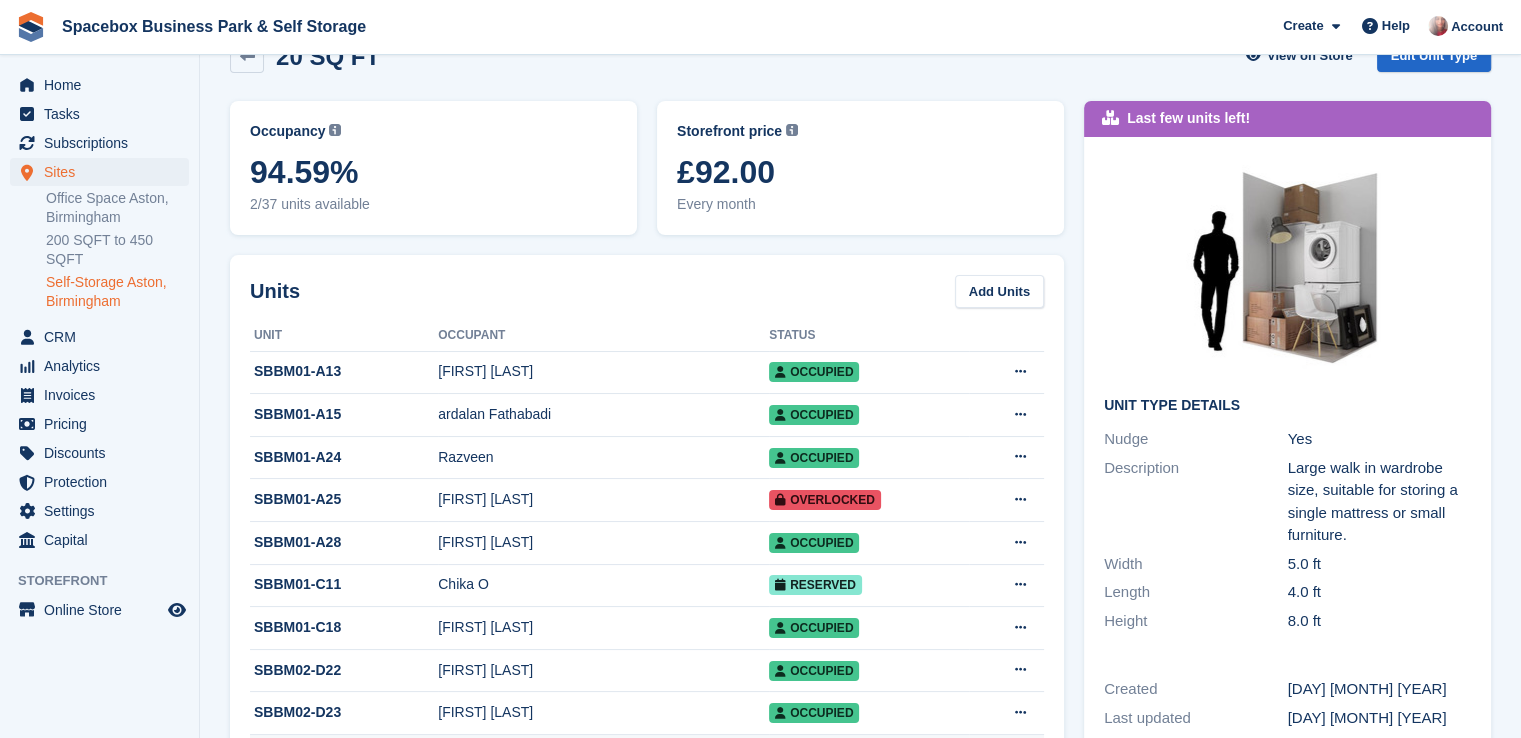 scroll, scrollTop: 0, scrollLeft: 0, axis: both 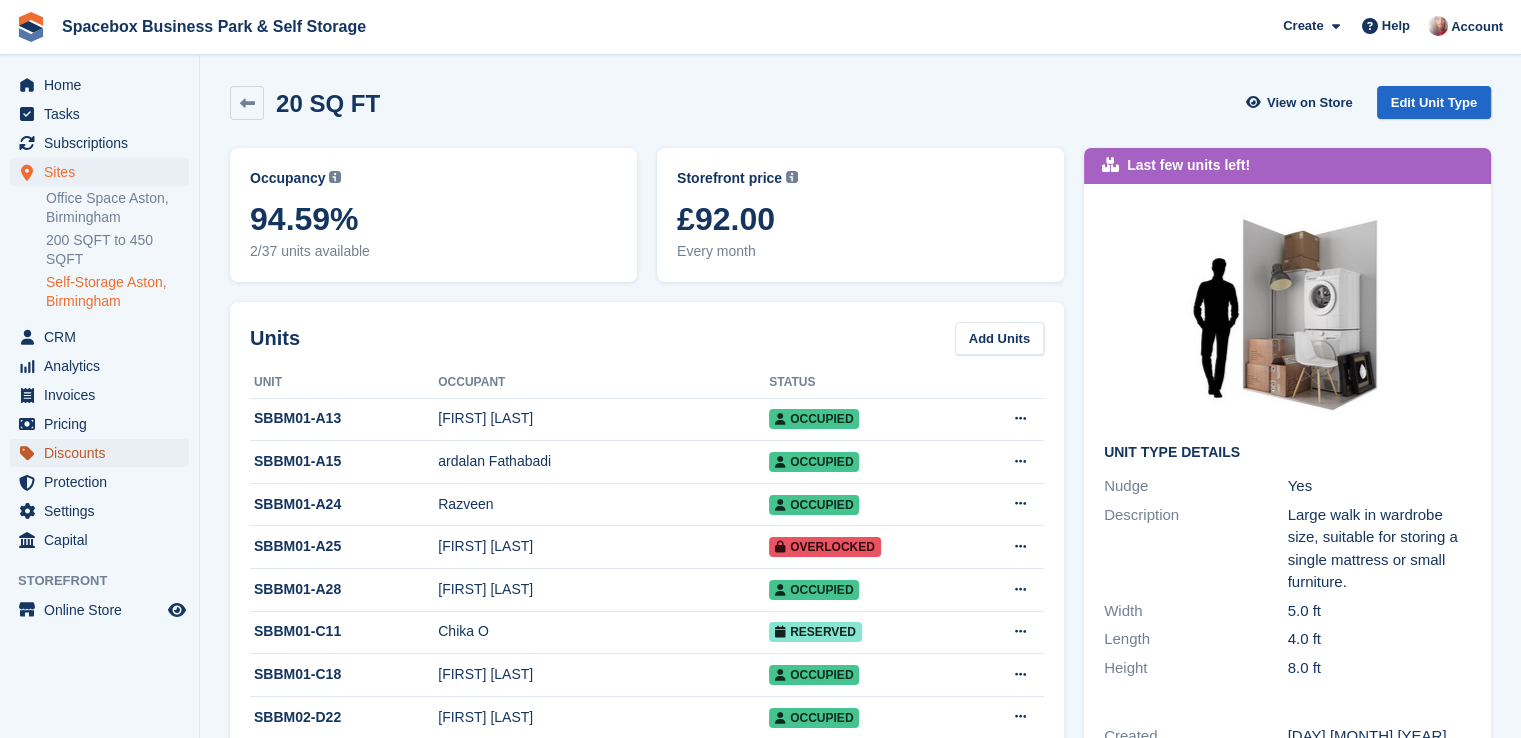 click on "Discounts" at bounding box center [104, 453] 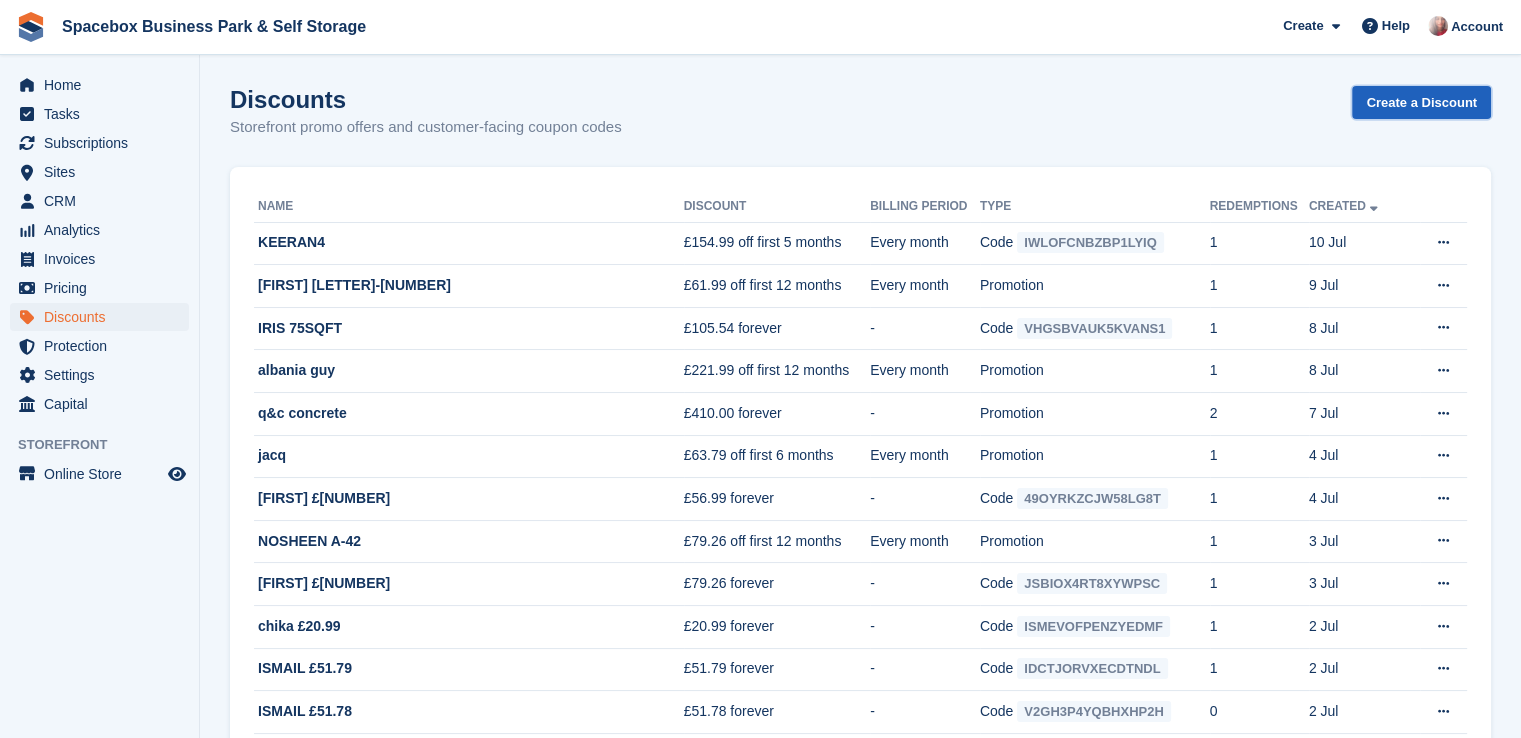 click on "Create a Discount" at bounding box center (1421, 102) 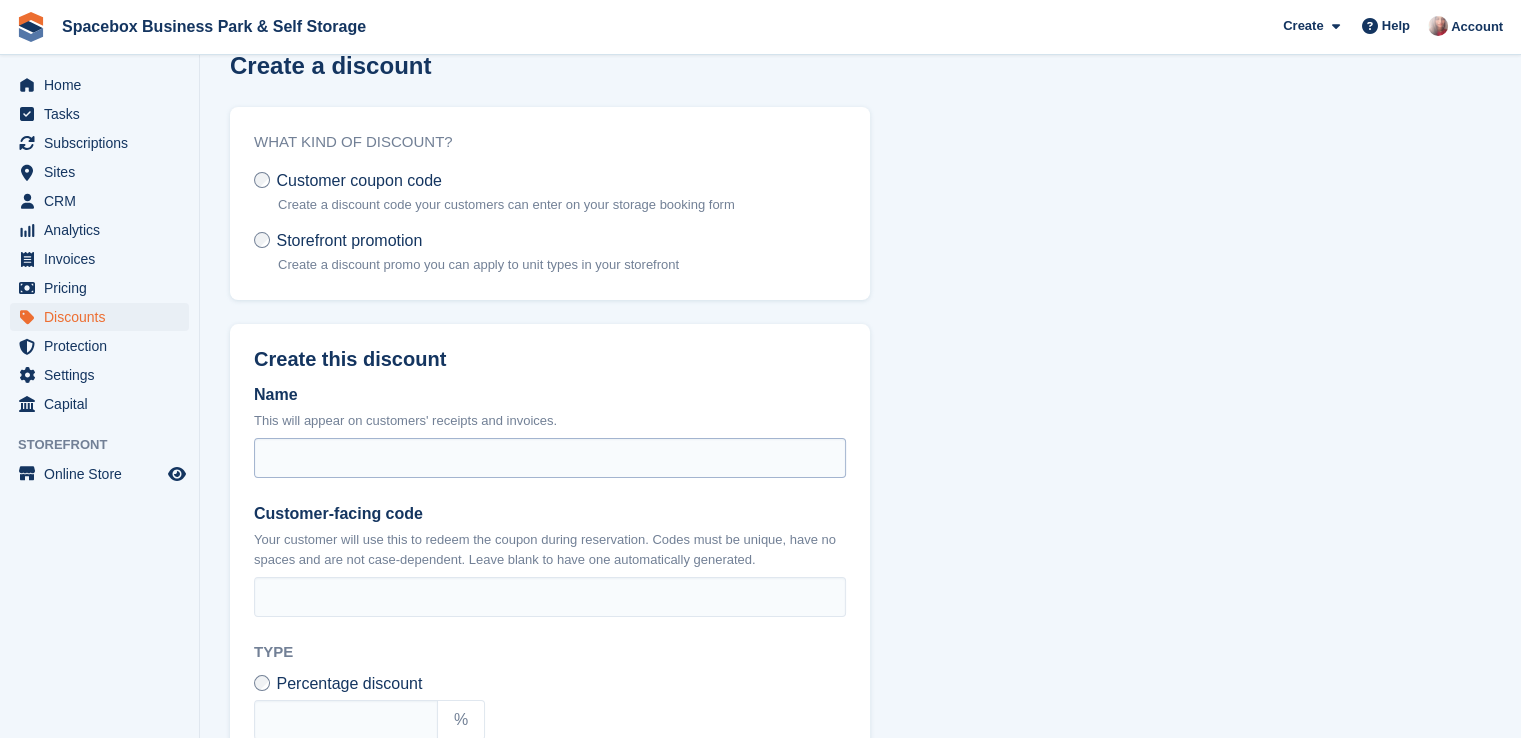 scroll, scrollTop: 40, scrollLeft: 0, axis: vertical 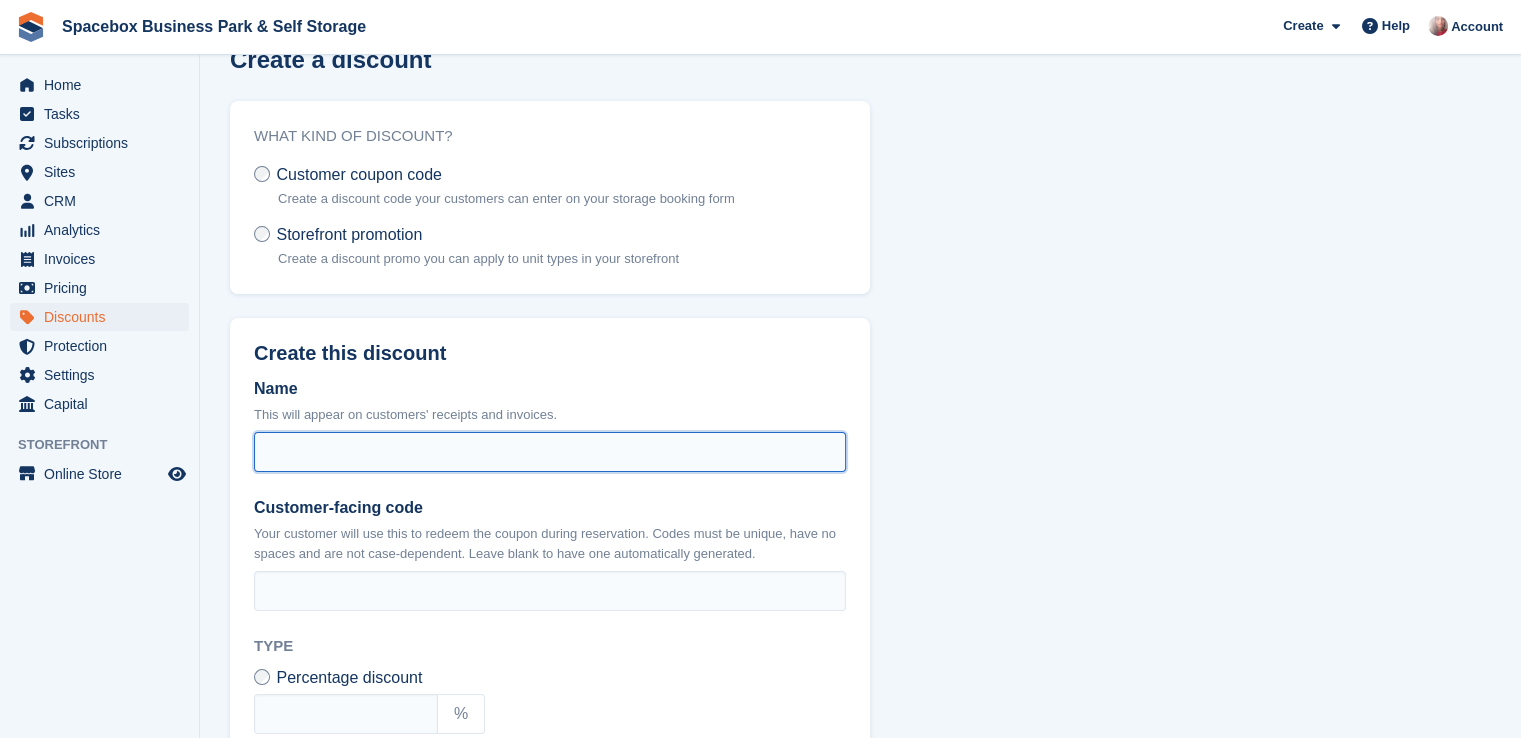 click on "Name" at bounding box center [550, 452] 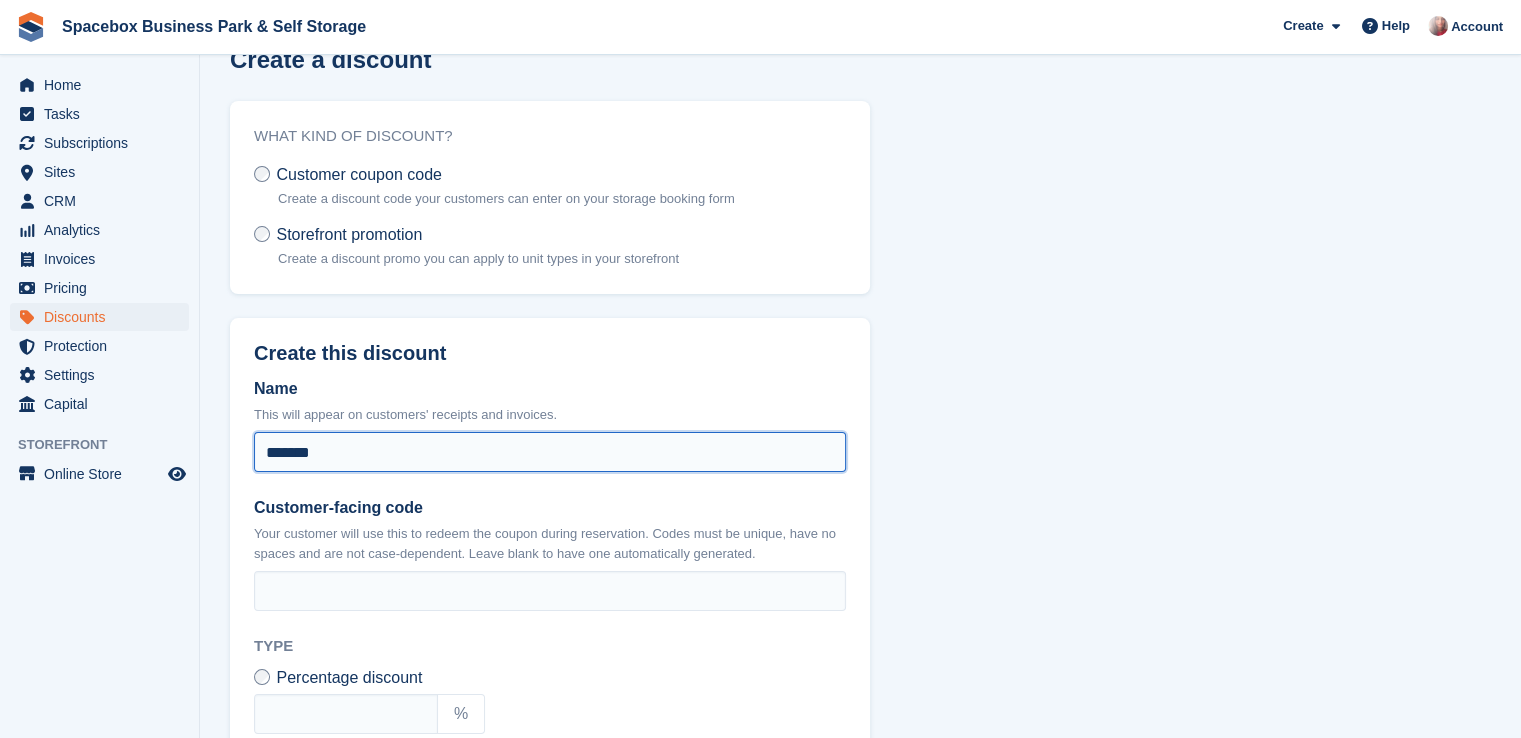 type on "*******" 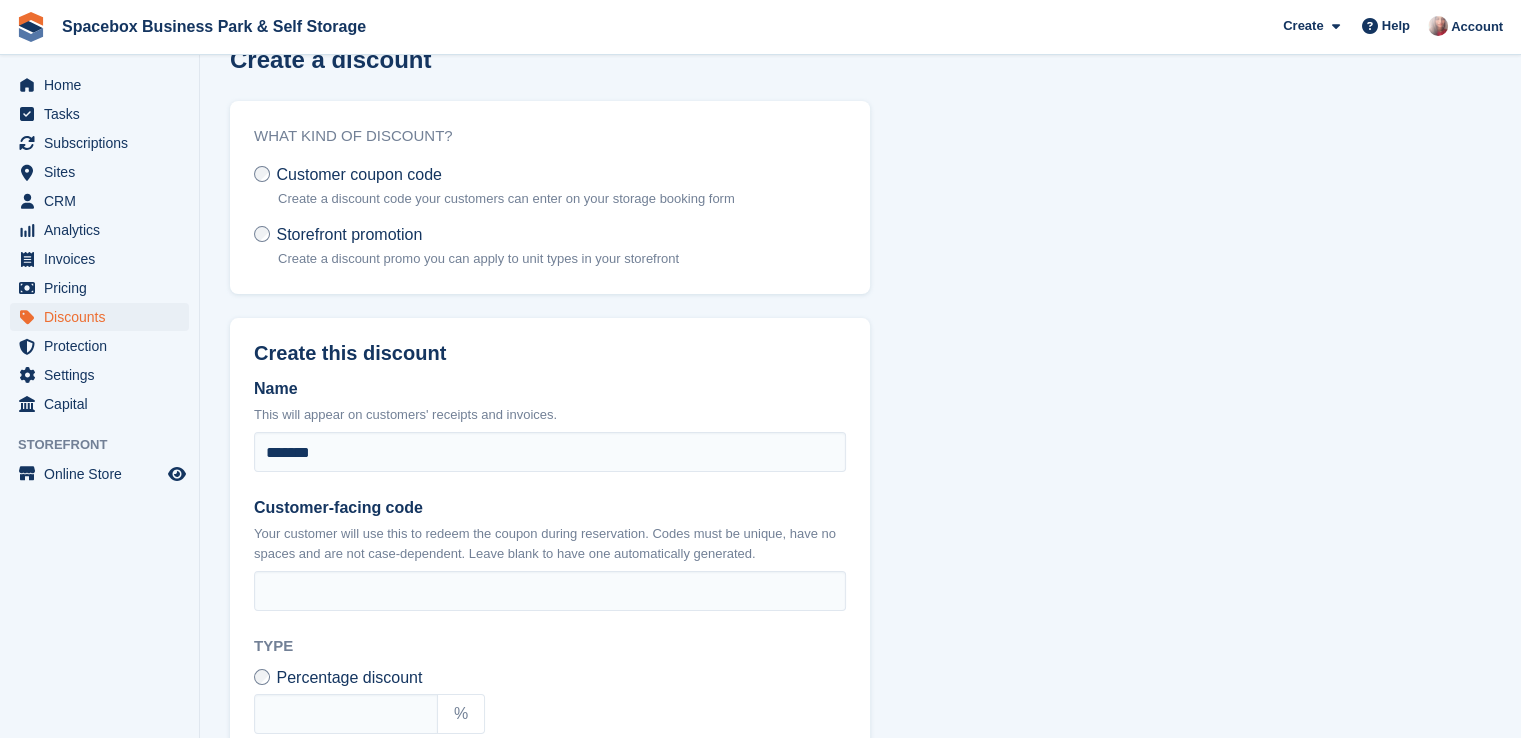 click on "Create this discount
Name
This will appear on customers' receipts and invoices.
*******
Customer-facing code
Your customer will use this to redeem the coupon during reservation. Codes must be unique, have no spaces and are not case-dependent. Leave blank to have one automatically generated.
Type
Percentage discount
%
Fixed amount discount
£
Duration
This determines how long the discount will apply once redeemed.
One time" at bounding box center (550, 733) 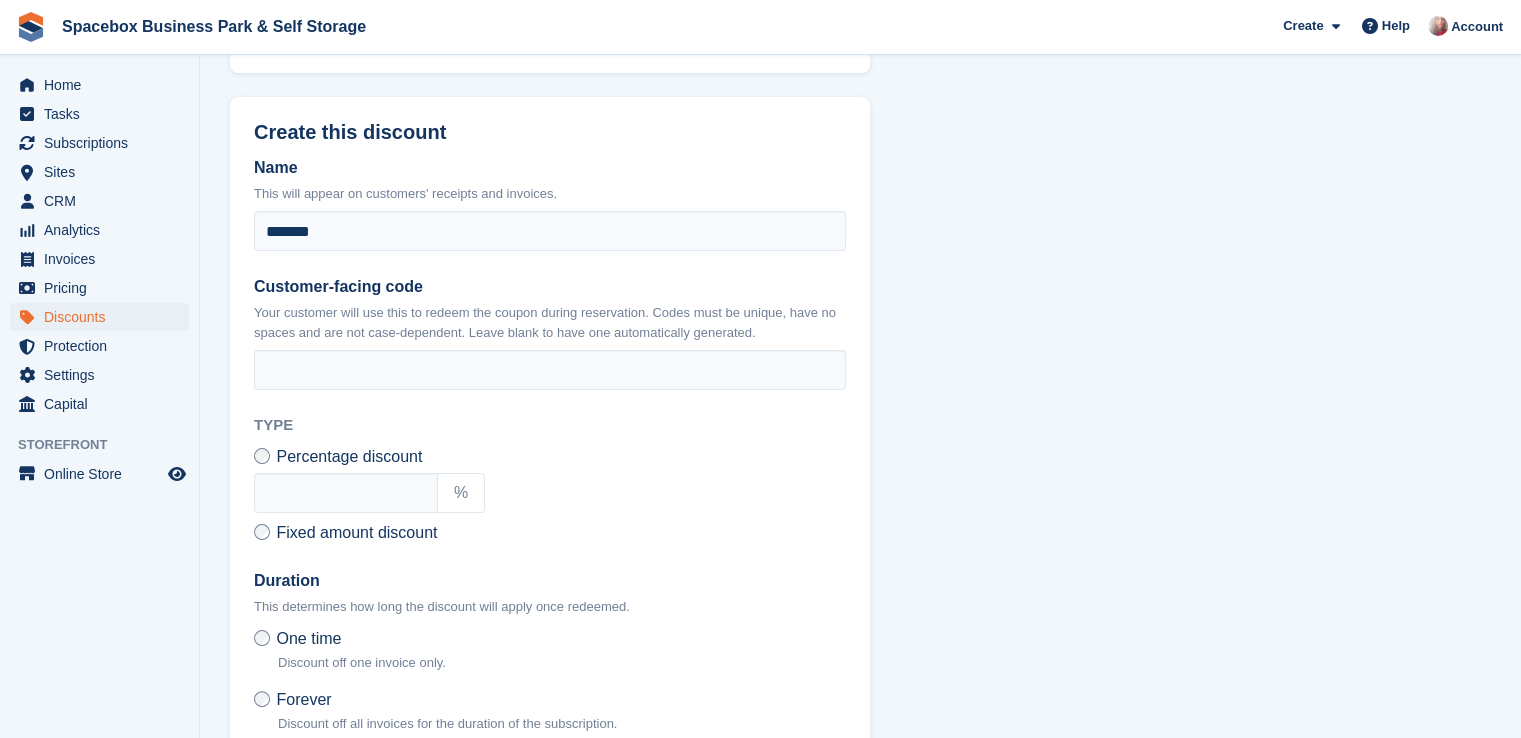 scroll, scrollTop: 280, scrollLeft: 0, axis: vertical 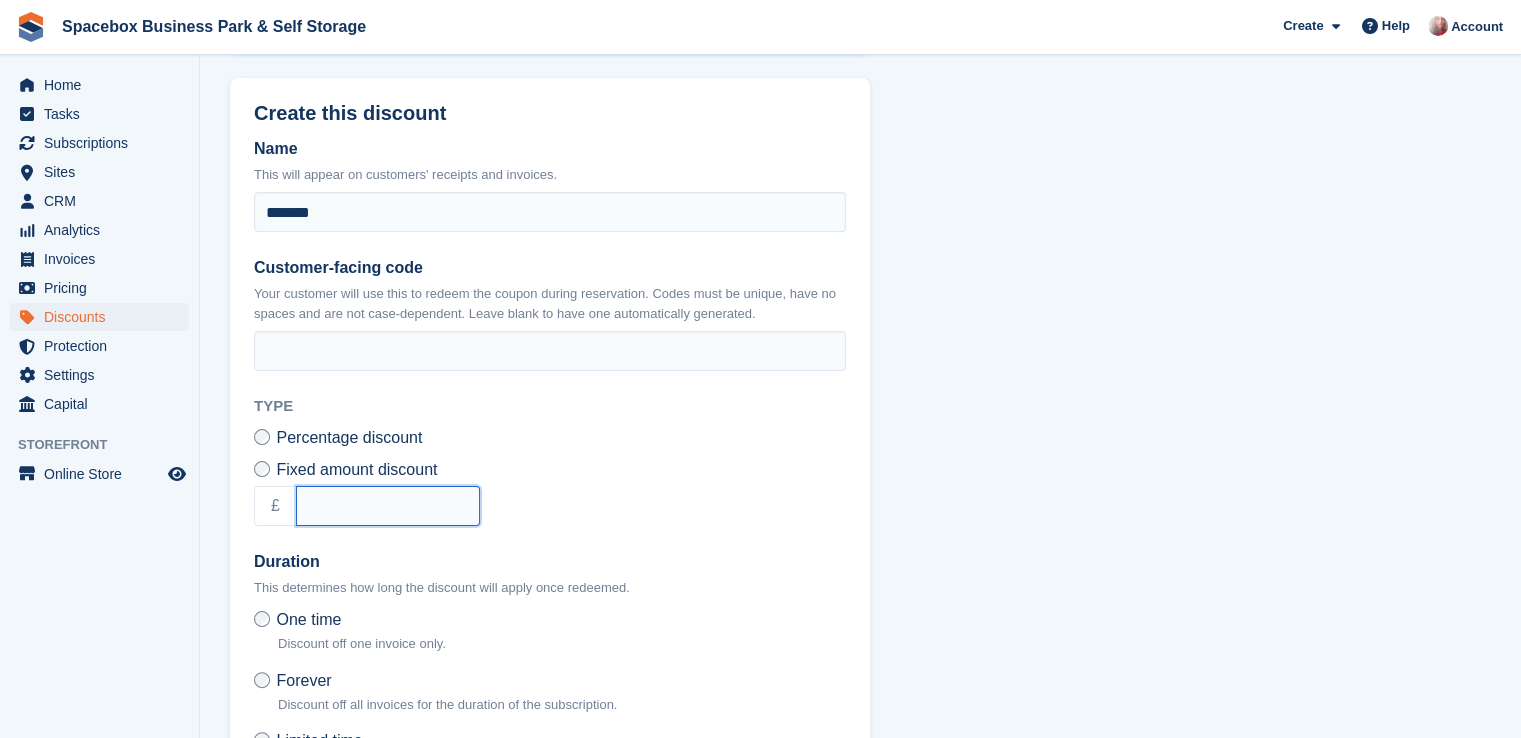 click at bounding box center [388, 506] 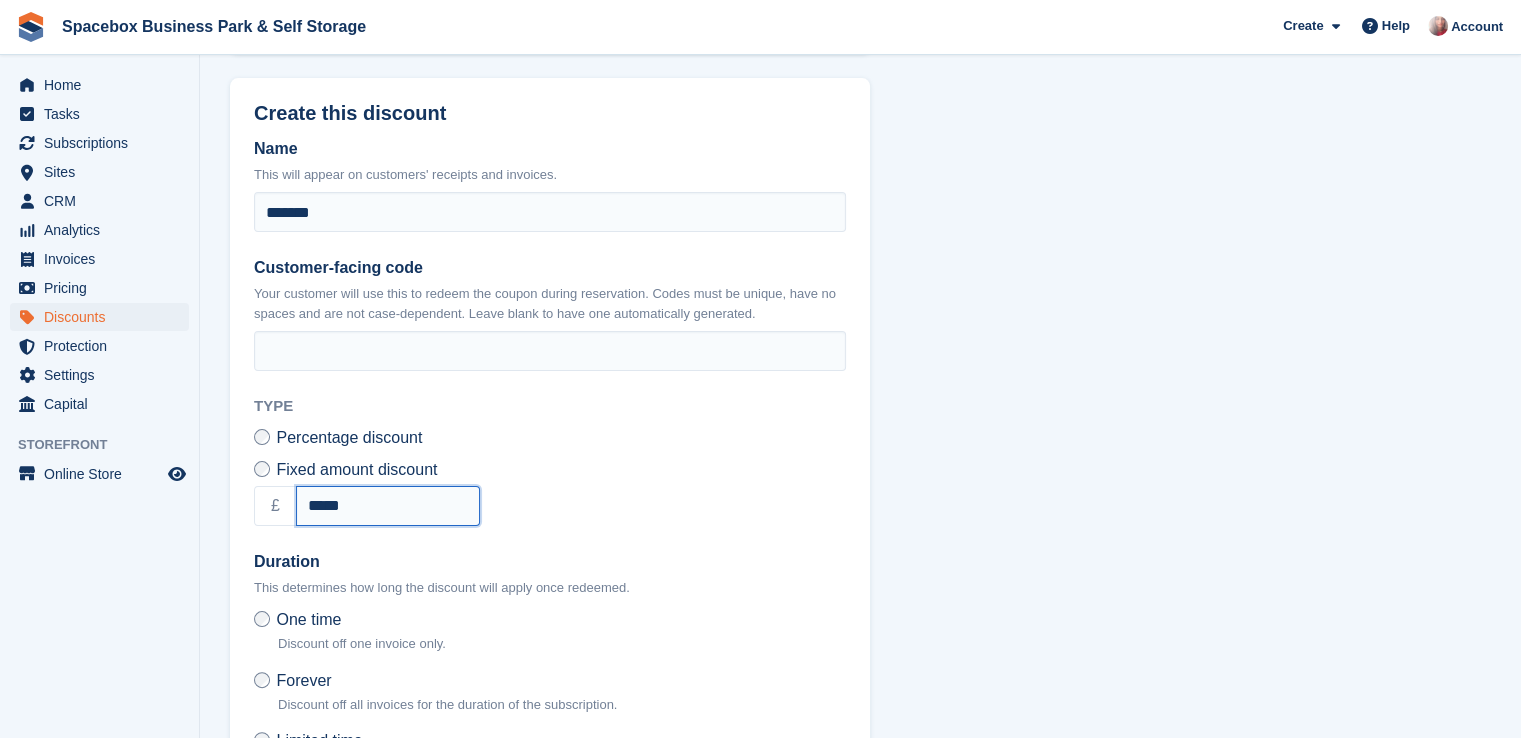 type on "*****" 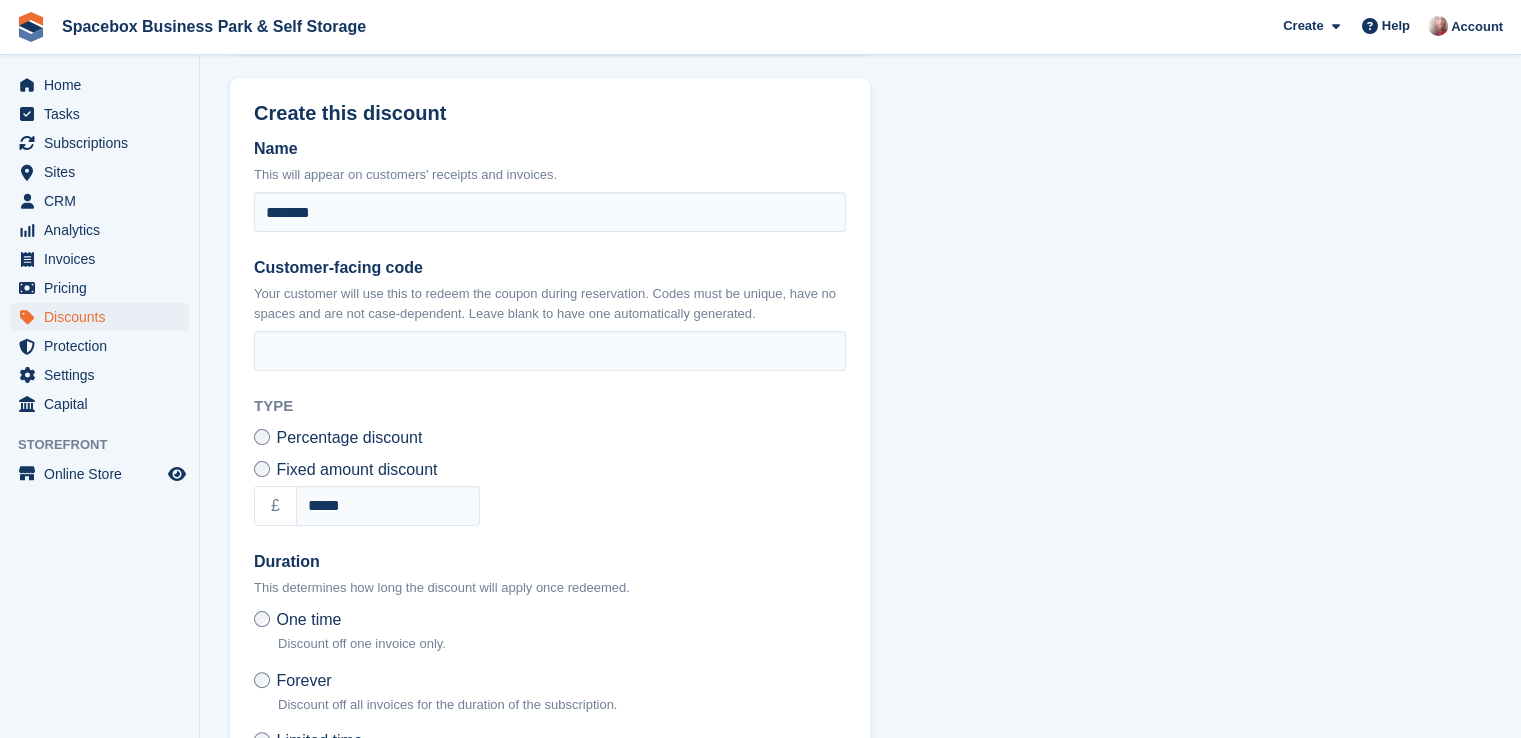 click on "Create this discount
Name
This will appear on customers' receipts and invoices.
*******
Customer-facing code
Your customer will use this to redeem the coupon during reservation. Codes must be unique, have no spaces and are not case-dependent. Leave blank to have one automatically generated.
Type
Percentage discount
%
Fixed amount discount
£
*****
Duration
This determines how long the discount will apply once redeemed.
One time" at bounding box center [550, 493] 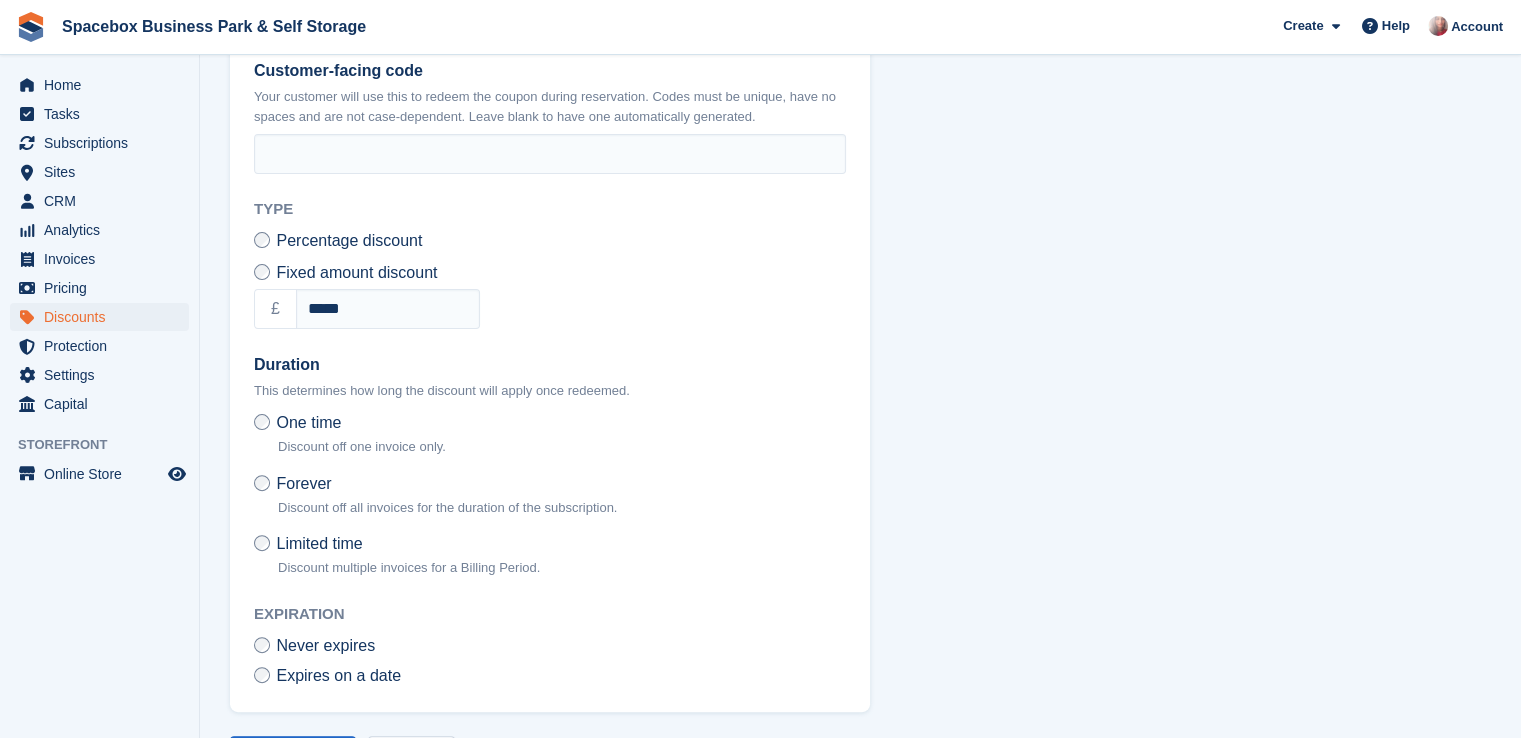 scroll, scrollTop: 480, scrollLeft: 0, axis: vertical 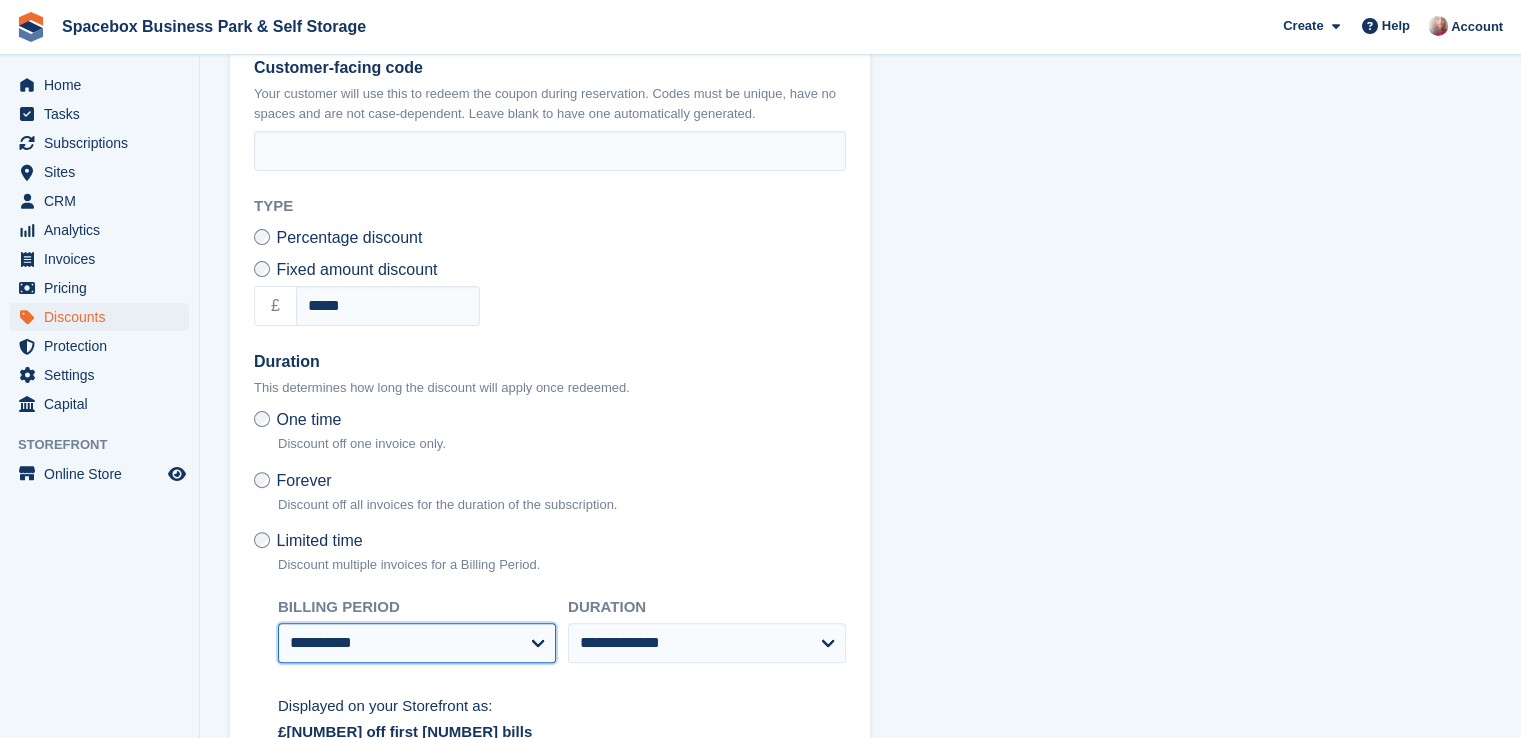 click on "**********" at bounding box center (417, 643) 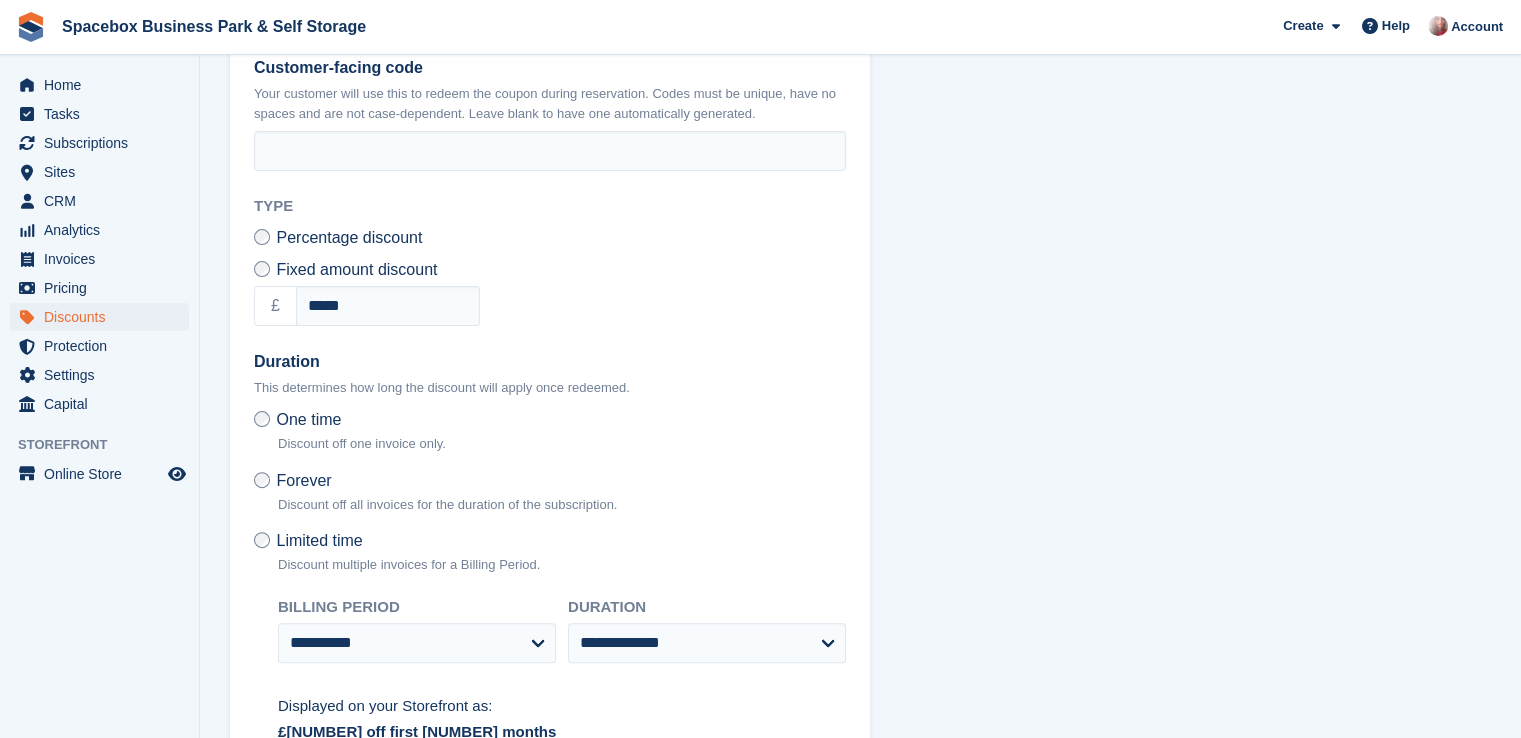 click on "**********" at bounding box center [550, 547] 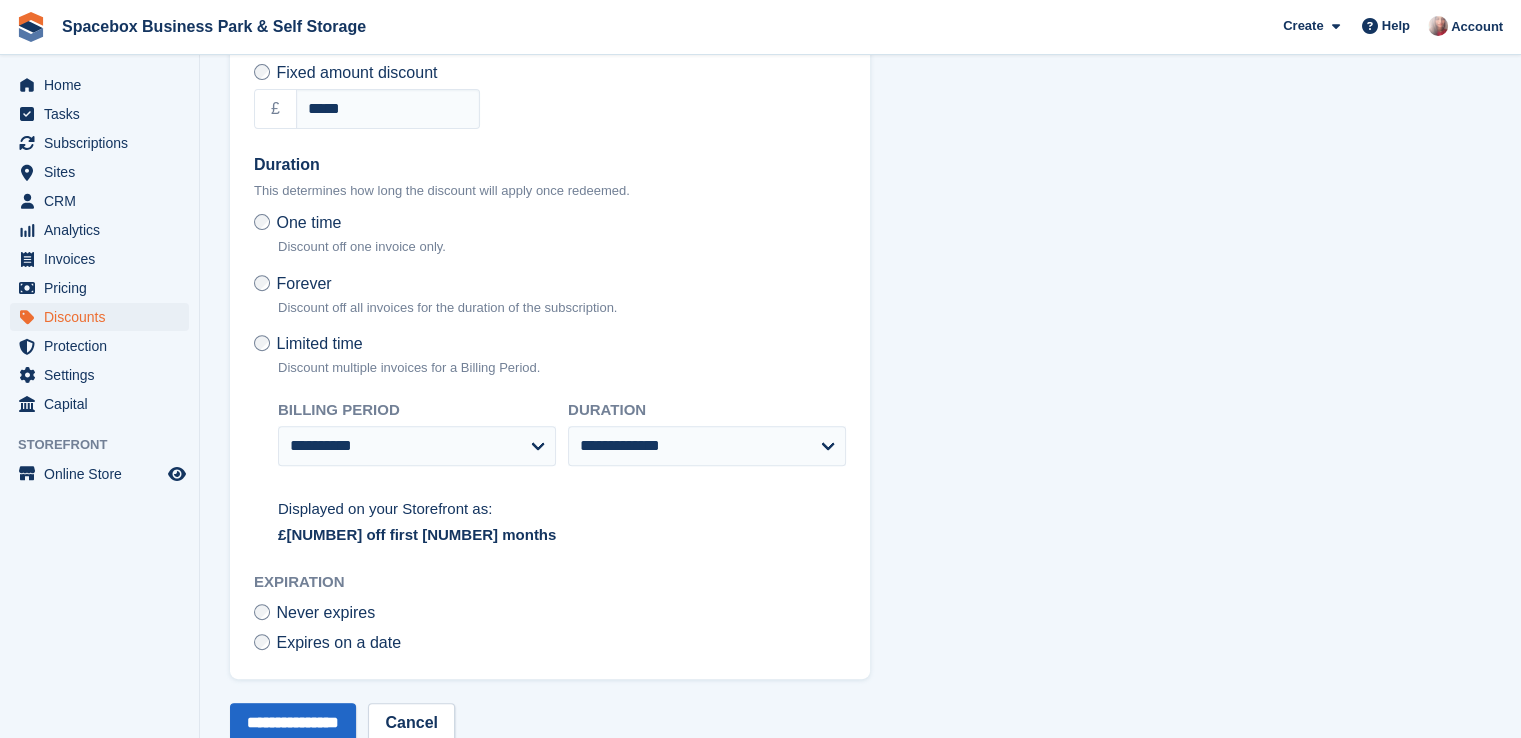 scroll, scrollTop: 680, scrollLeft: 0, axis: vertical 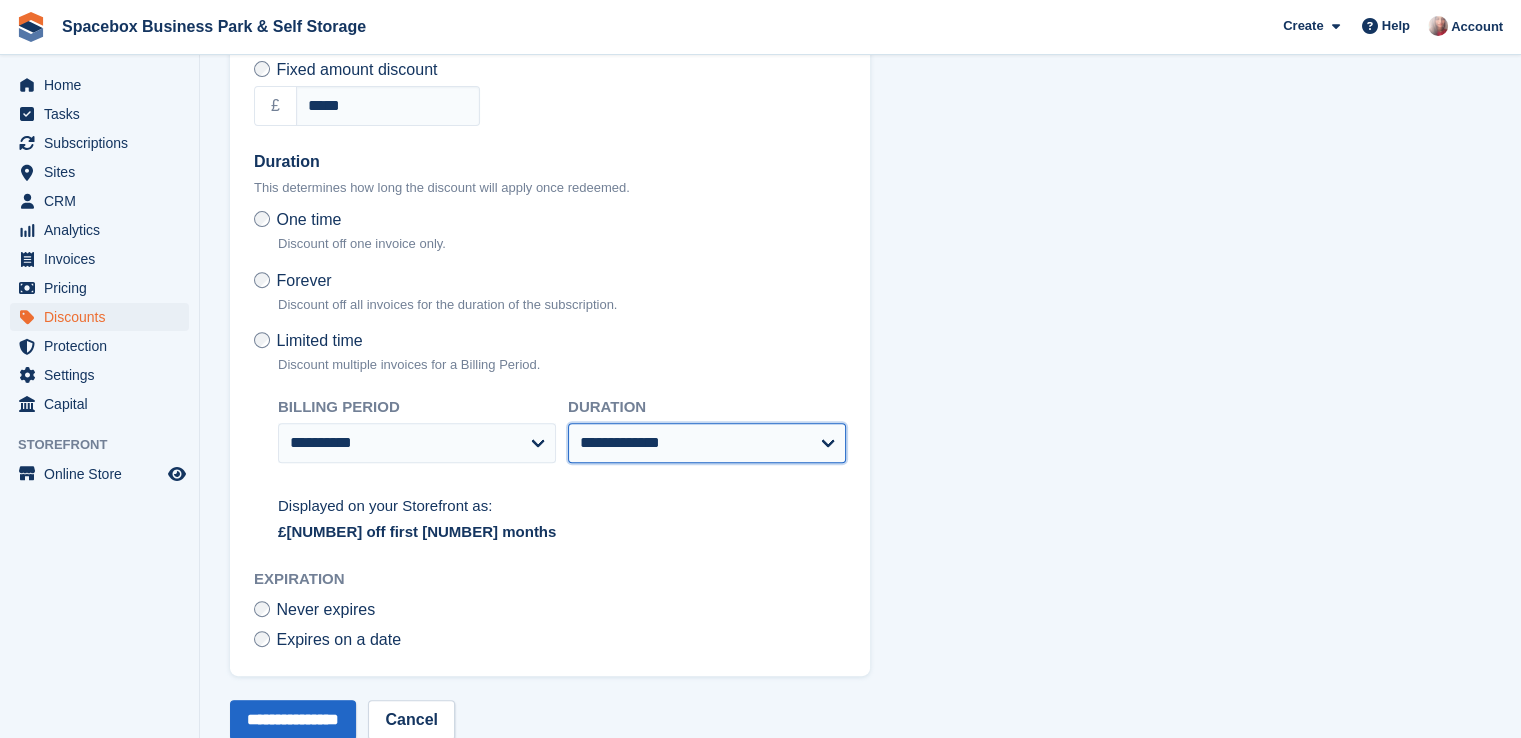 click on "**********" at bounding box center (707, 443) 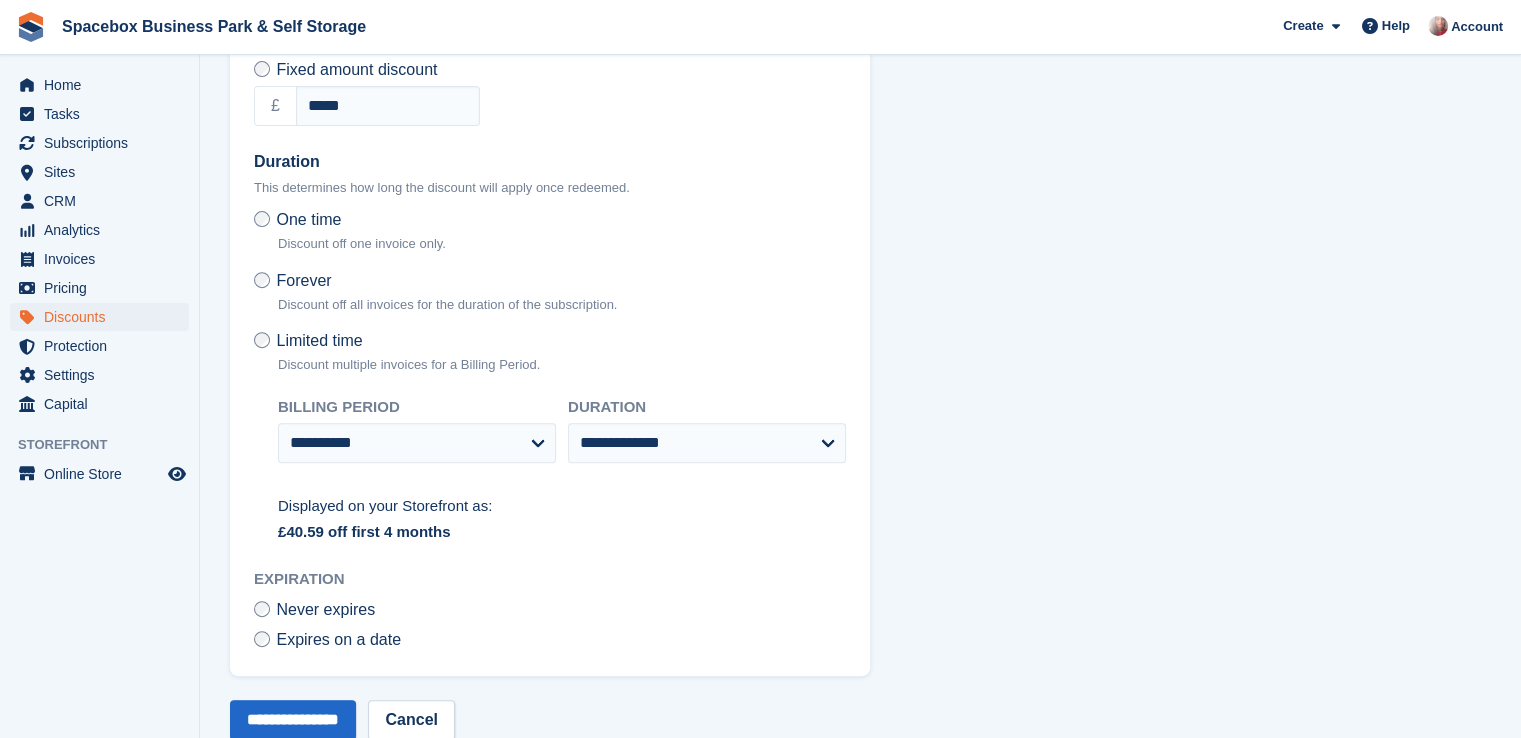 click on "Create a discount
What kind of discount?
Customer coupon code
Create a discount code your customers can enter on your storage booking form
Storefront promotion
Create a discount promo you can apply to unit types in your storefront
Create this discount
Name
This will appear on customers' receipts and invoices.
*******
Customer-facing code
Your customer will use this to redeem the coupon during reservation. Codes must be unique, have no spaces and are not case-dependent. Leave blank to have one automatically generated.
Type
Percentage discount
%" at bounding box center (860, 53) 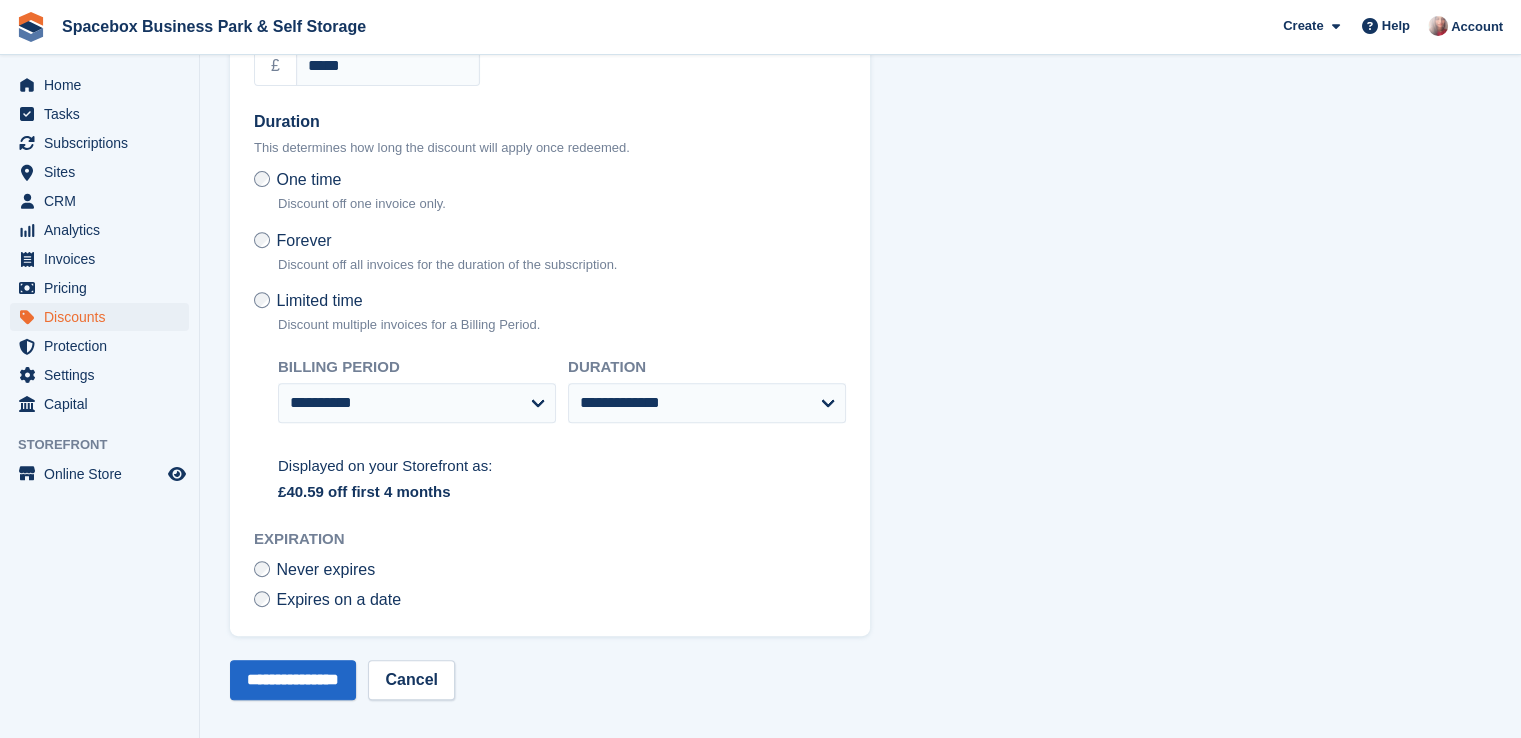 scroll, scrollTop: 722, scrollLeft: 0, axis: vertical 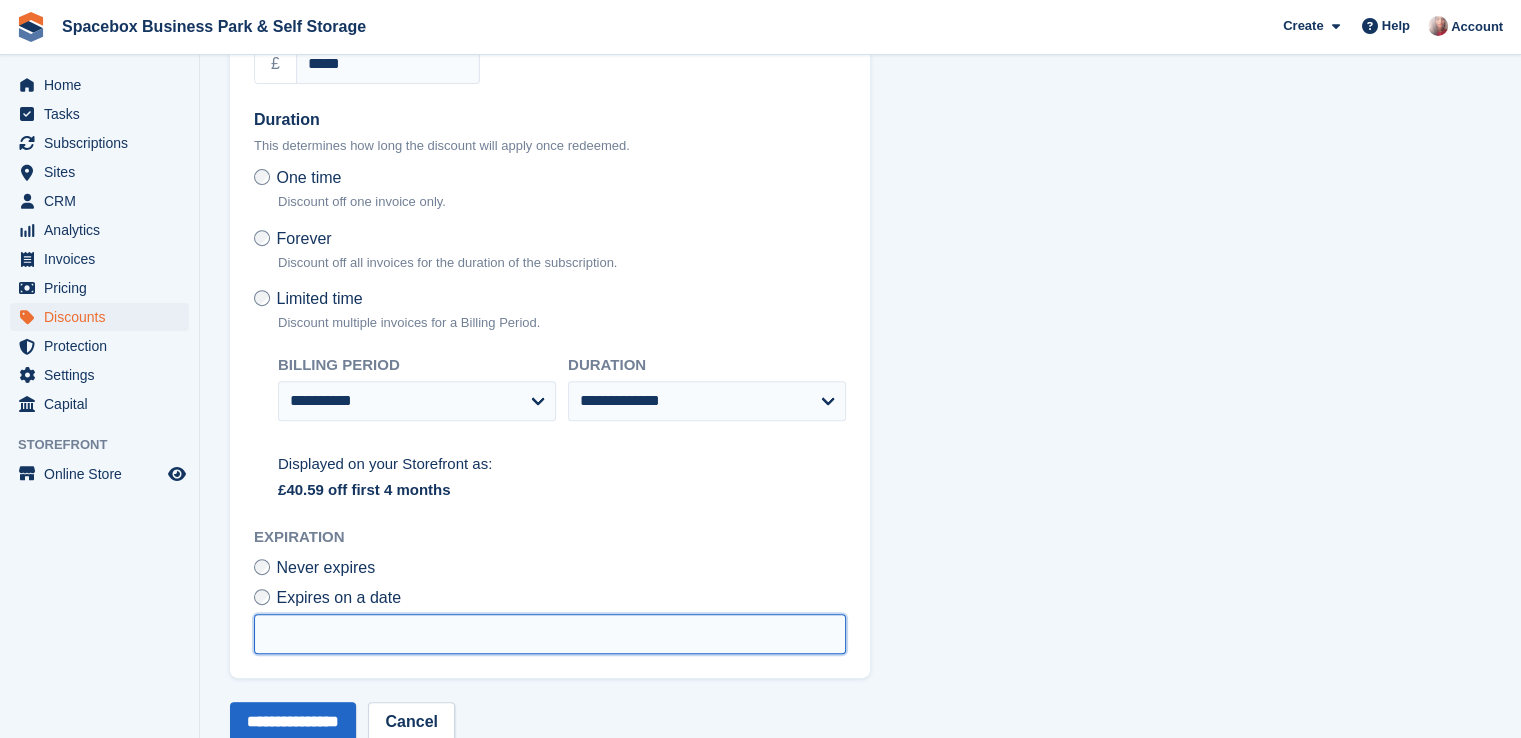 click at bounding box center (550, 634) 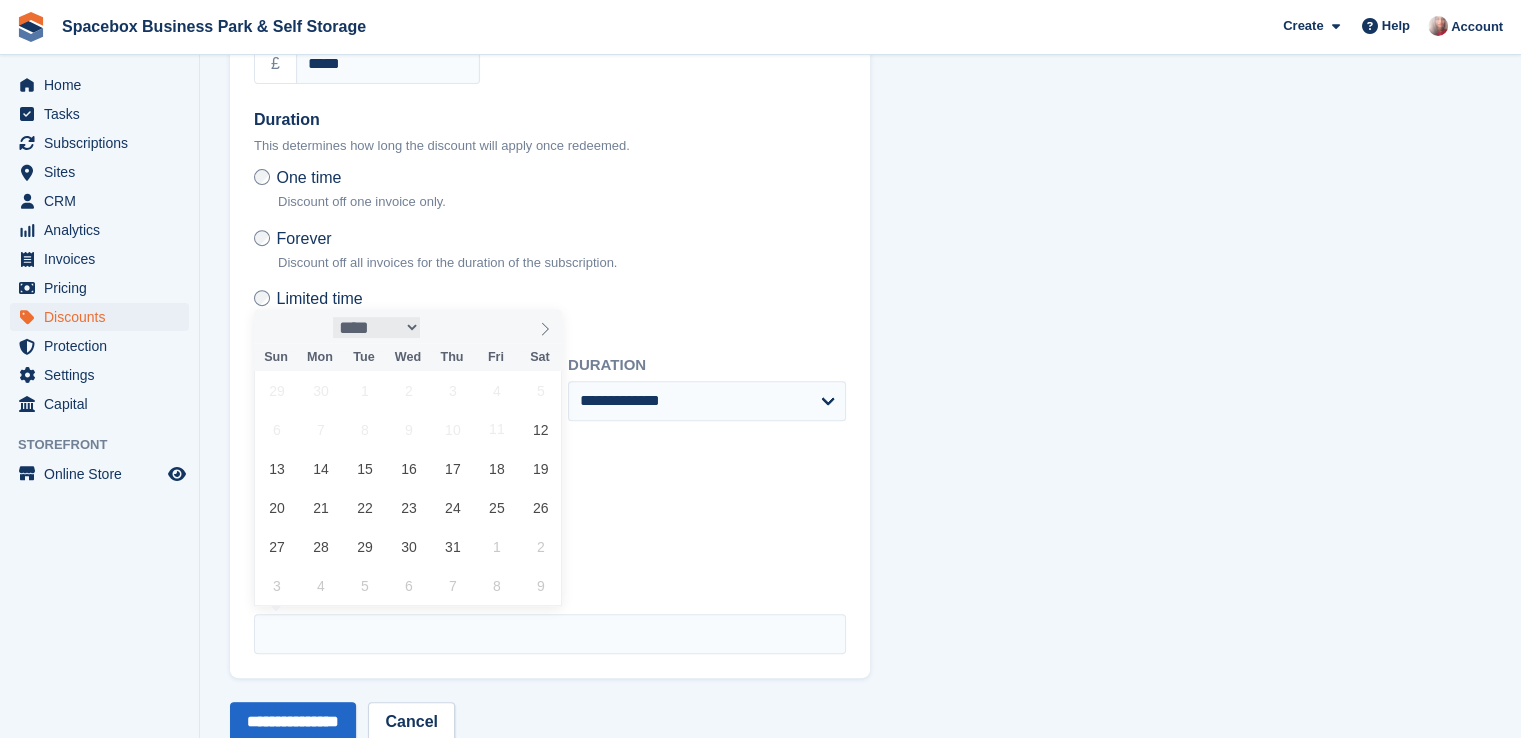 click on "**** ****** ********* ******* ******** ********" at bounding box center [377, 327] 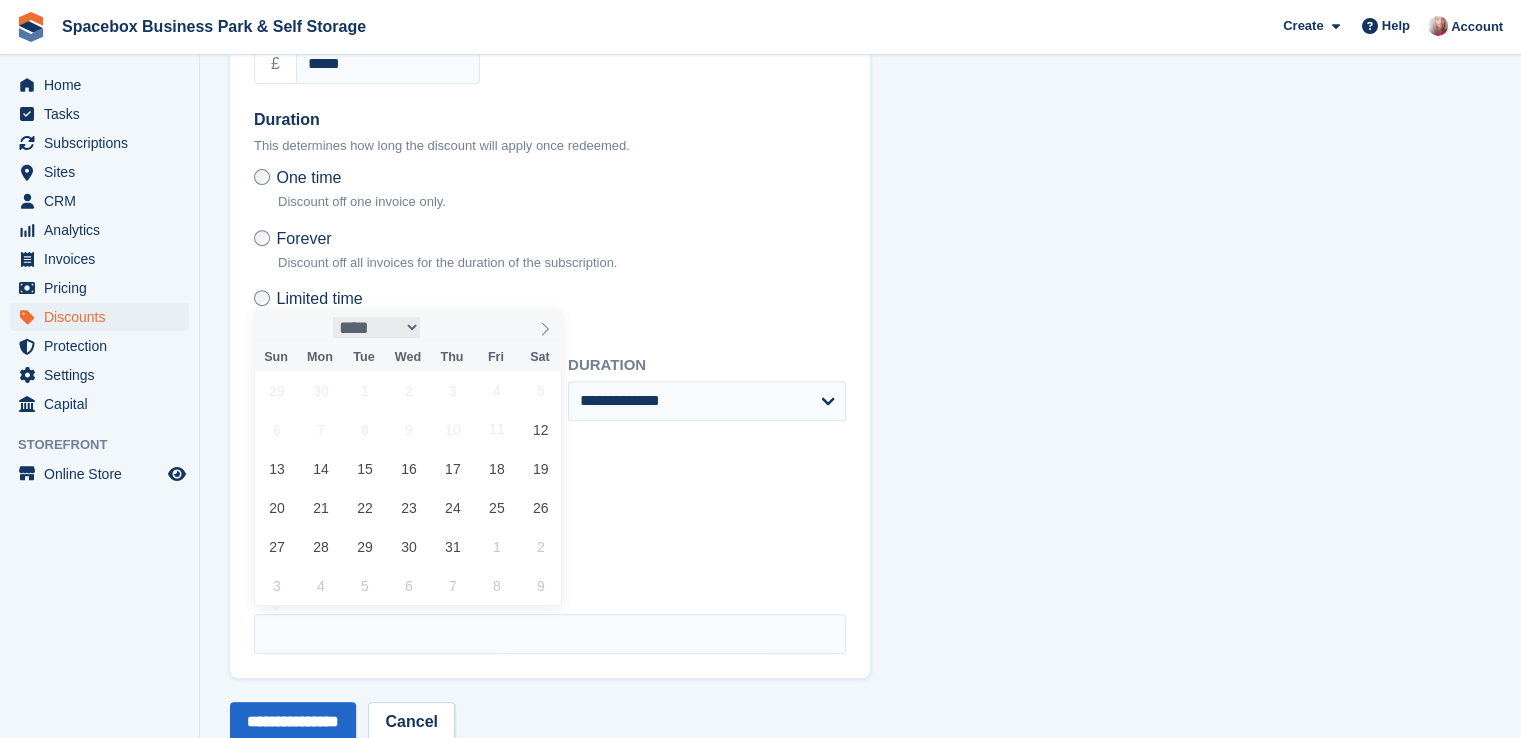 select on "*" 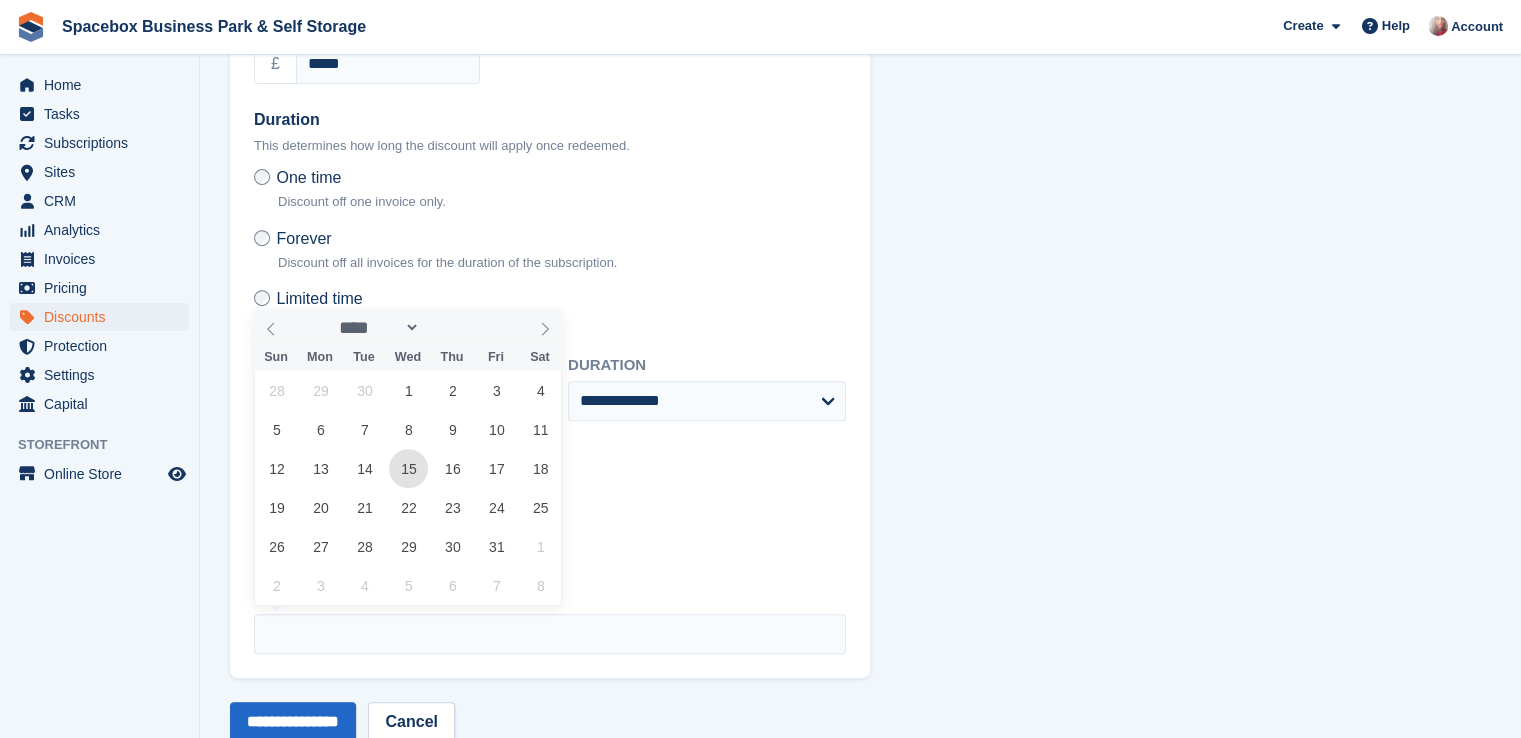 click on "15" at bounding box center (408, 468) 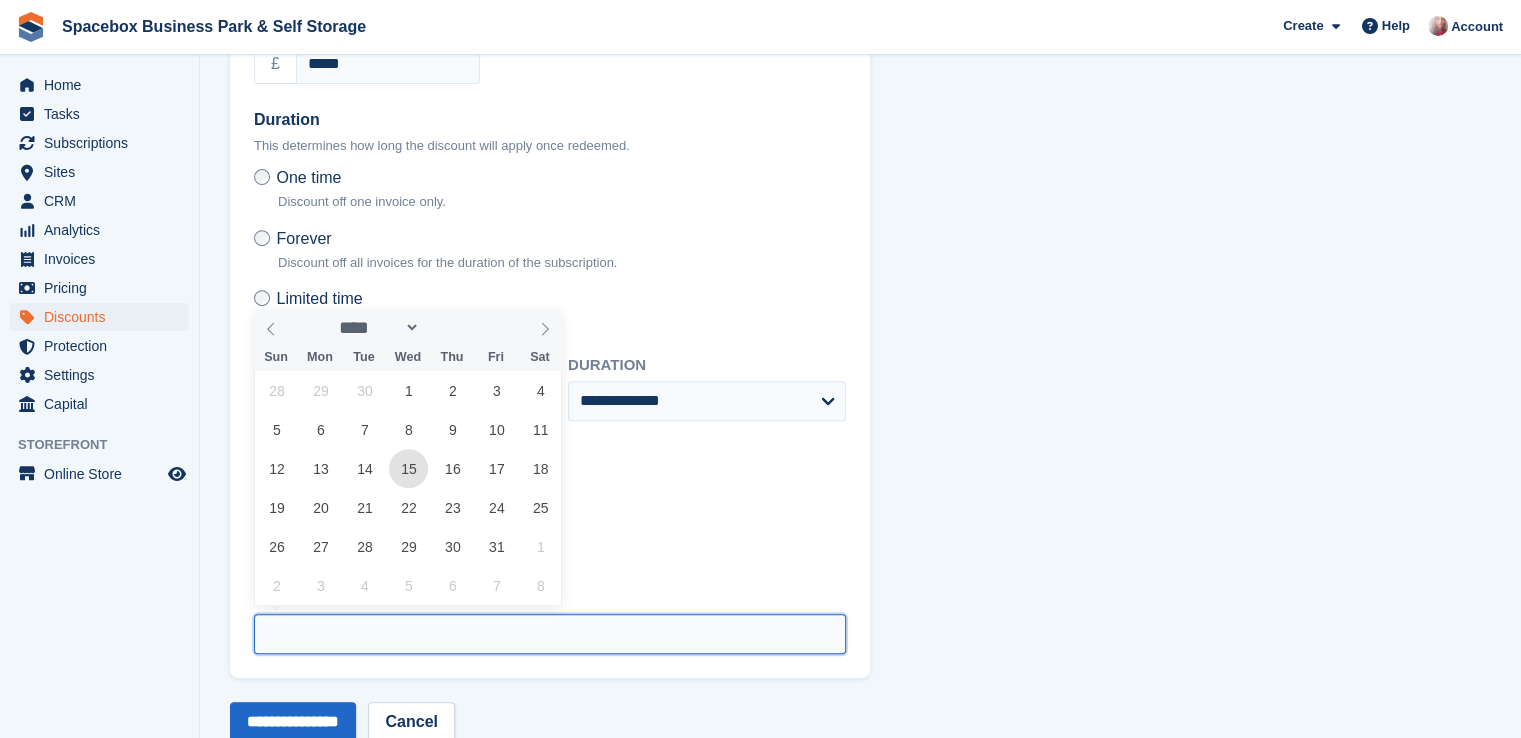 type on "**********" 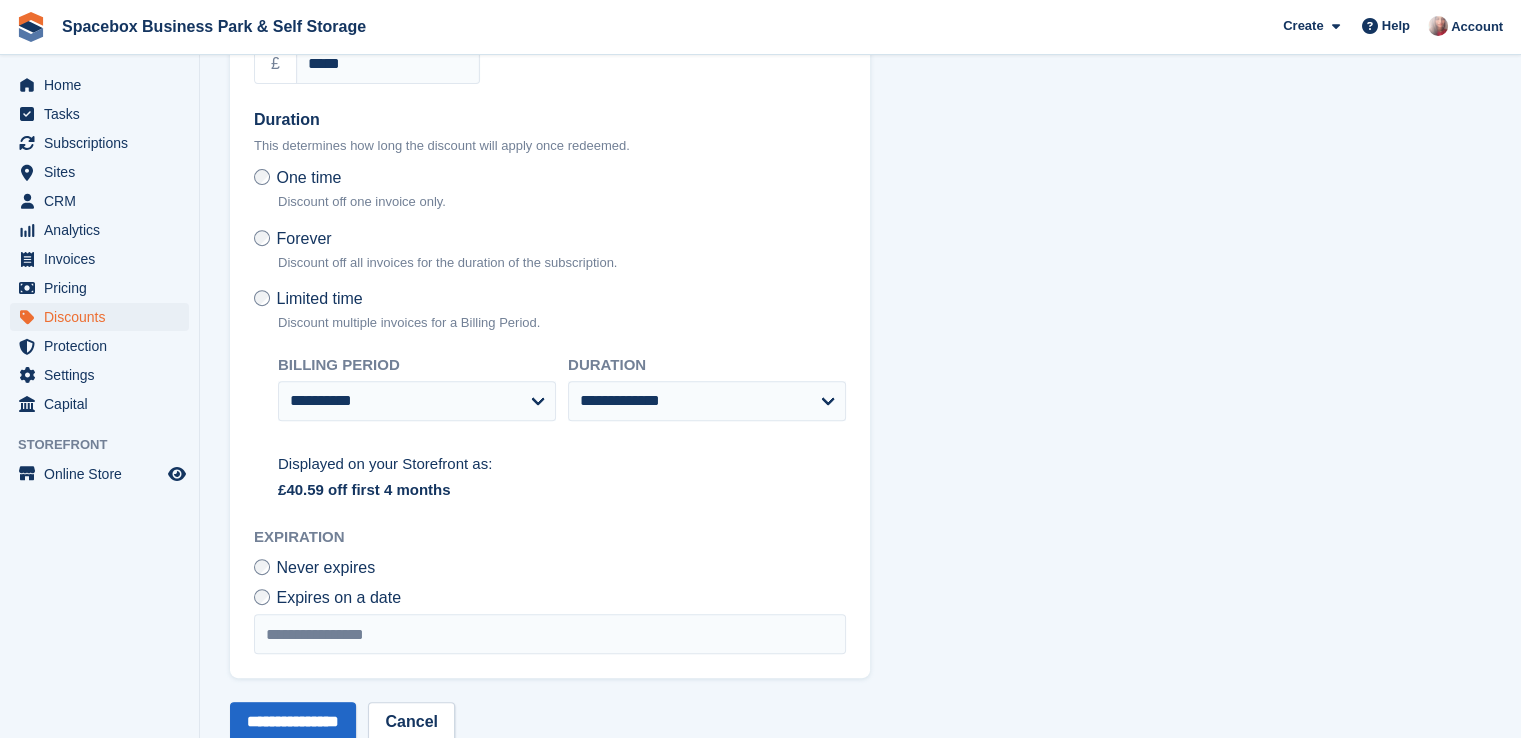 click on "**********" at bounding box center (550, 605) 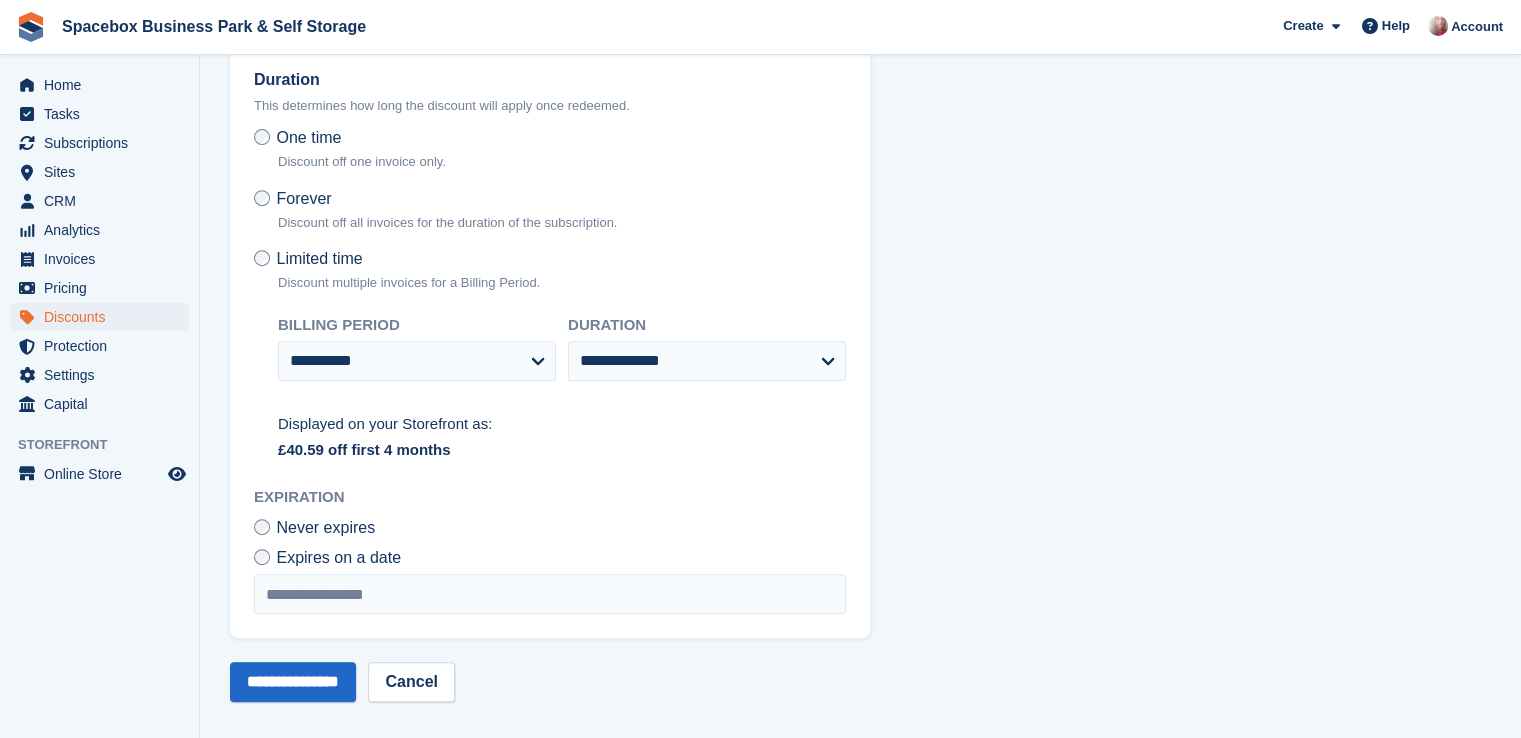 scroll, scrollTop: 766, scrollLeft: 0, axis: vertical 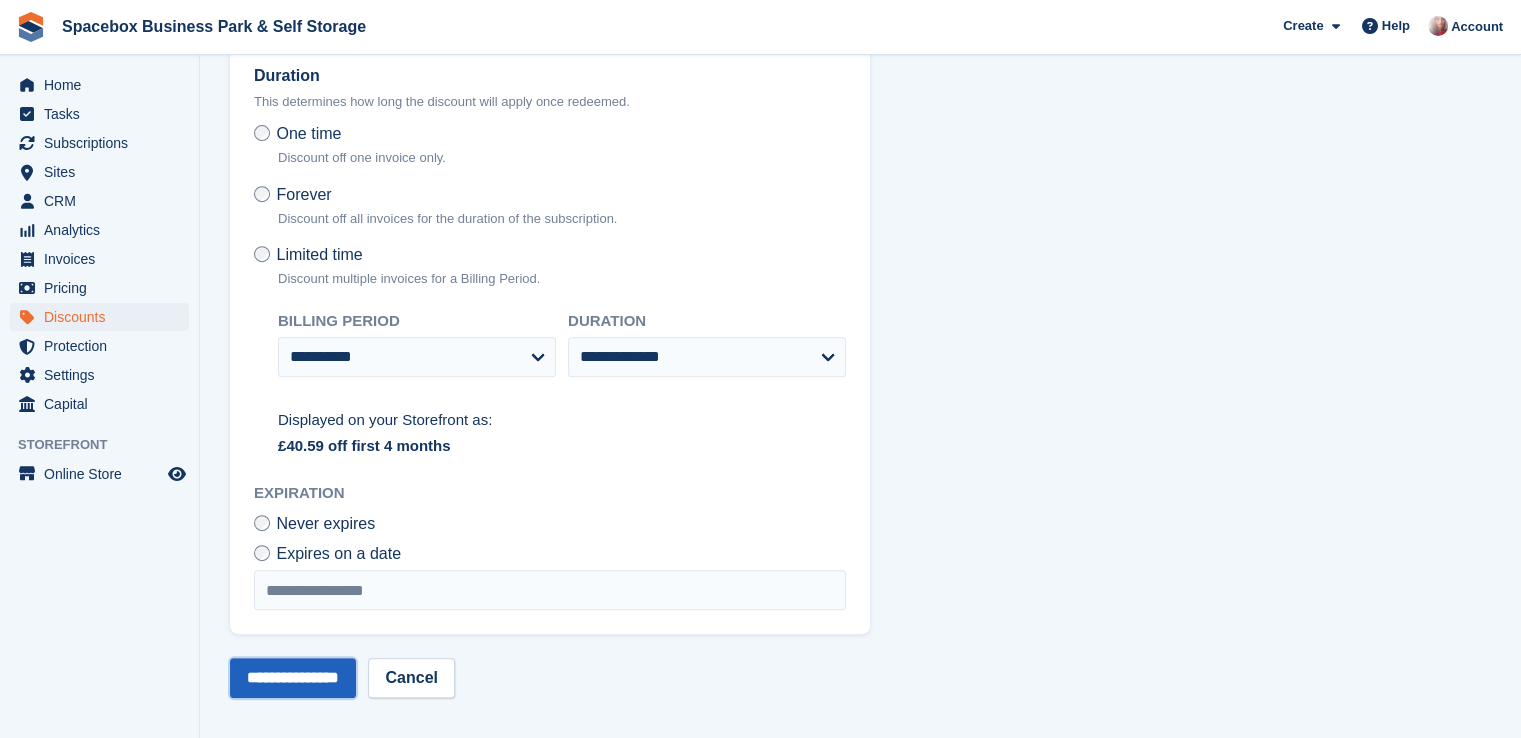 click on "**********" at bounding box center [293, 678] 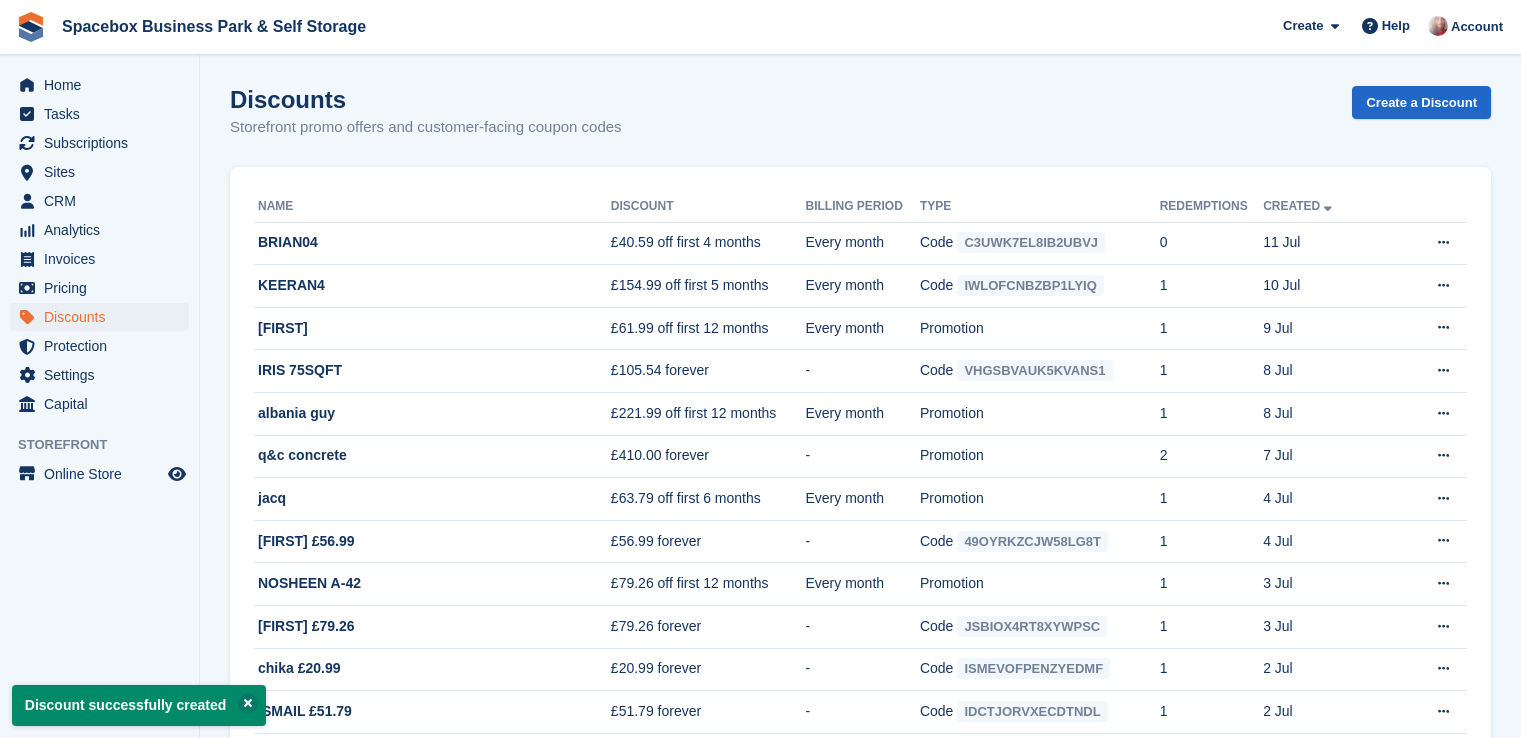 scroll, scrollTop: 0, scrollLeft: 0, axis: both 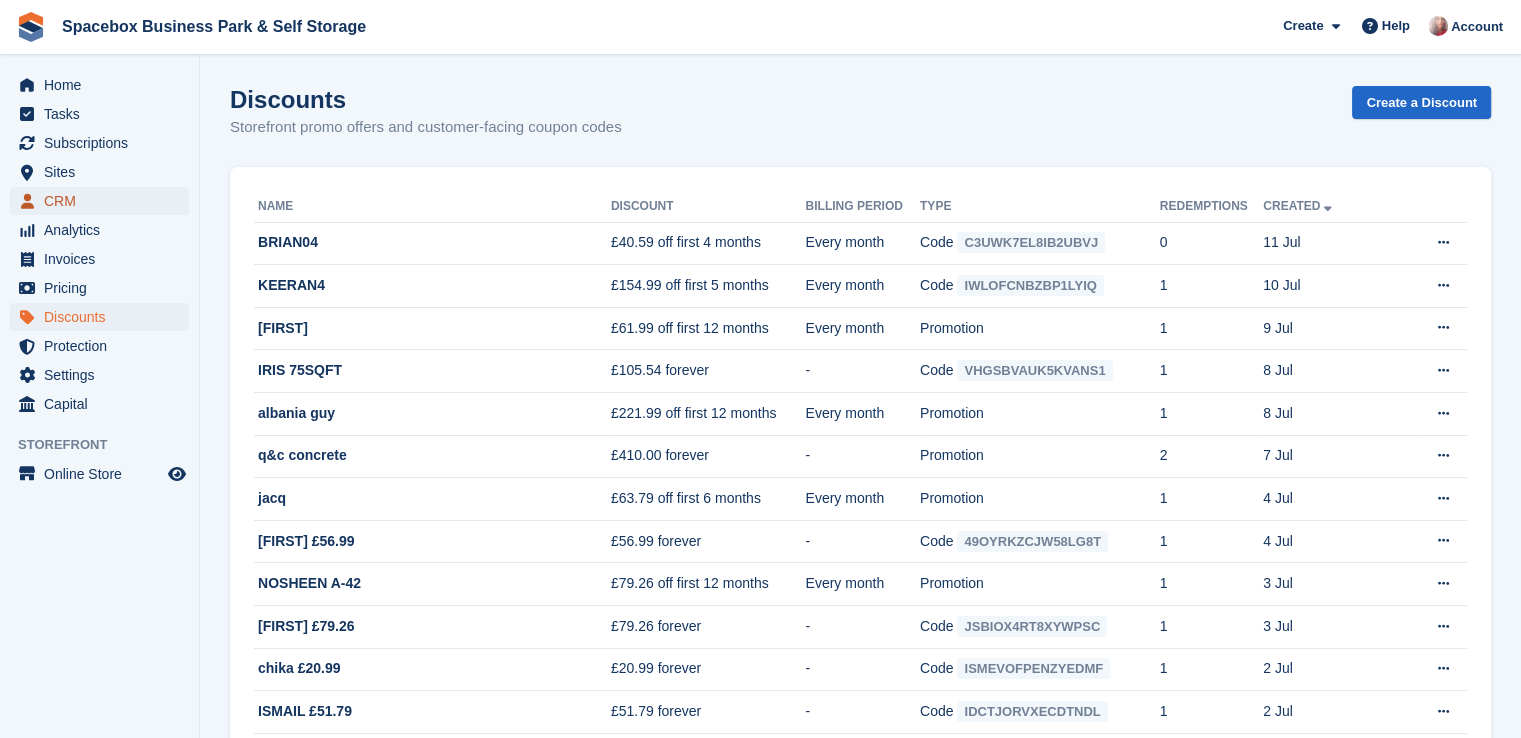 click on "CRM" at bounding box center (104, 201) 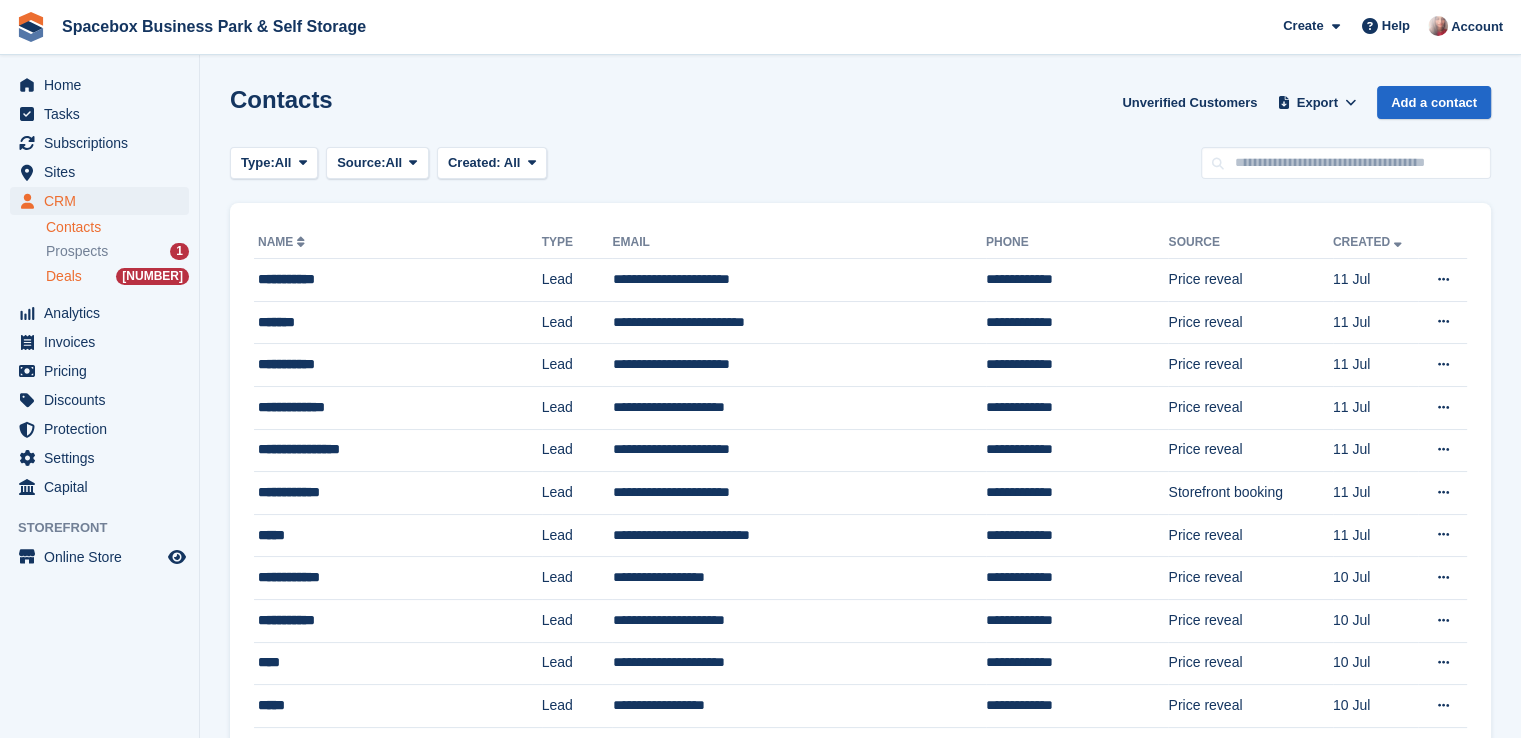 click on "Deals" at bounding box center [64, 276] 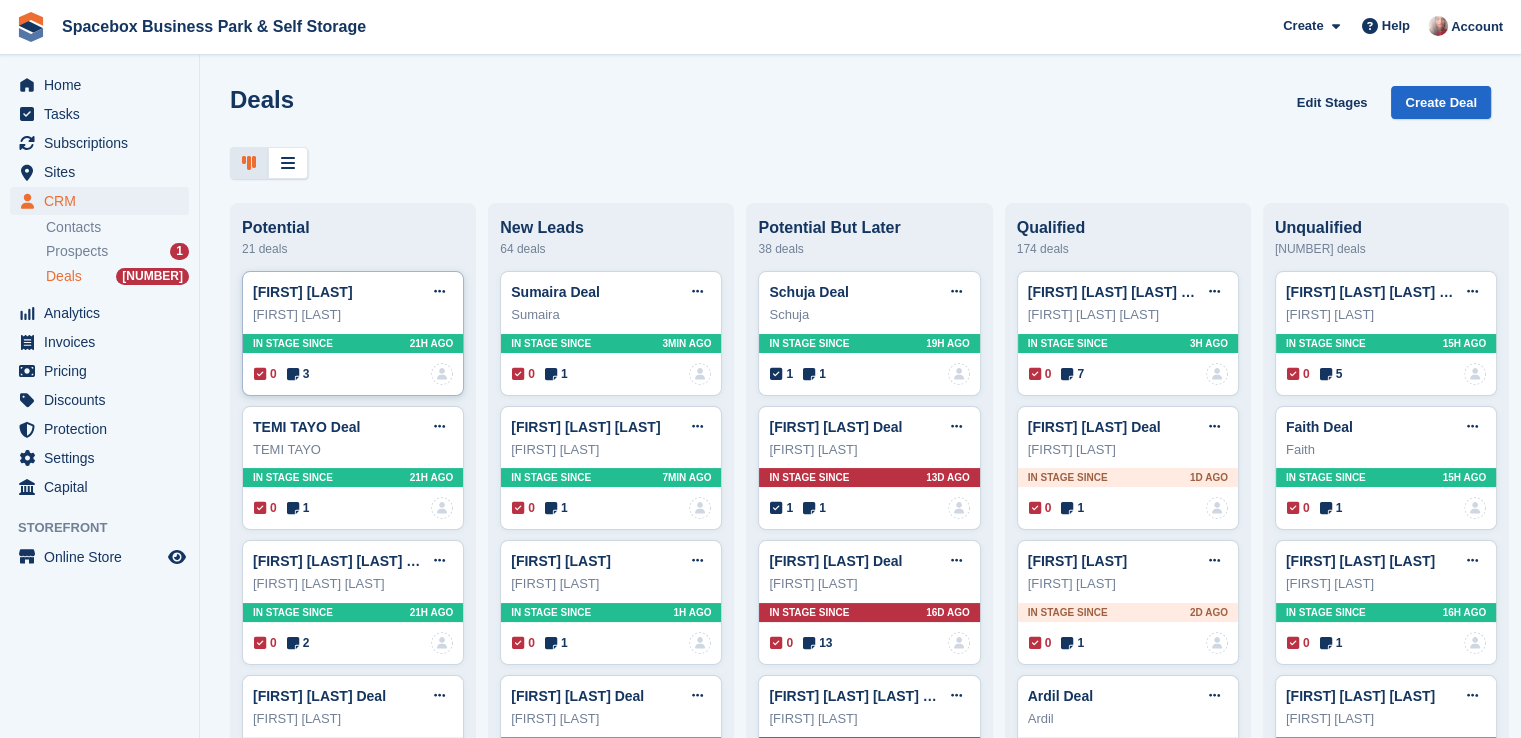 click at bounding box center (293, 374) 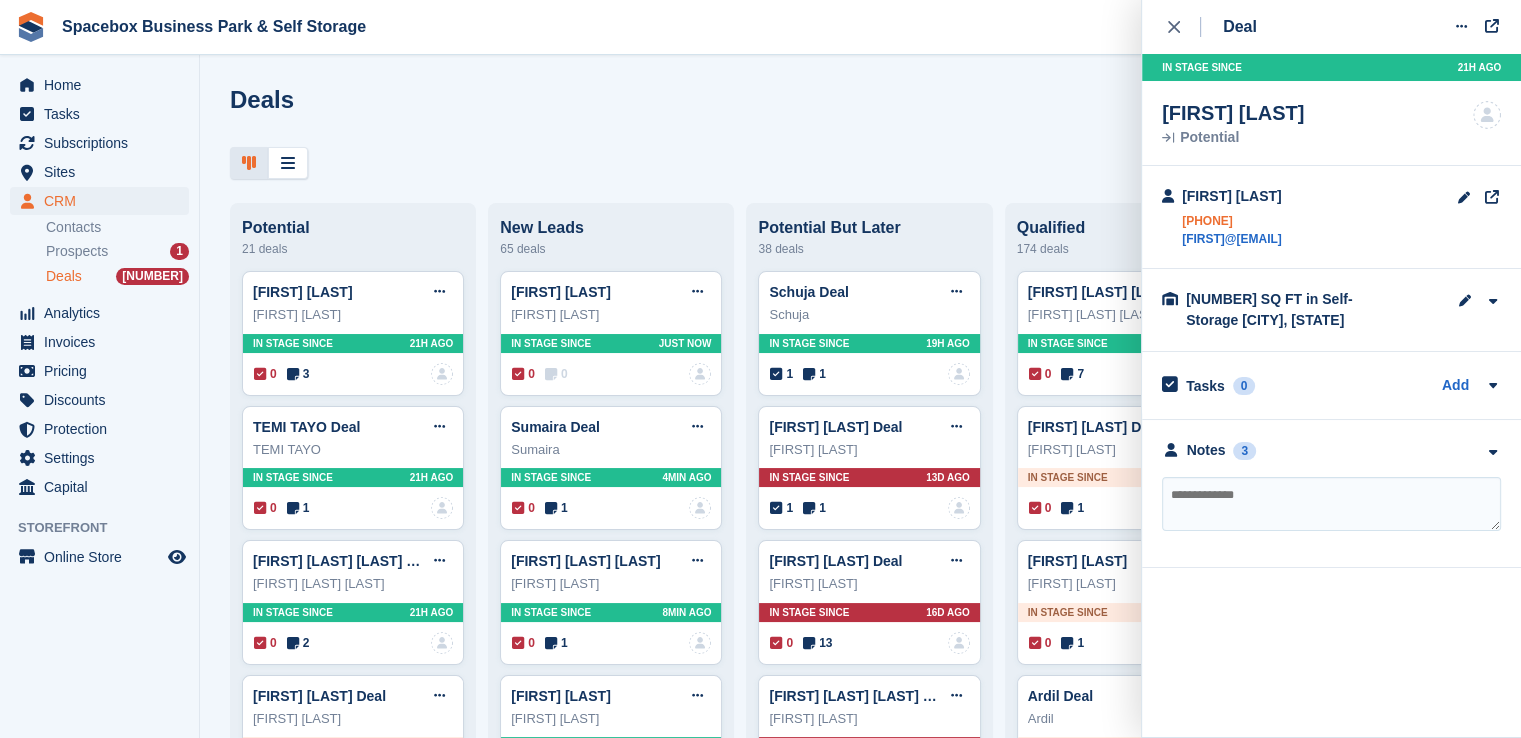 drag, startPoint x: 1180, startPoint y: 224, endPoint x: 1276, endPoint y: 218, distance: 96.18732 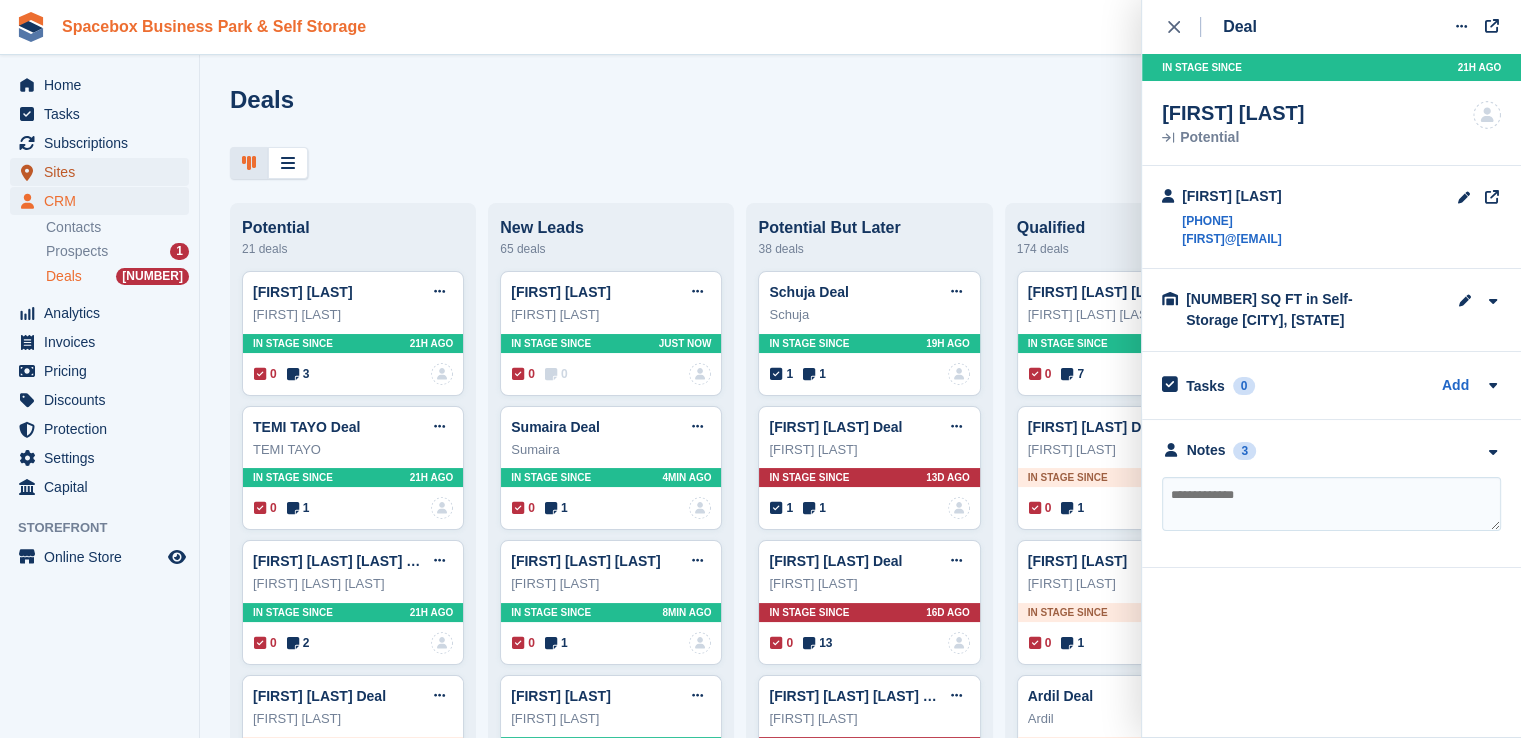 click on "Sites" at bounding box center (104, 172) 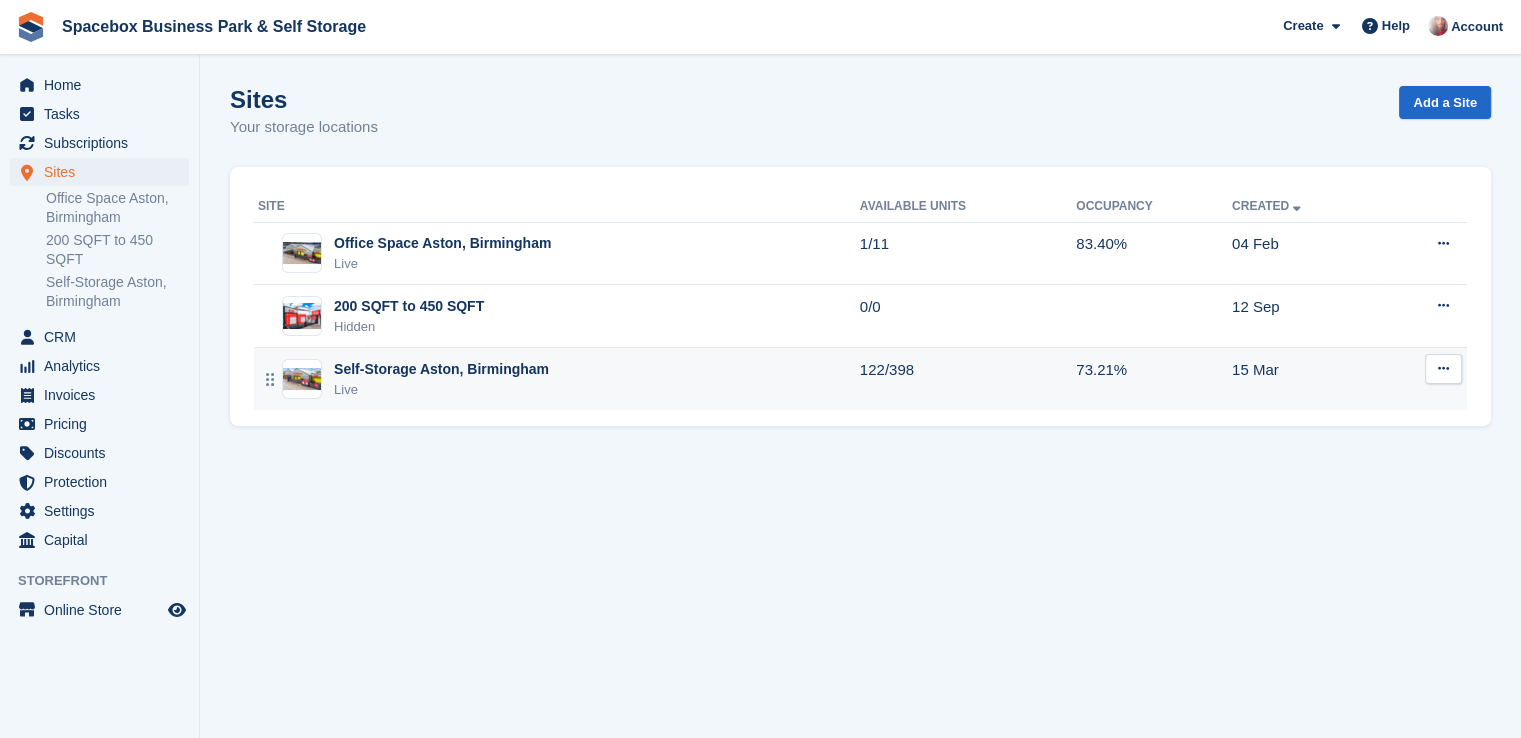 click on "Self-Storage Aston, Birmingham
Live" at bounding box center [557, 379] 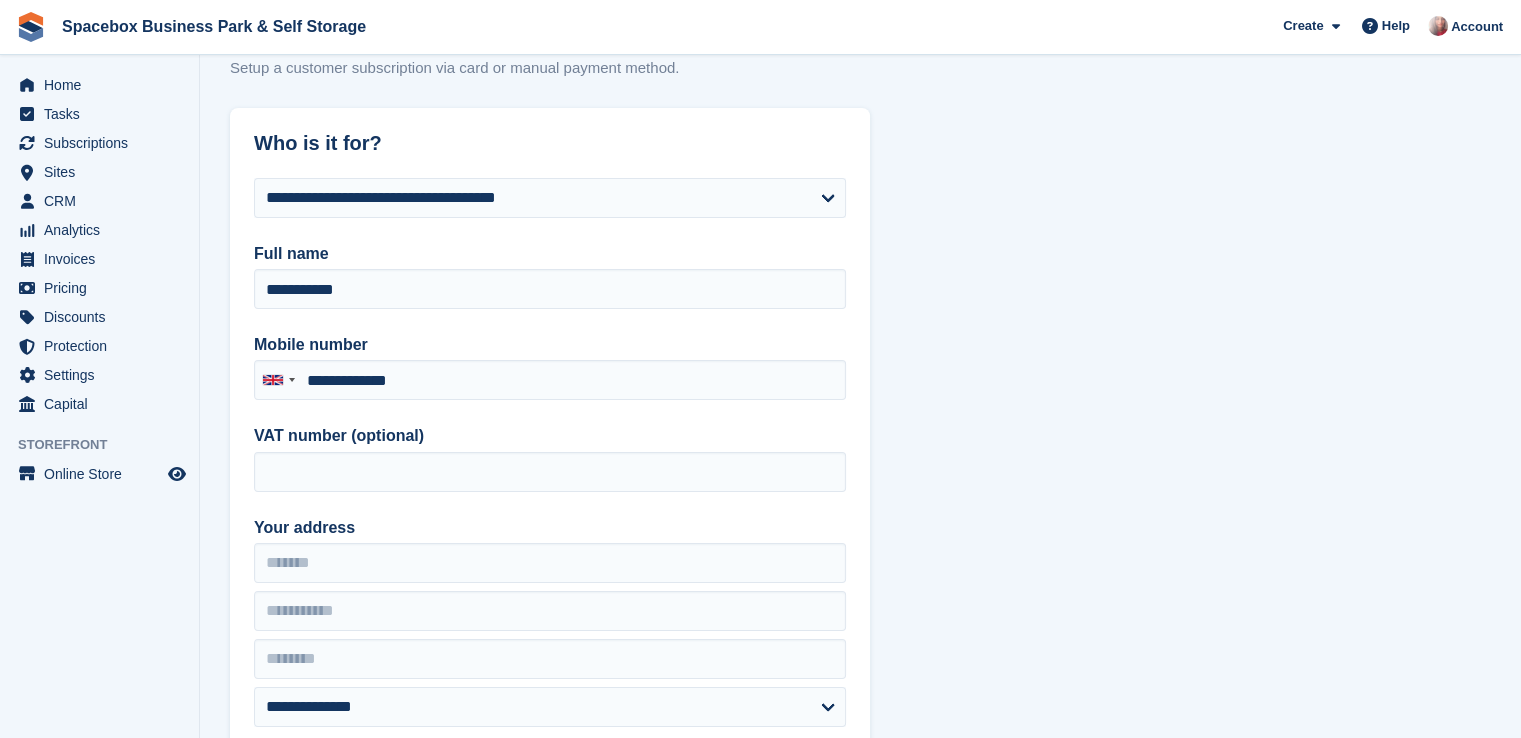type on "**********" 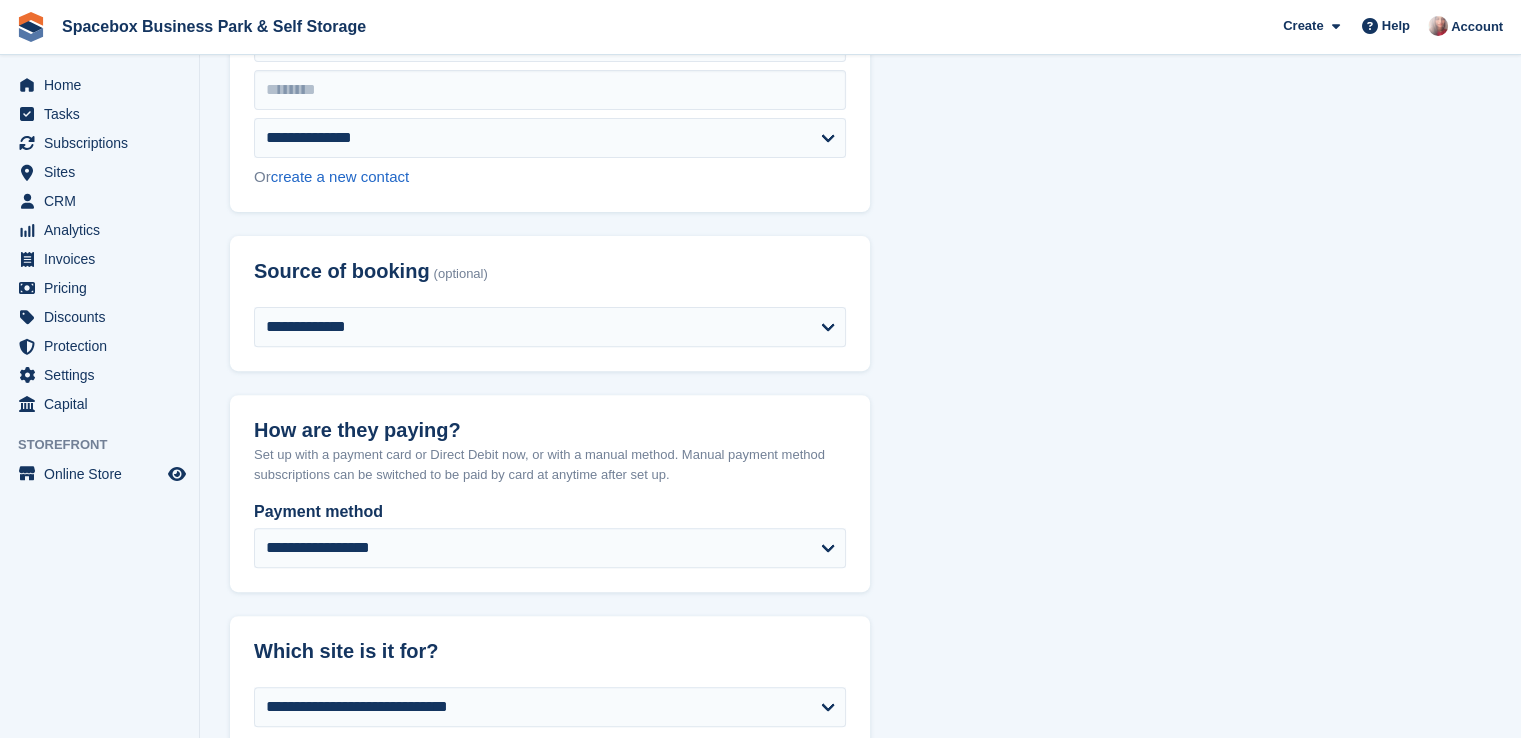 scroll, scrollTop: 681, scrollLeft: 0, axis: vertical 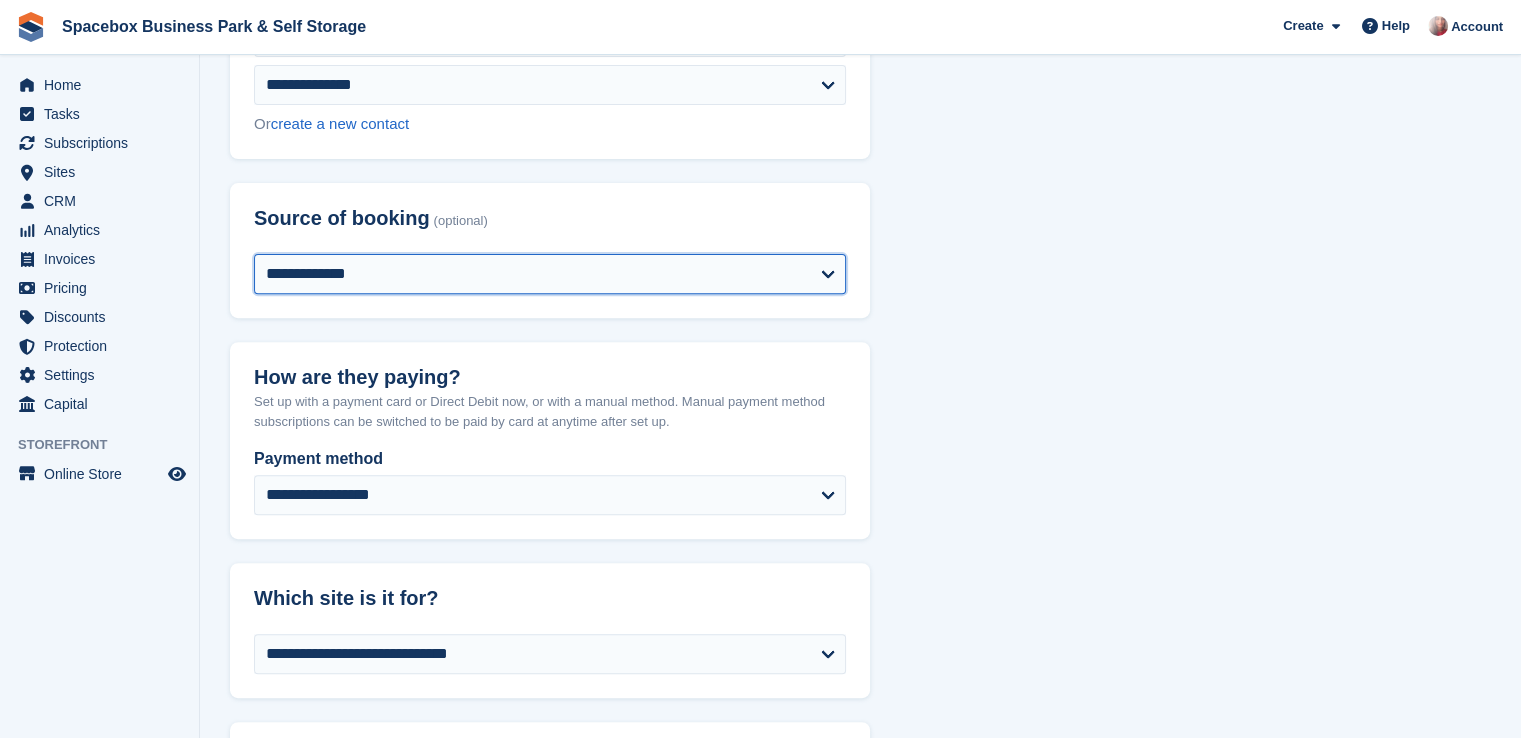 click on "**********" at bounding box center [550, 274] 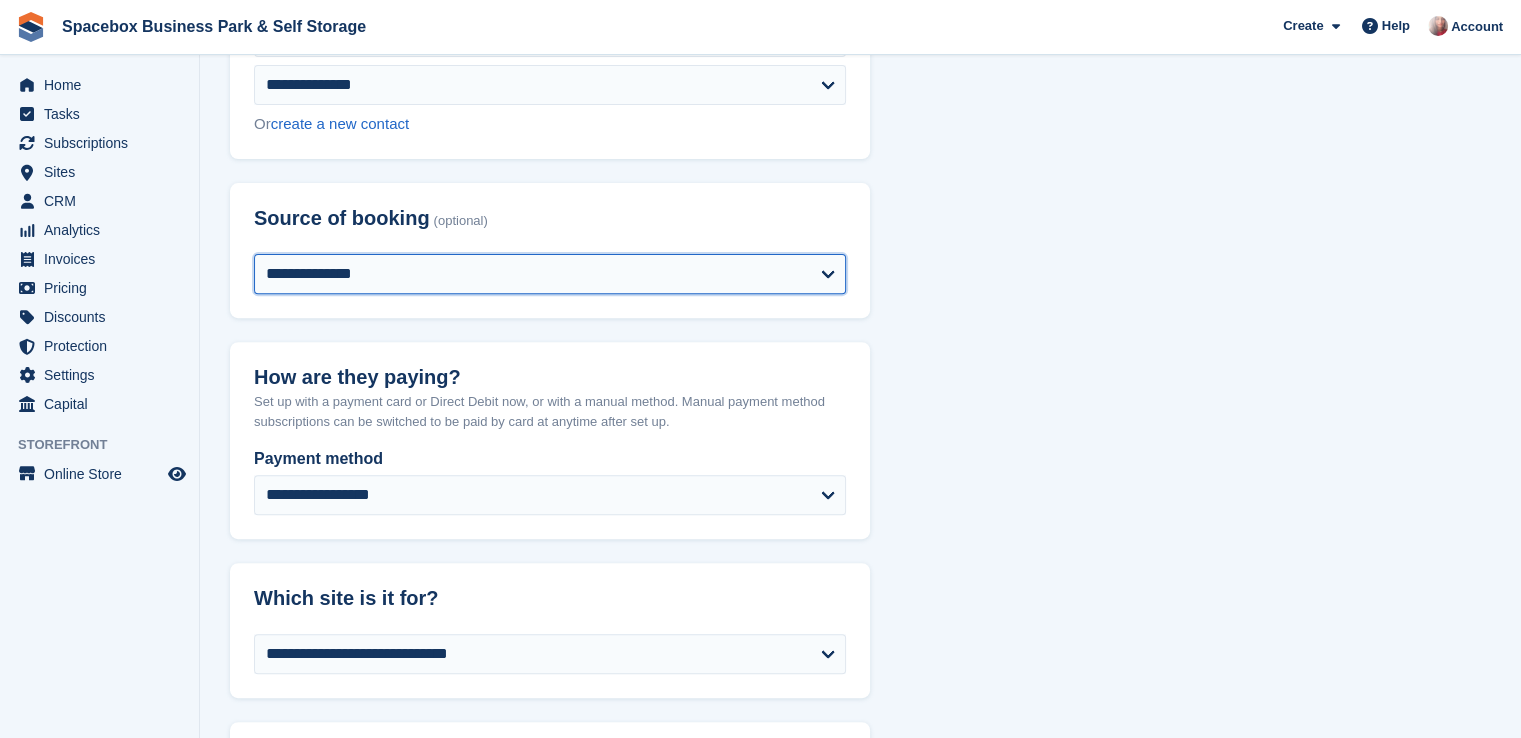 click on "**********" at bounding box center (550, 274) 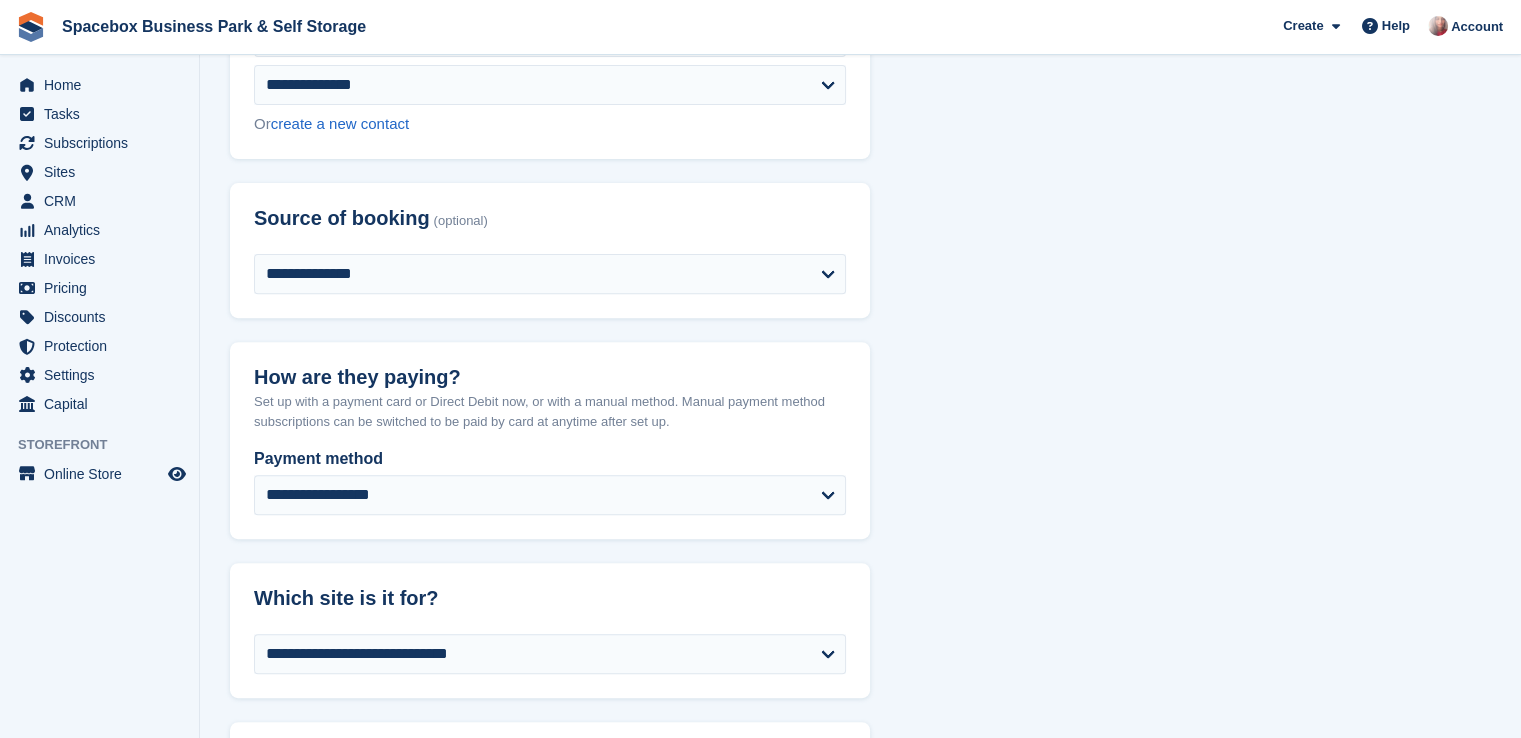 click on "How are they paying?" at bounding box center [550, 365] 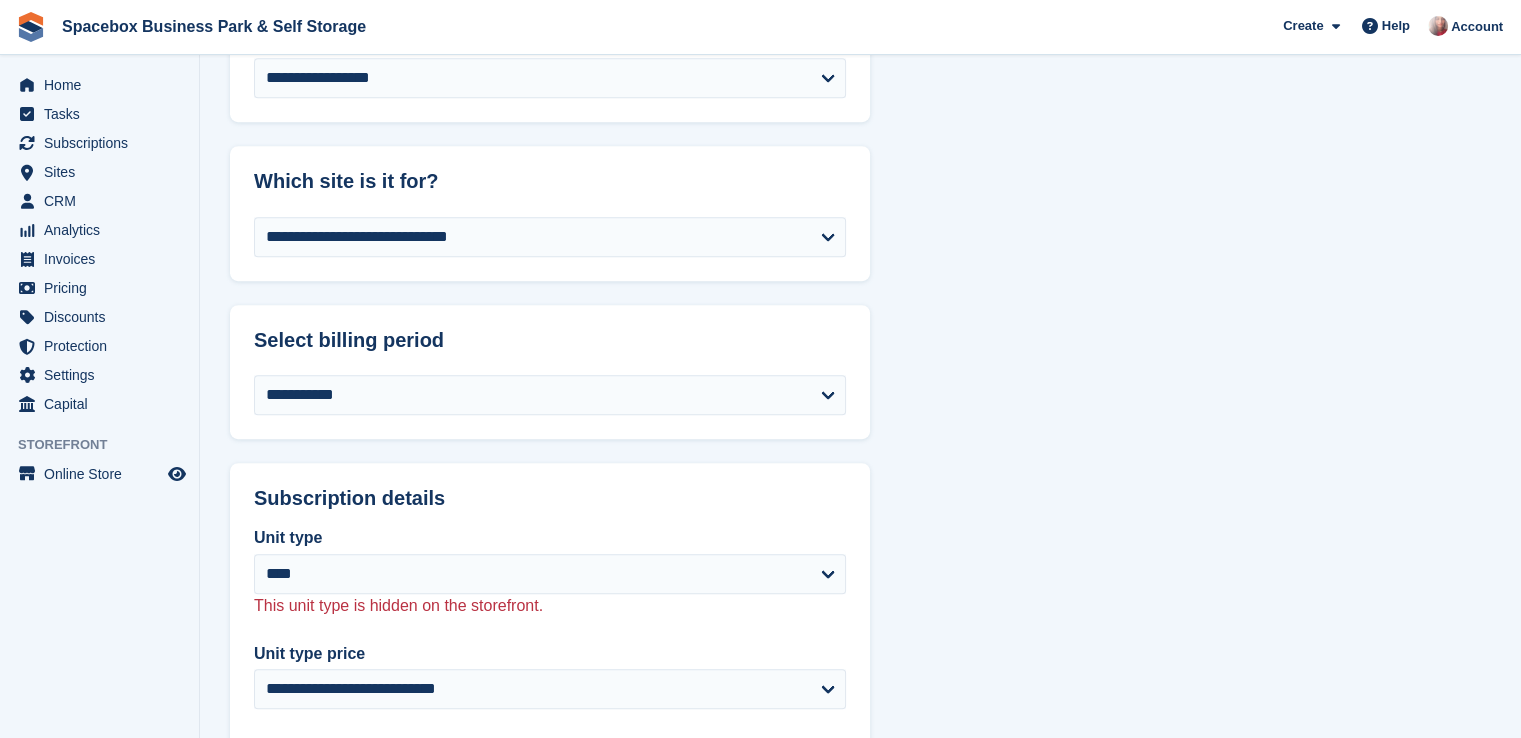 scroll, scrollTop: 1161, scrollLeft: 0, axis: vertical 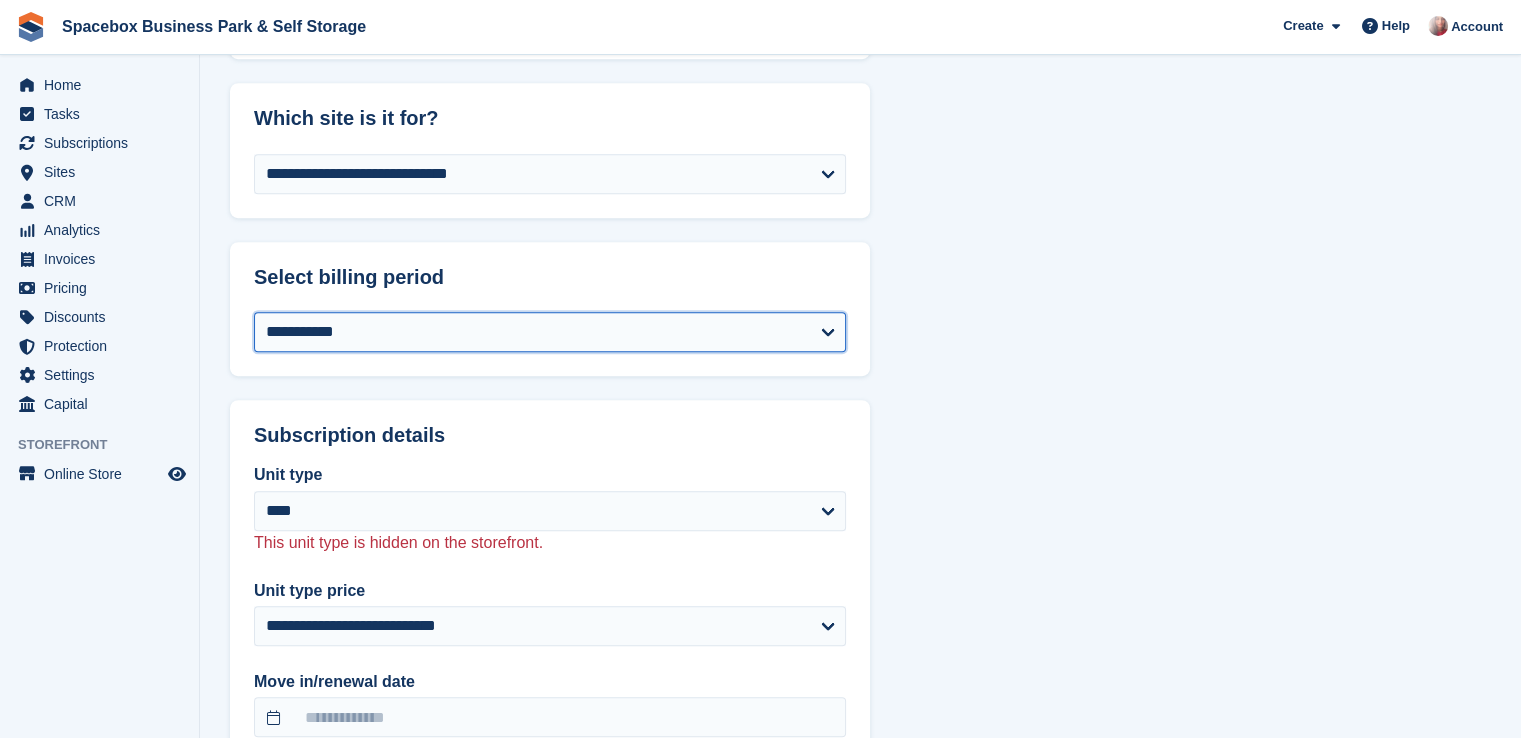 click on "**********" at bounding box center (550, 332) 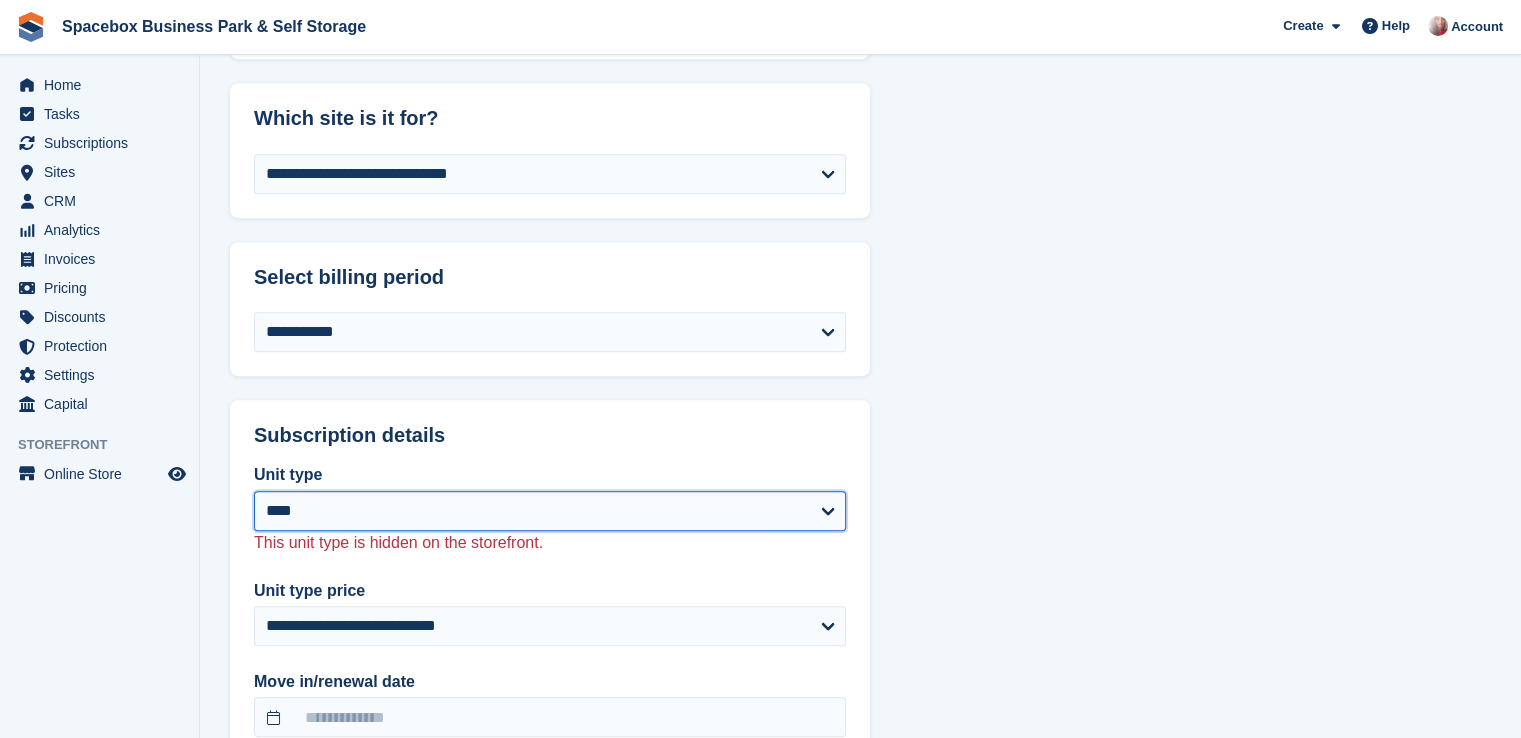 click on "**********" at bounding box center [550, 511] 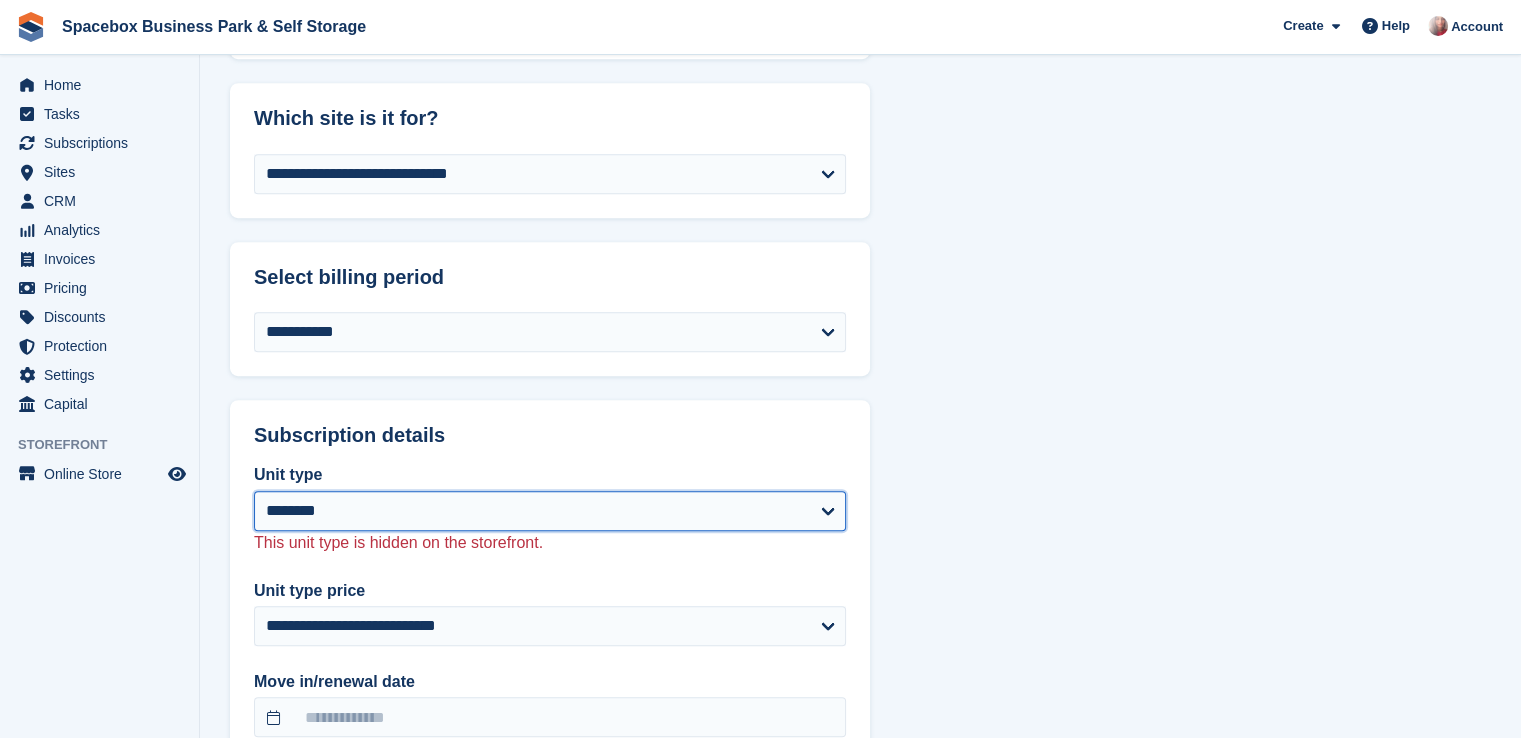click on "**********" at bounding box center [550, 511] 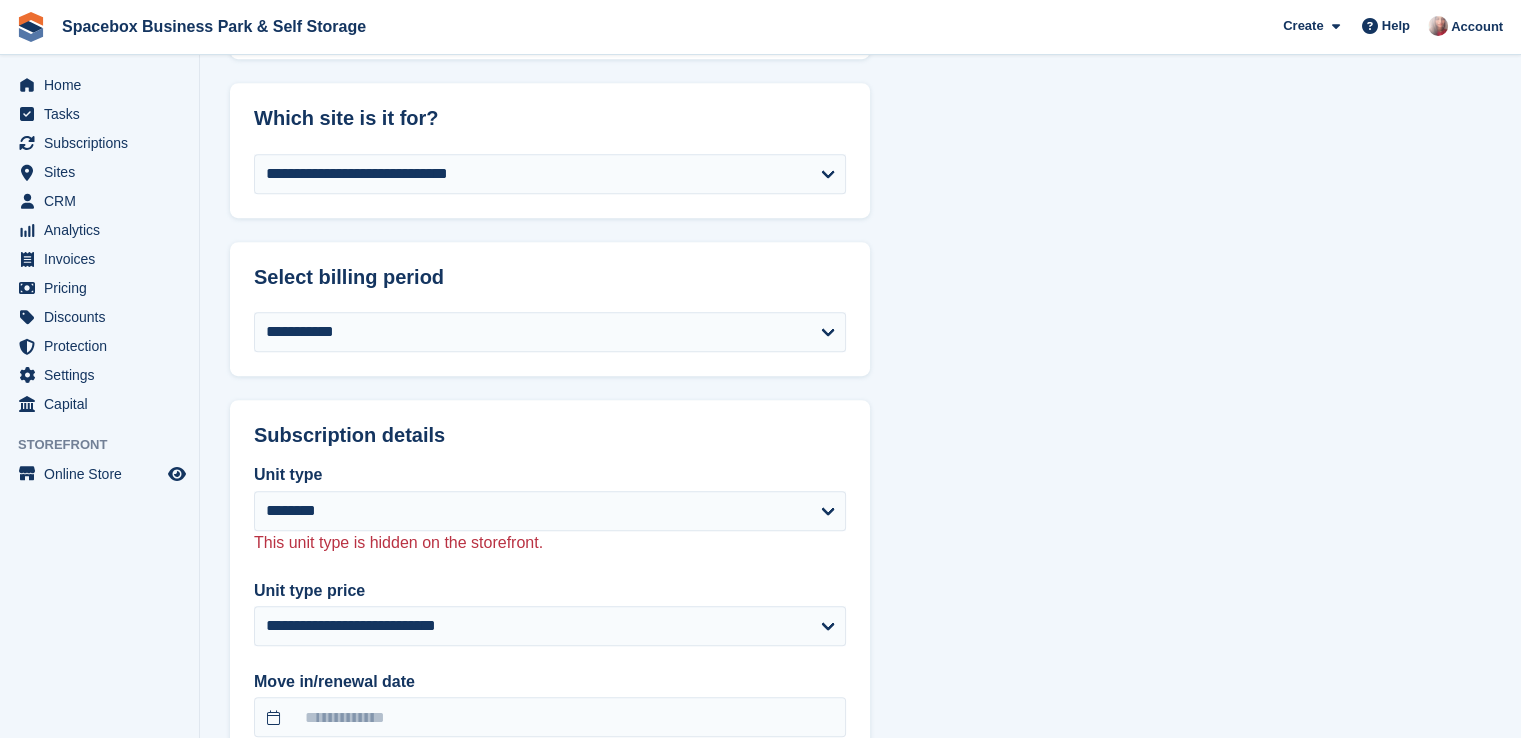 click on "**********" at bounding box center (860, 588) 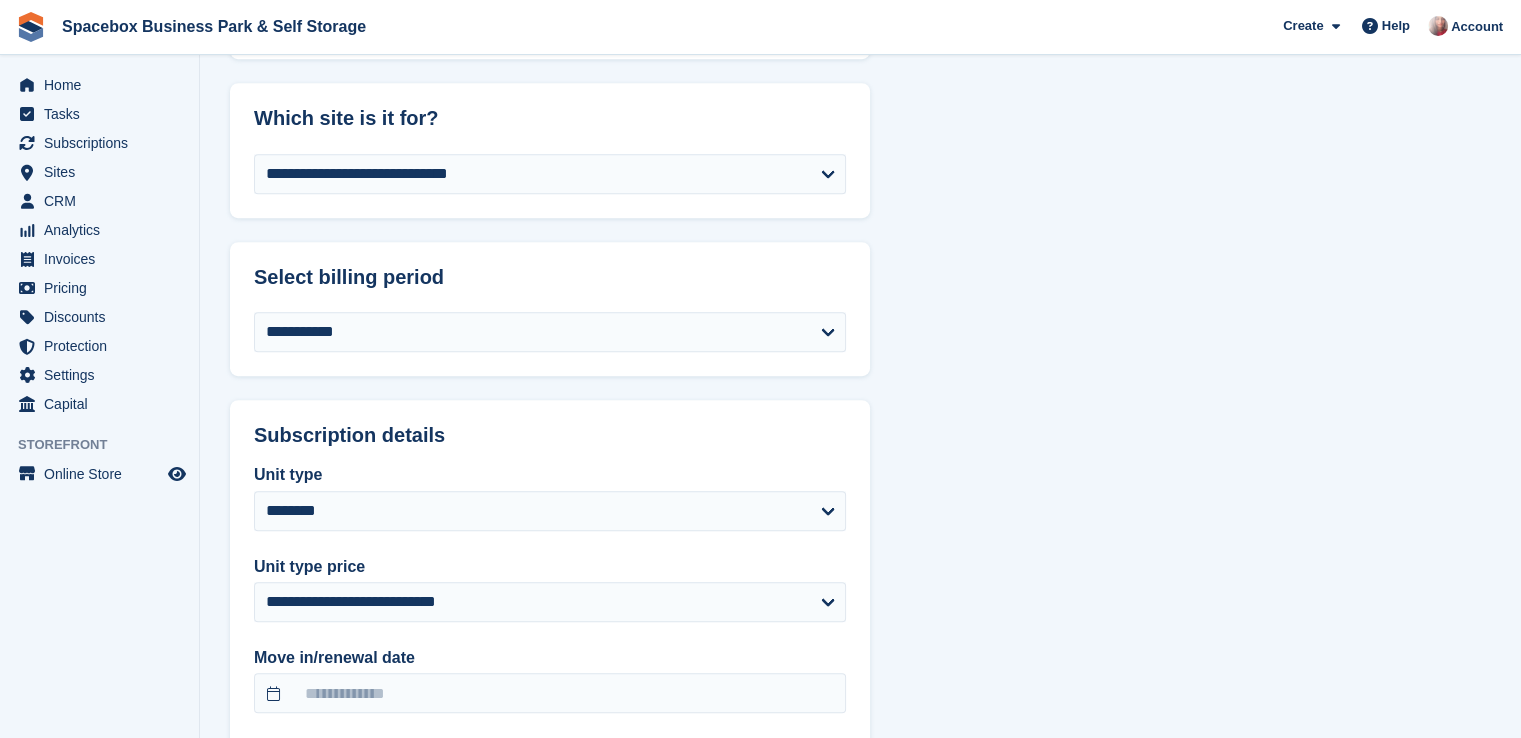 select on "******" 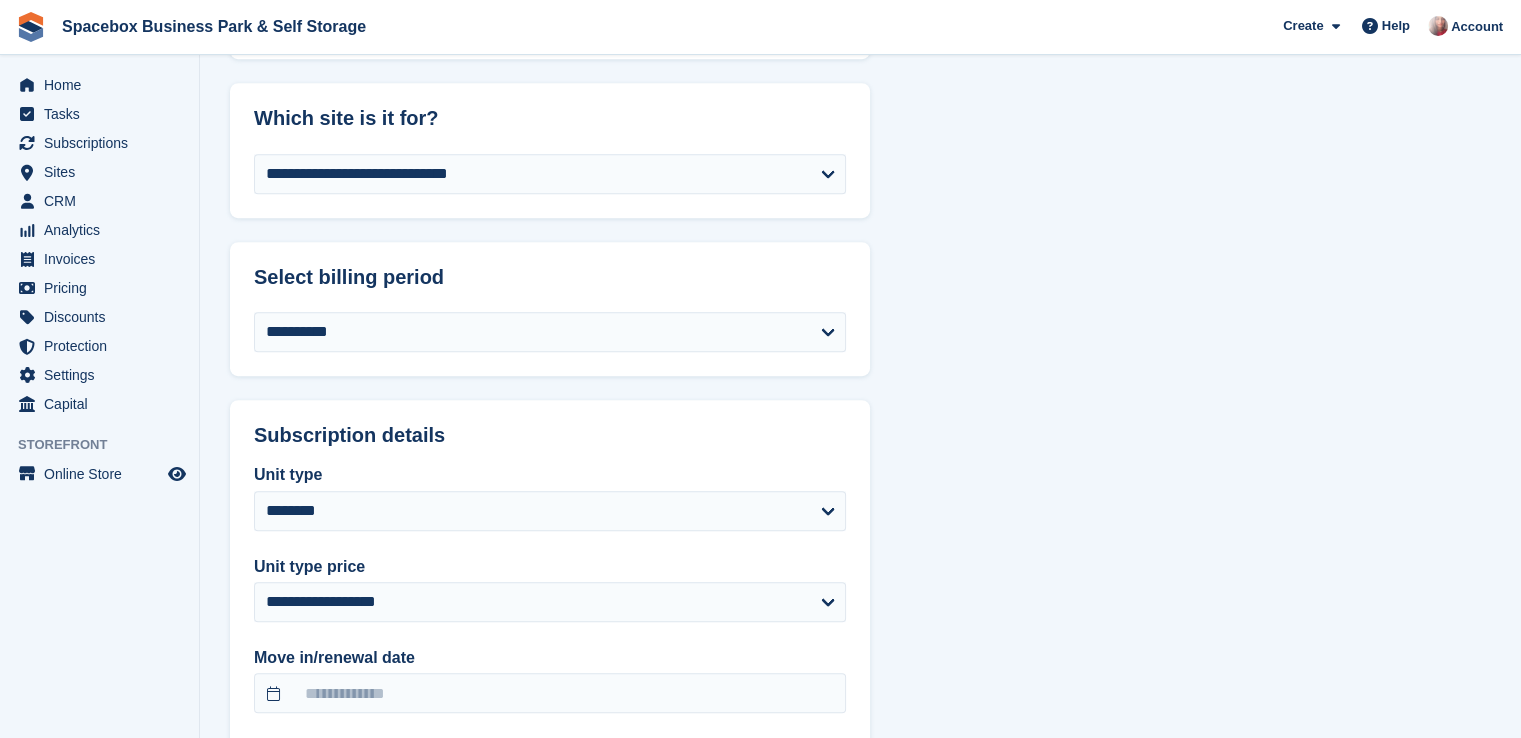 type on "**********" 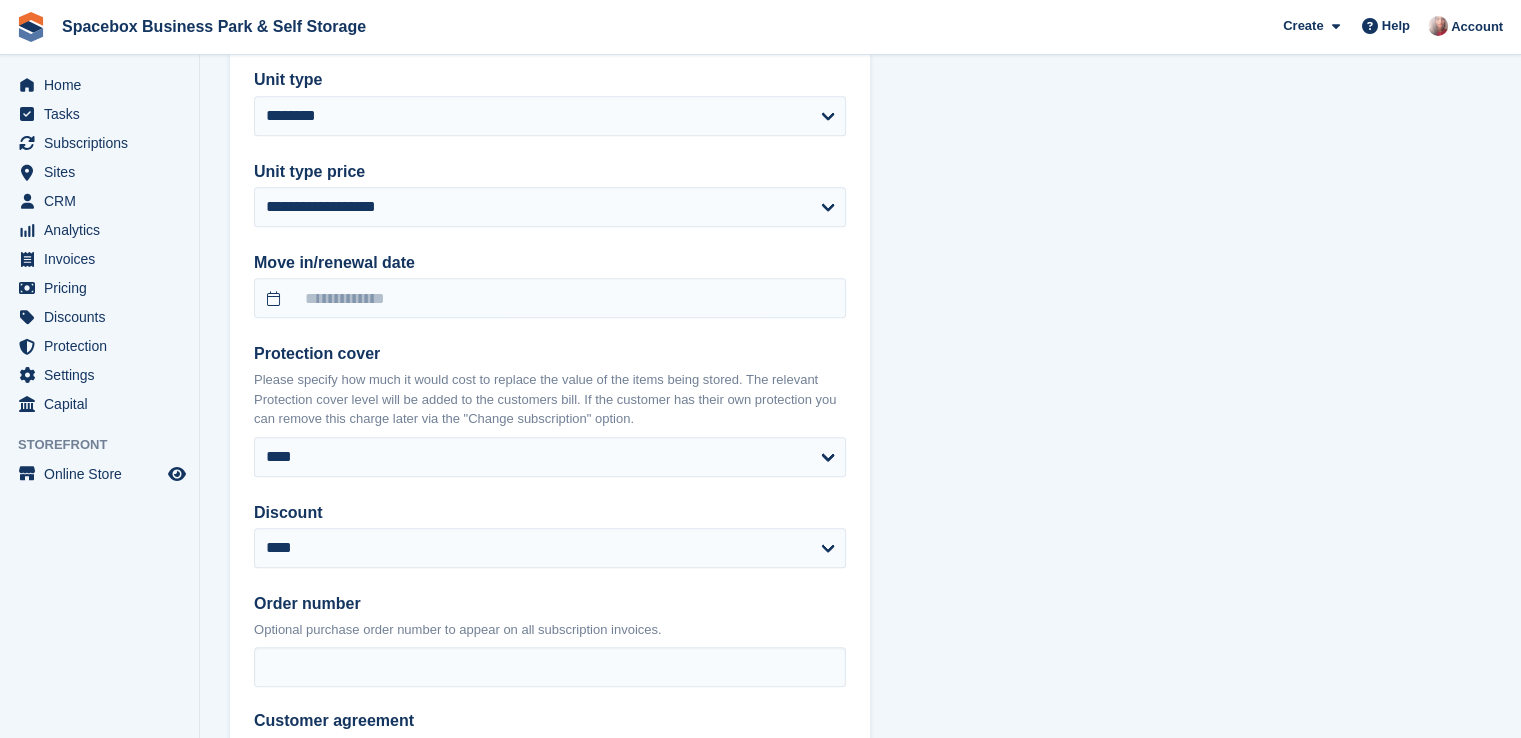 scroll, scrollTop: 1601, scrollLeft: 0, axis: vertical 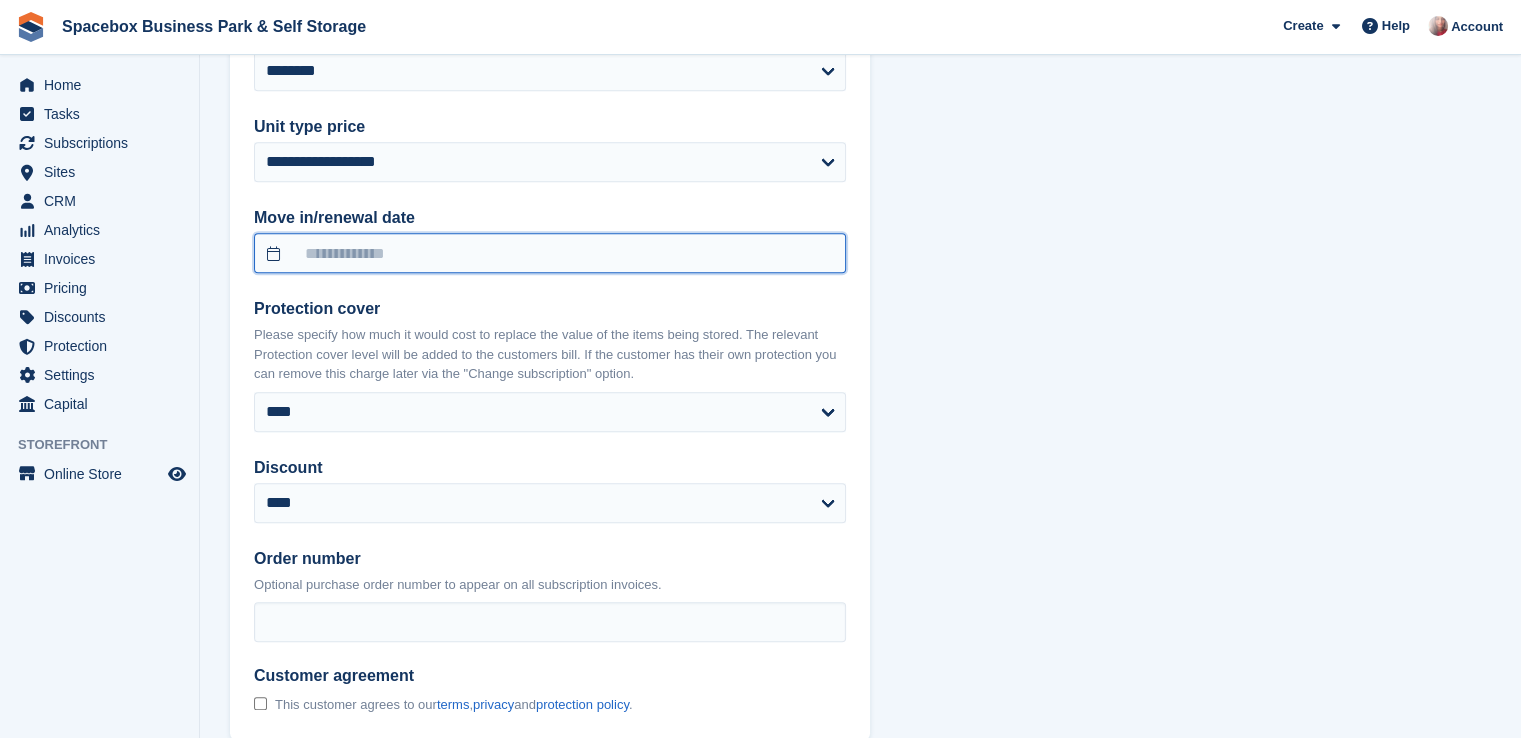 click at bounding box center (550, 253) 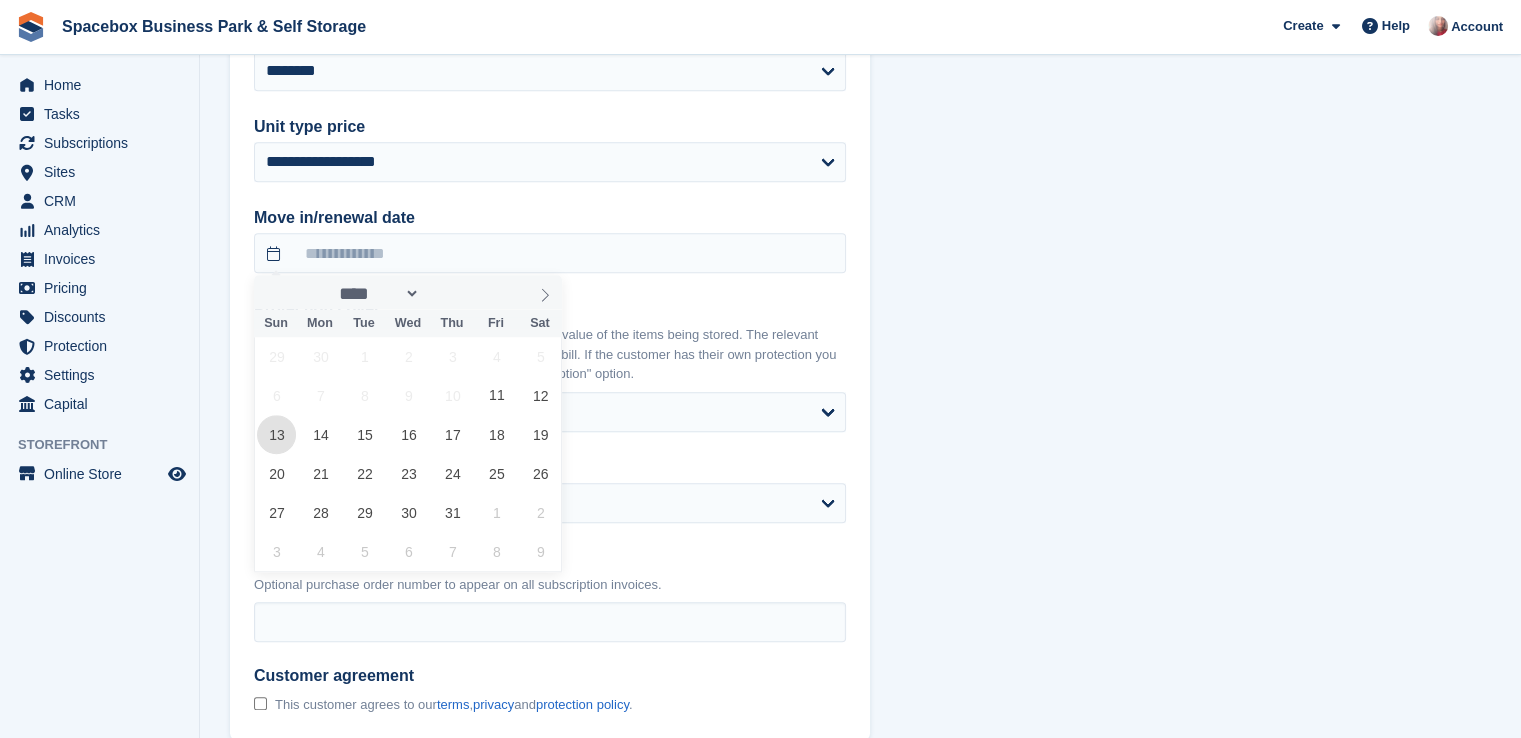 click on "13" at bounding box center (276, 434) 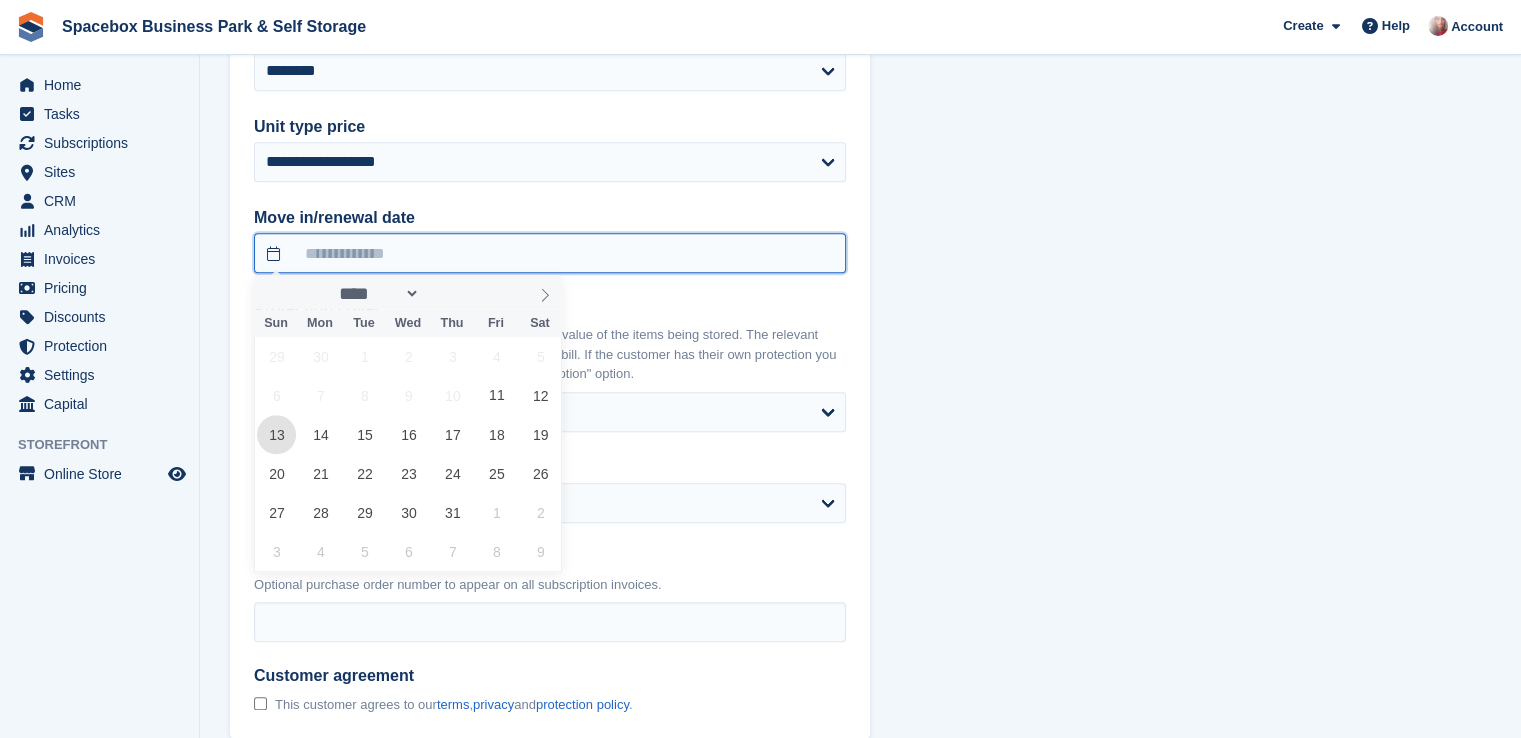 type on "**********" 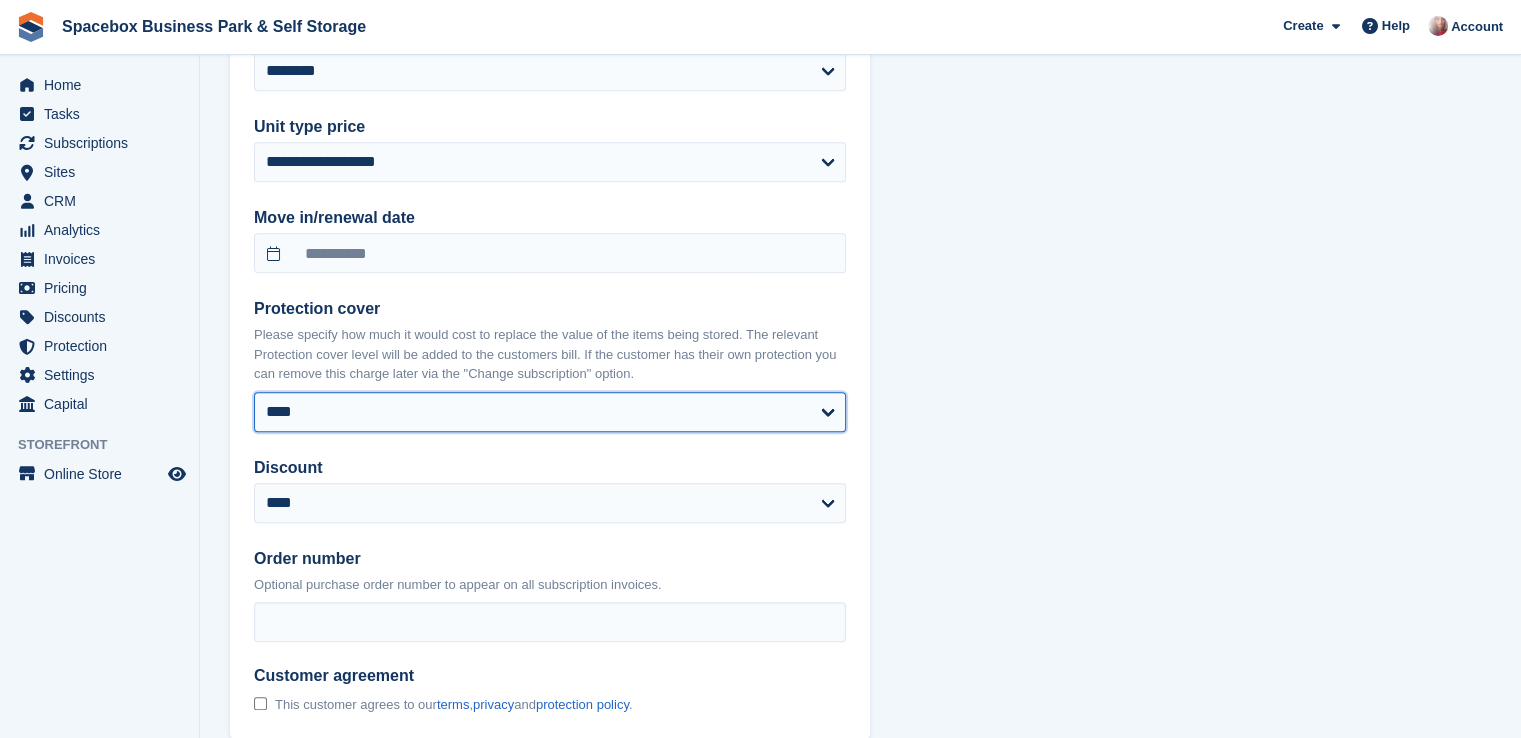 click on "****
******
******
******
******
******
******
******
******
******
******
*******
*******
*******
*******" at bounding box center [550, 412] 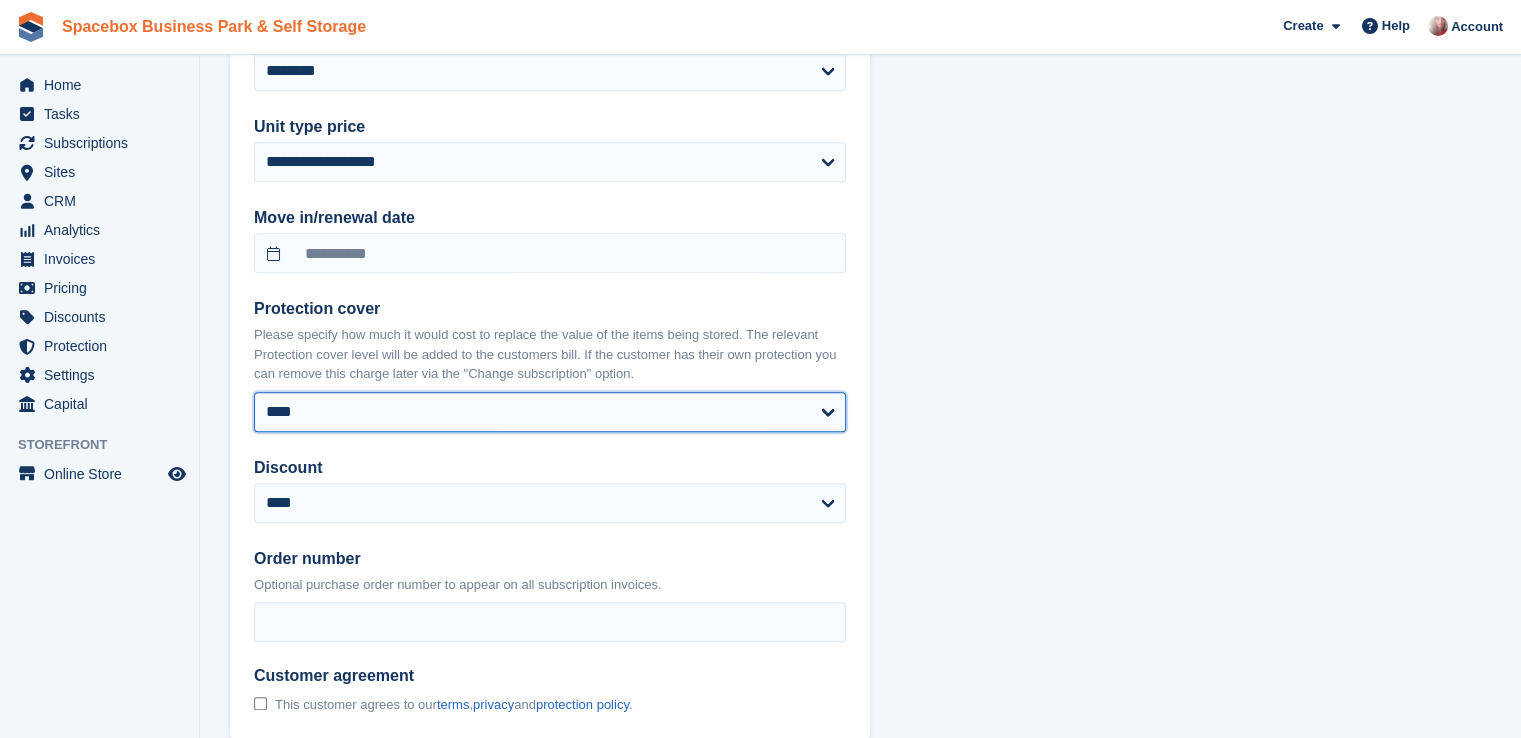 select on "*****" 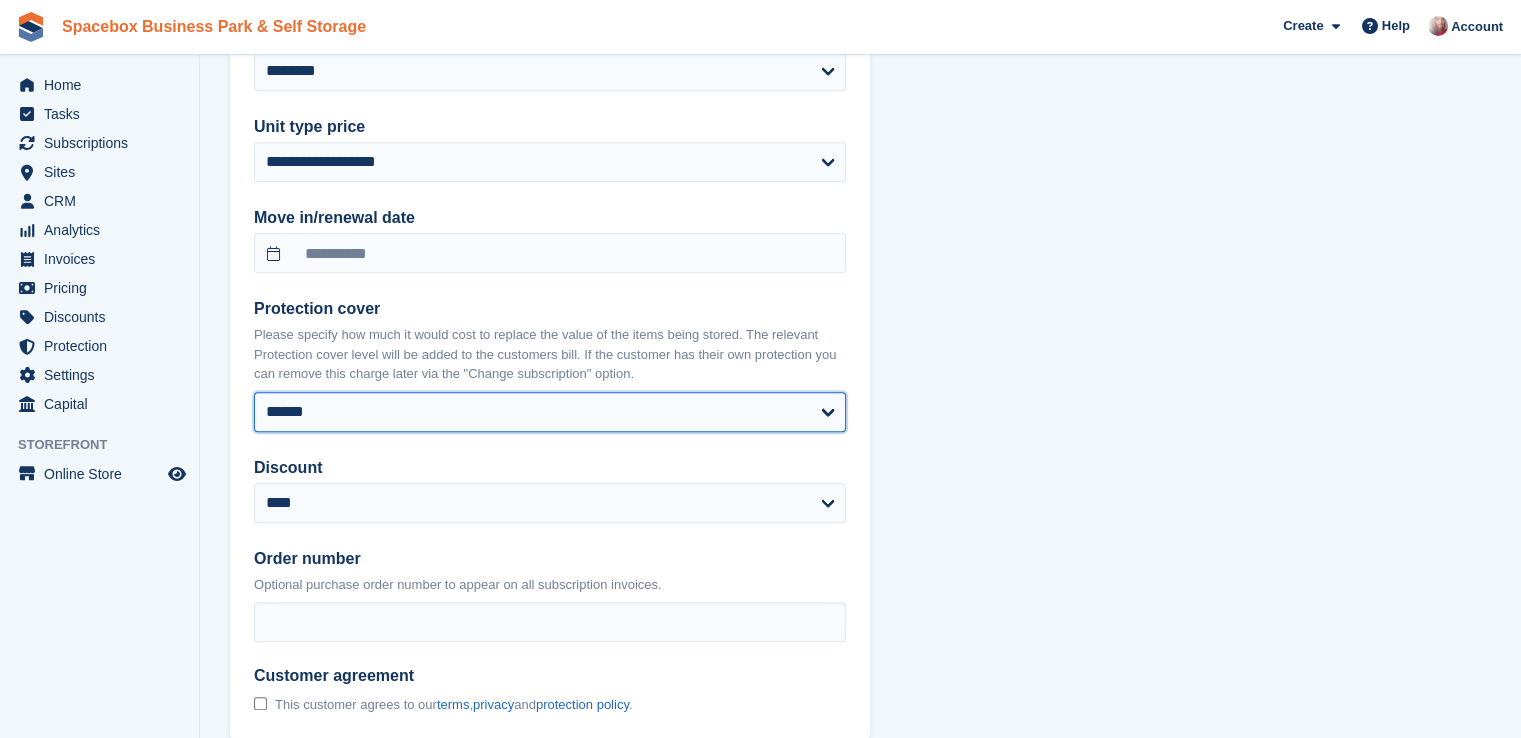 click on "****
******
******
******
******
******
******
******
******
******
******
*******
*******
*******
*******" at bounding box center [550, 412] 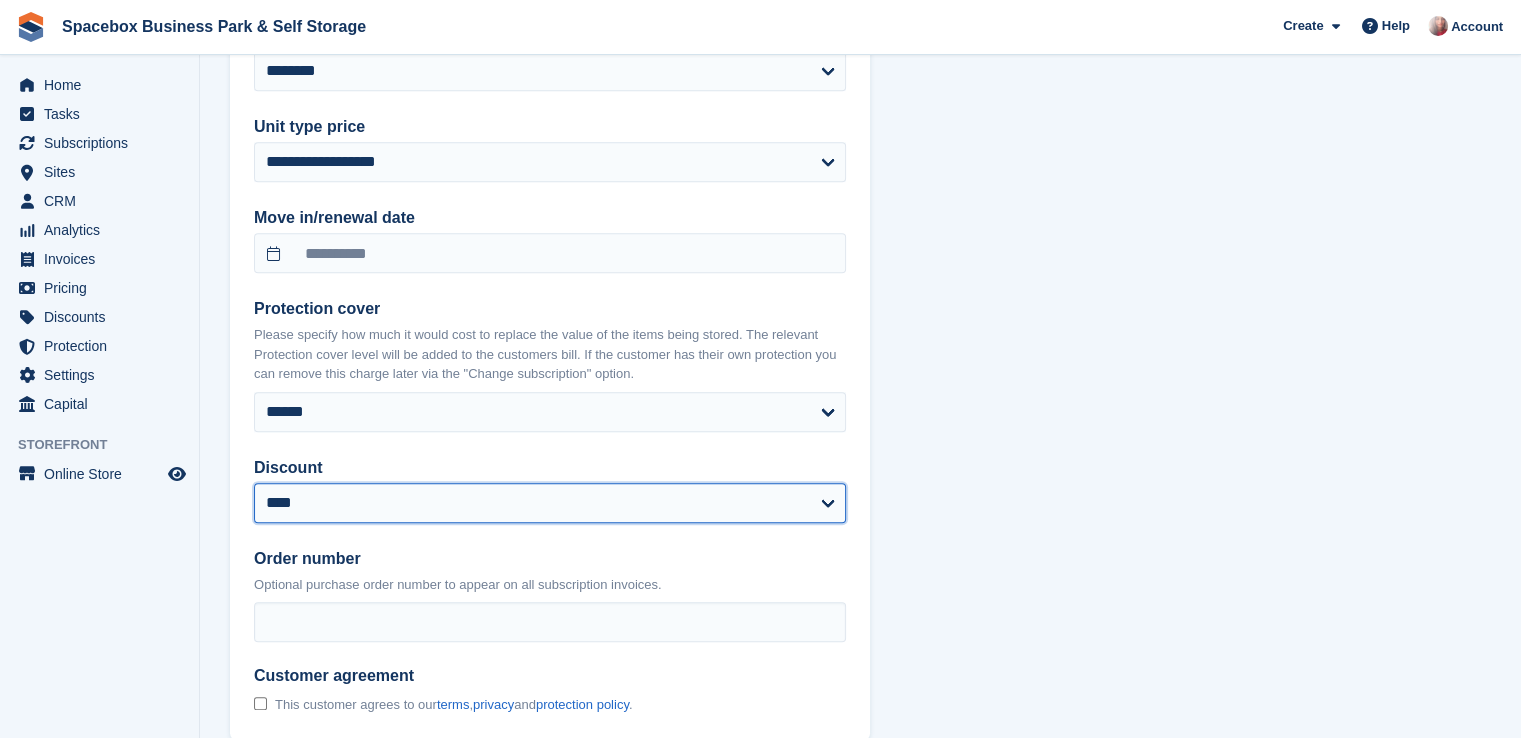 click on "**********" at bounding box center [550, 503] 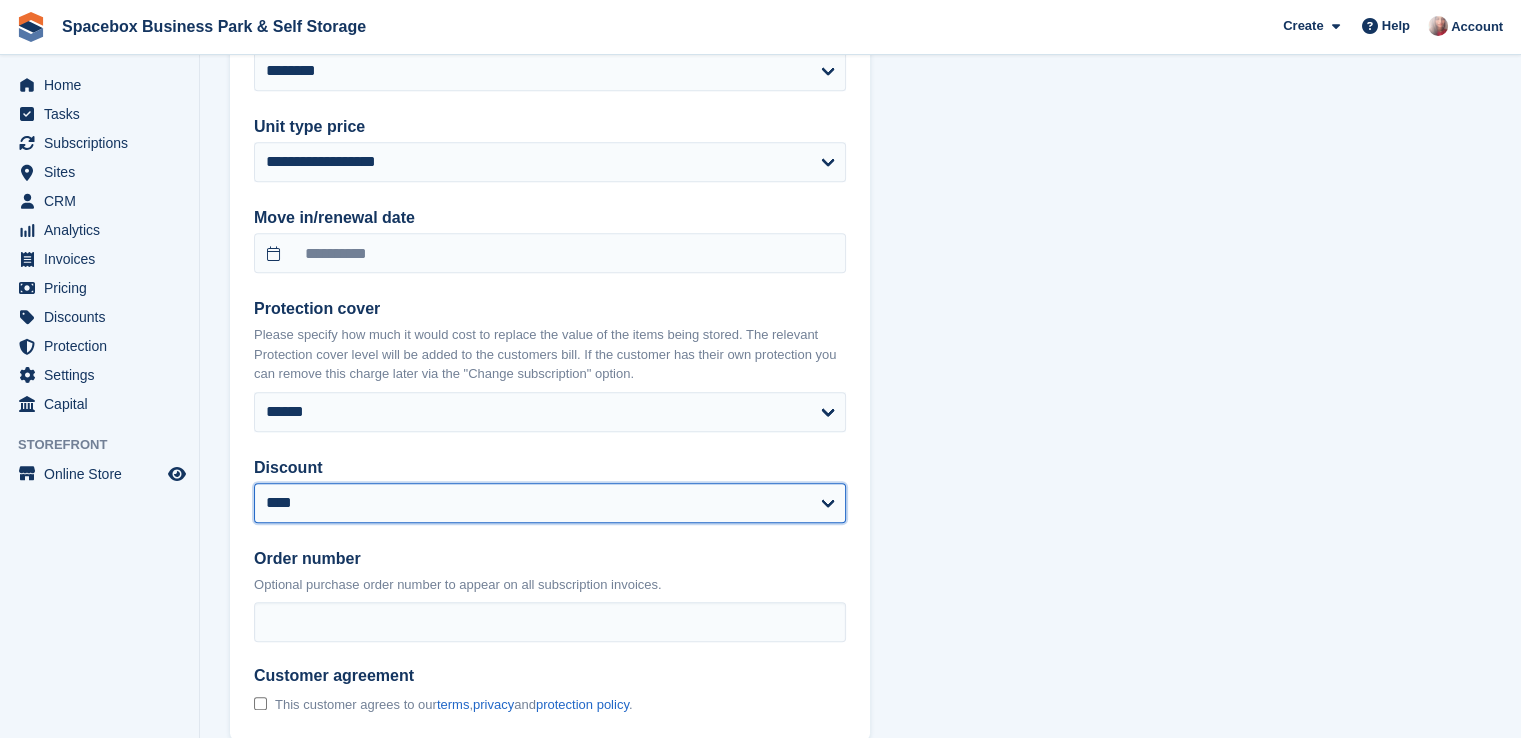 select on "****" 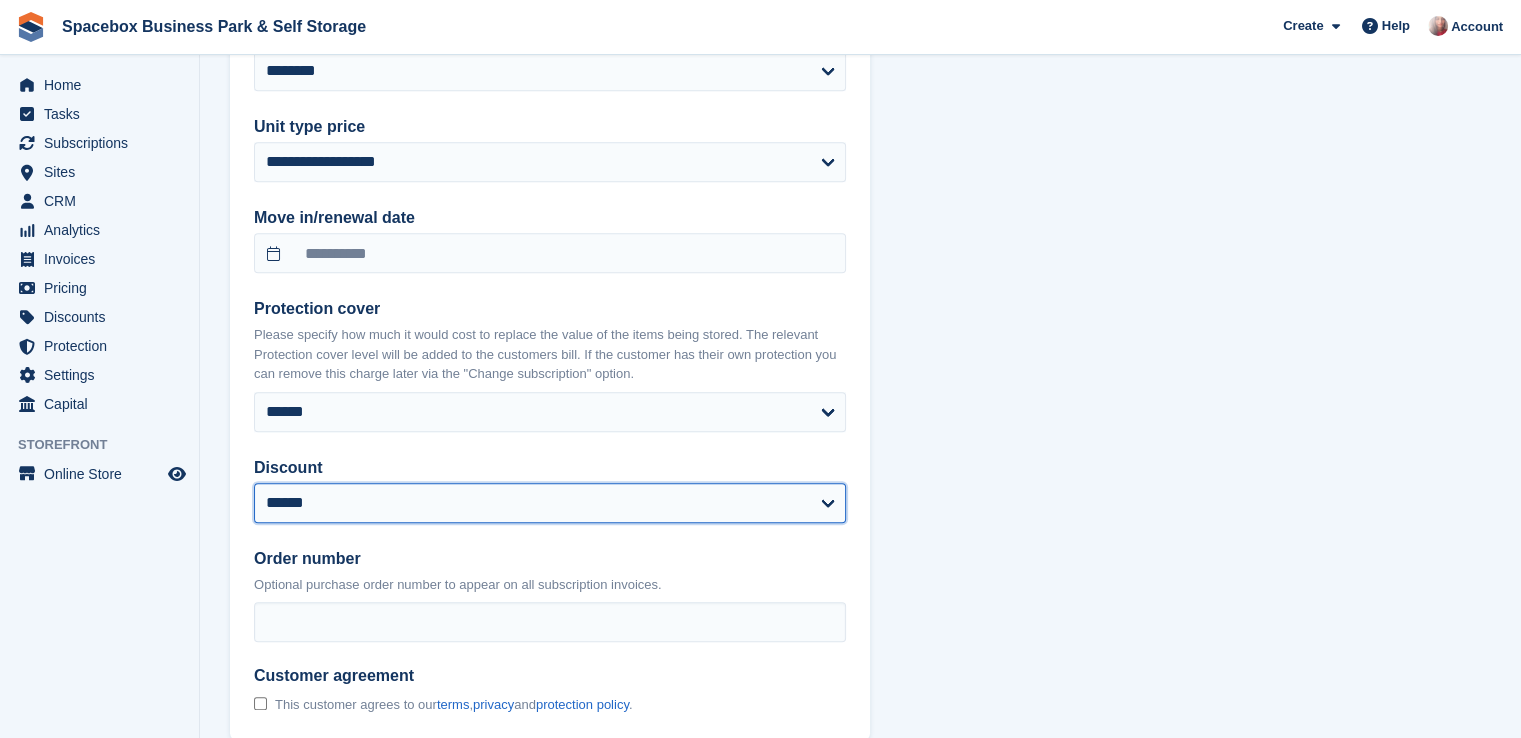 click on "**********" at bounding box center (550, 503) 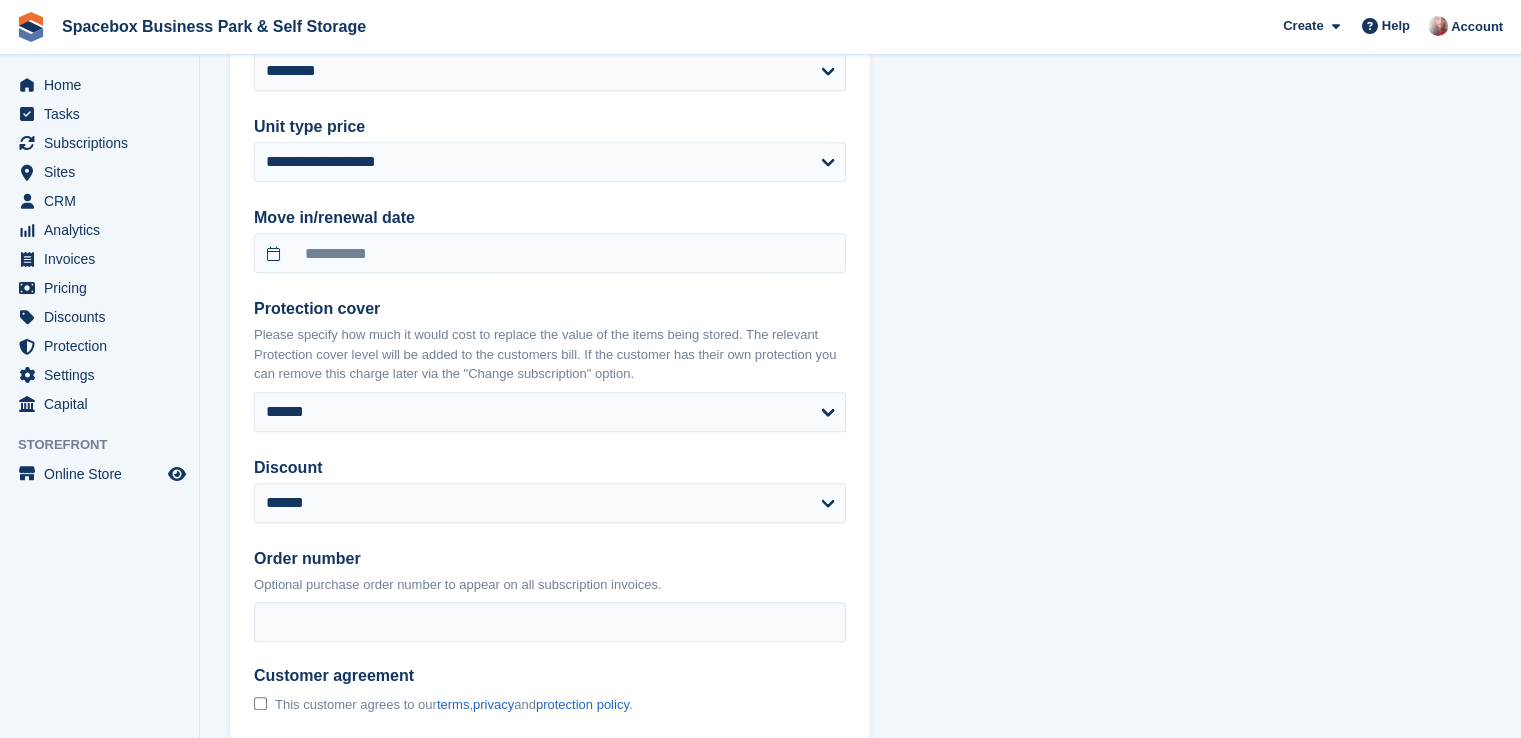 click on "**********" at bounding box center [860, 136] 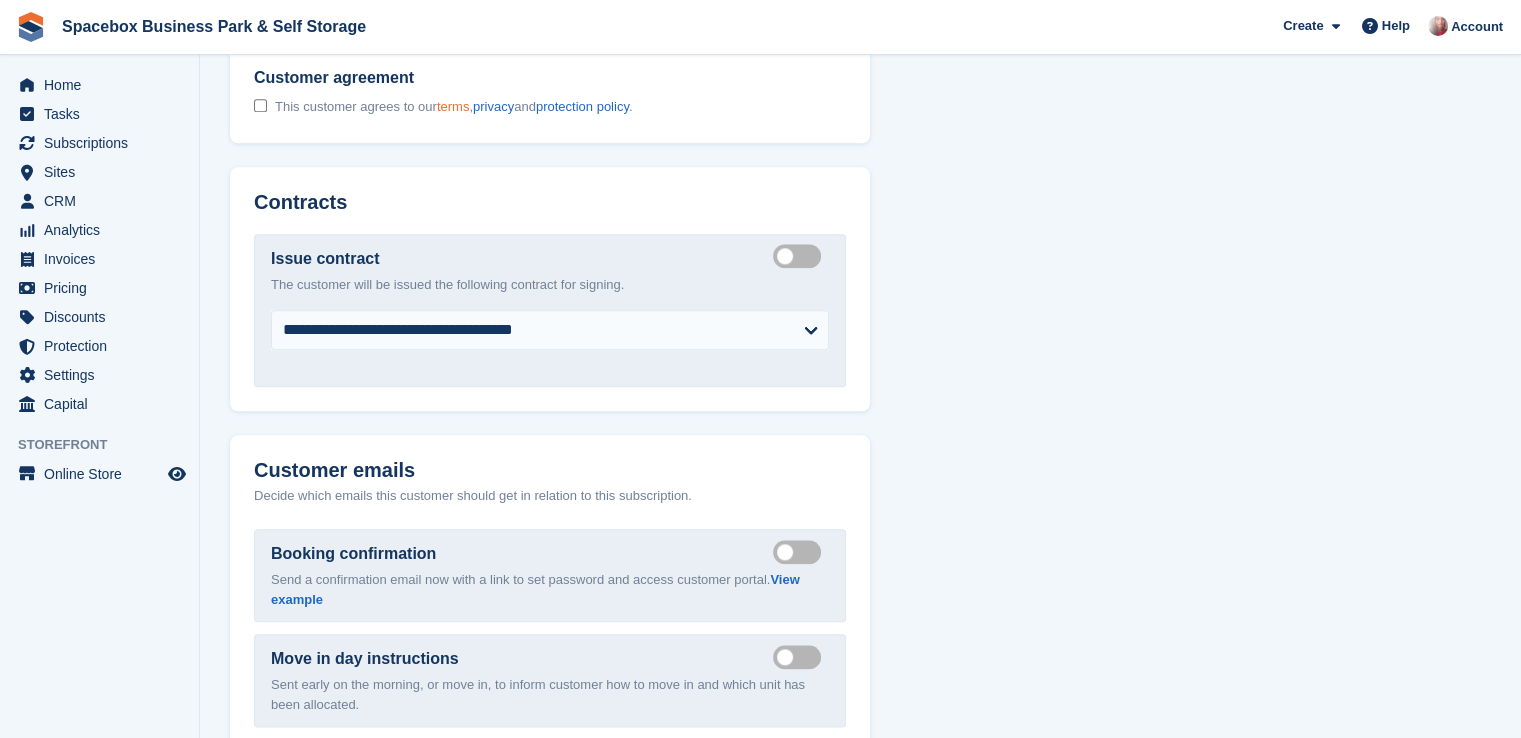select on "******" 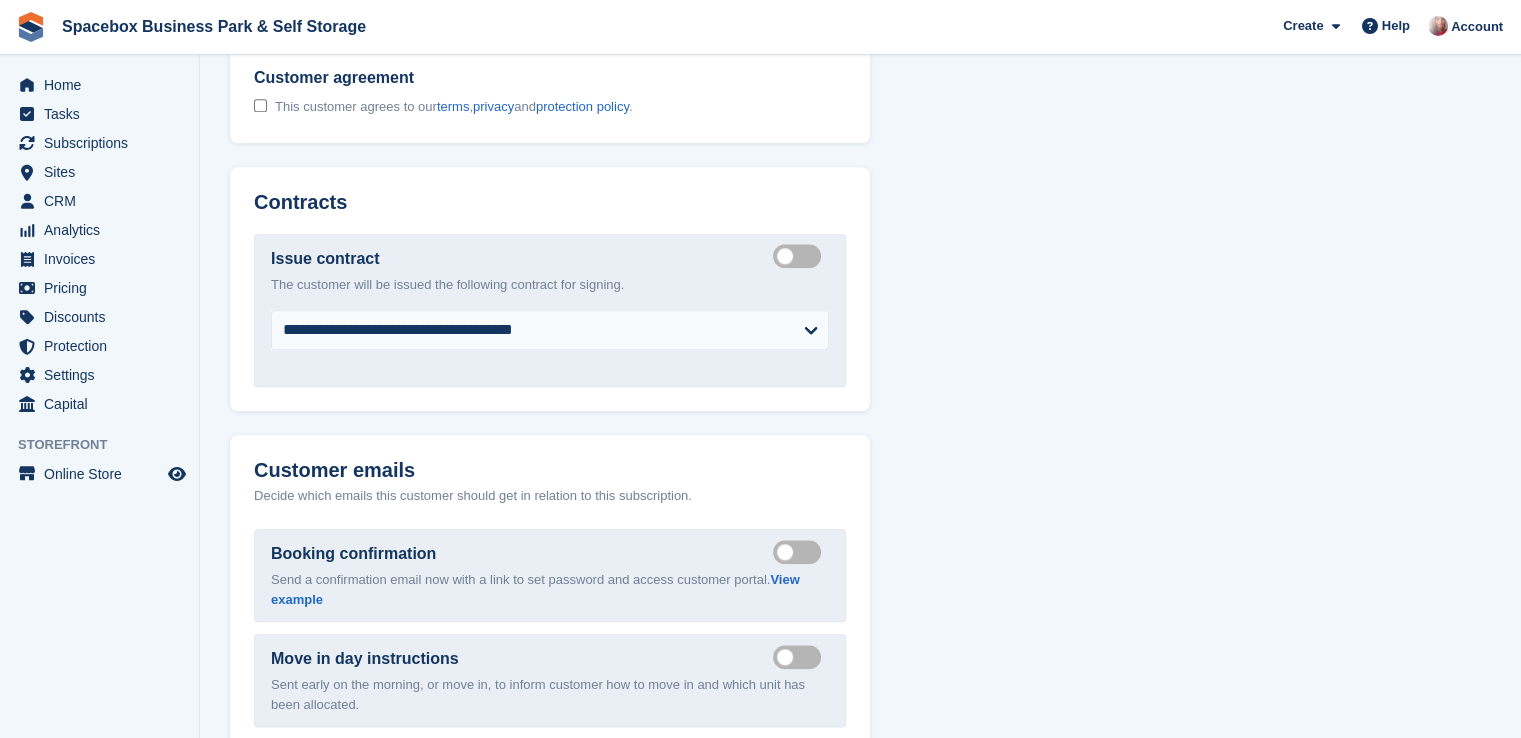 type on "**********" 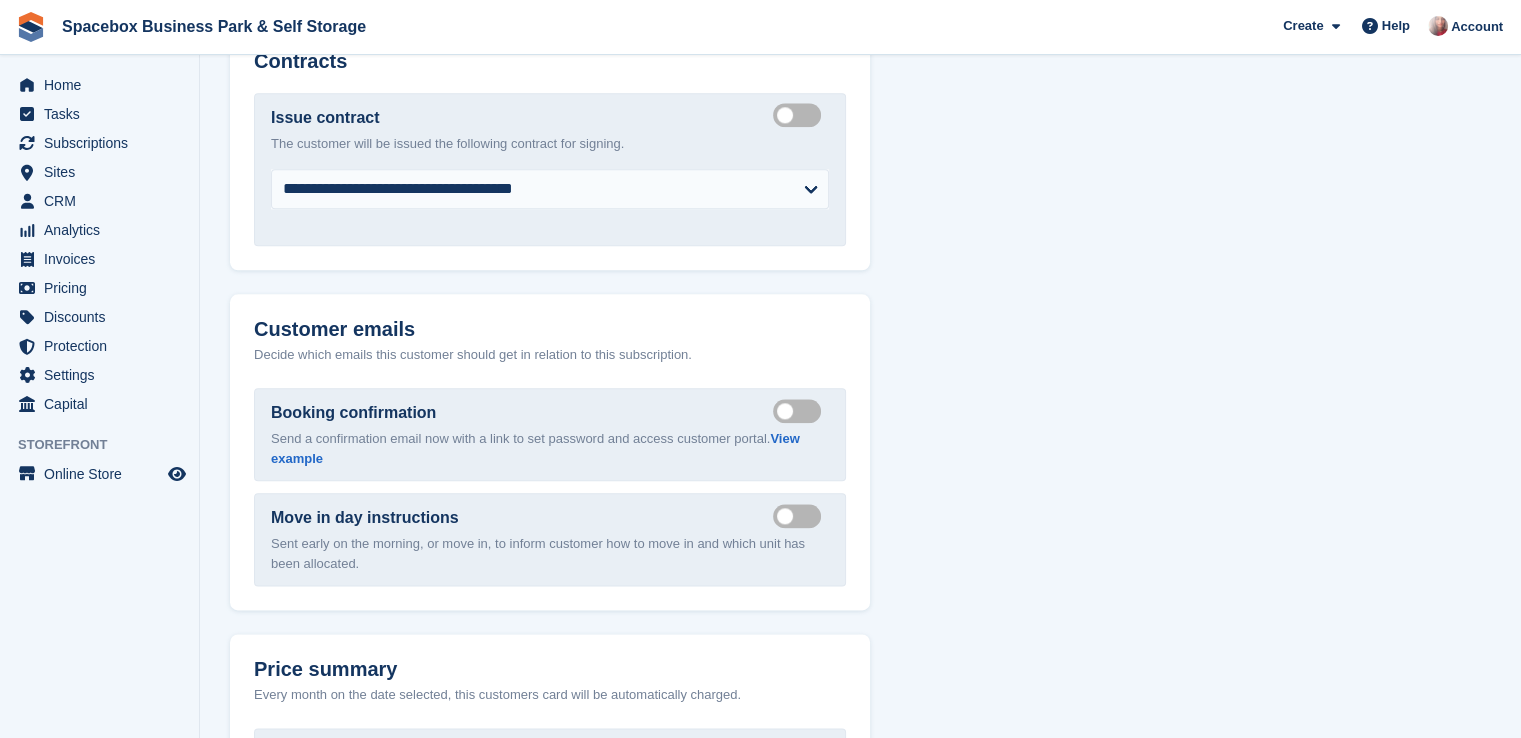 scroll, scrollTop: 2673, scrollLeft: 0, axis: vertical 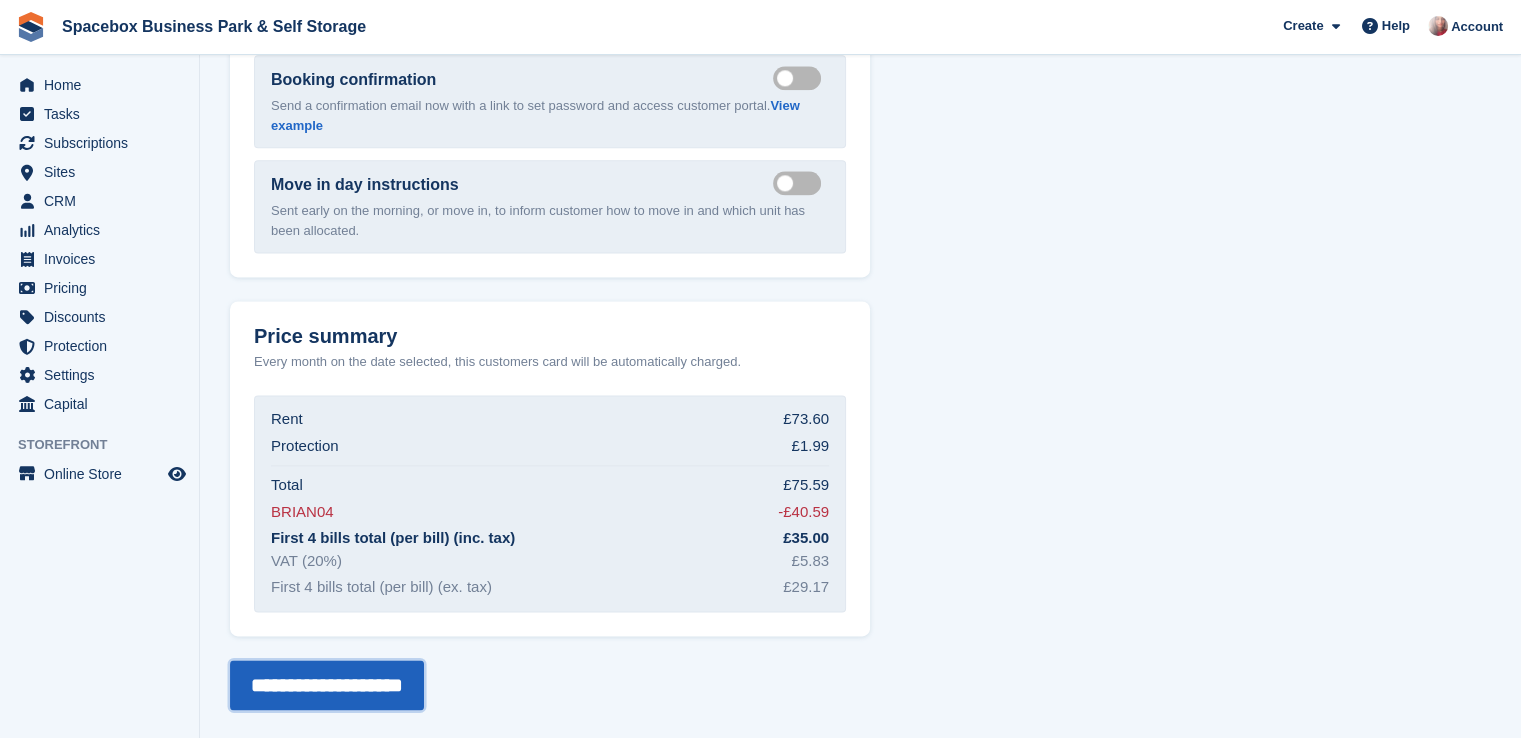 click on "**********" at bounding box center (327, 685) 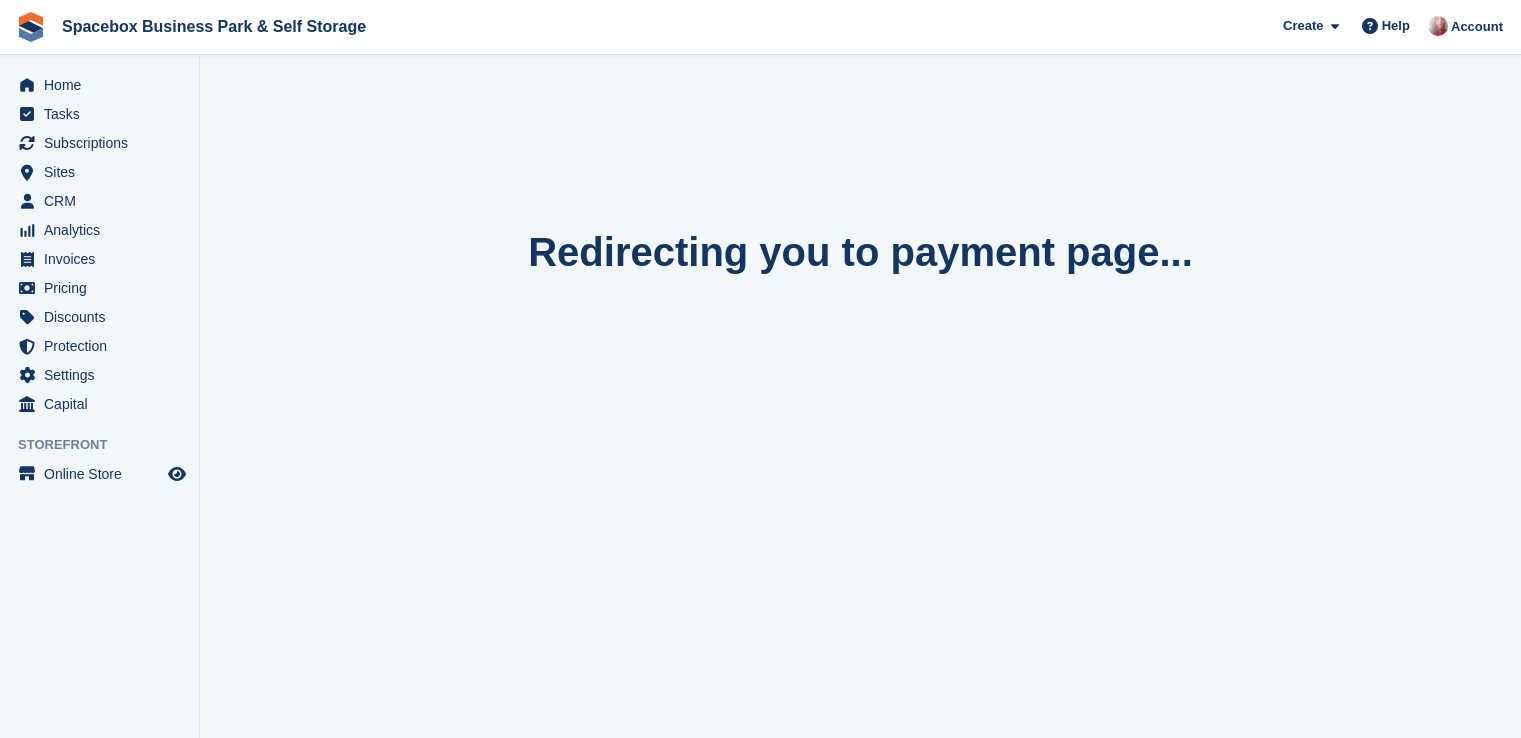 scroll, scrollTop: 0, scrollLeft: 0, axis: both 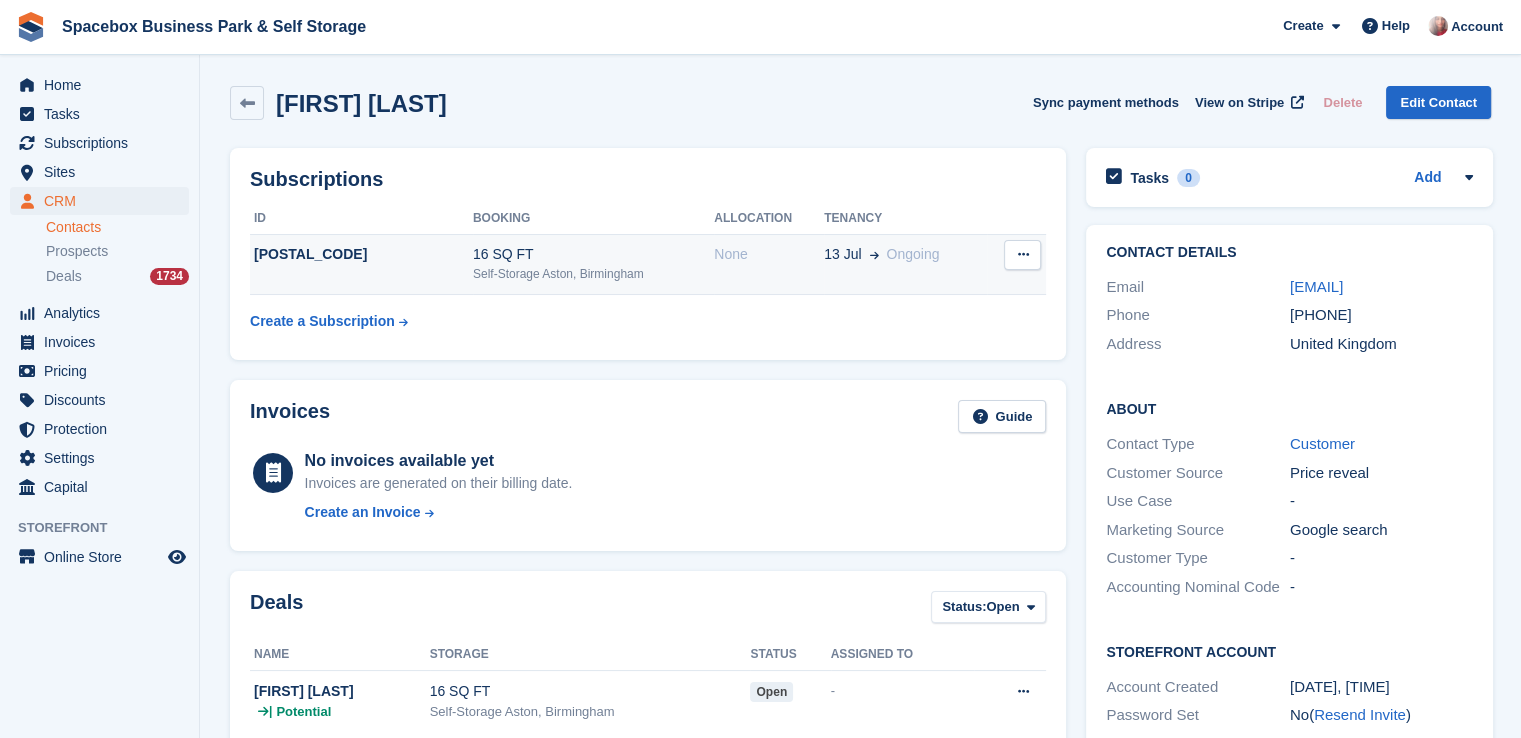 click on "16 SQ FT" at bounding box center [593, 254] 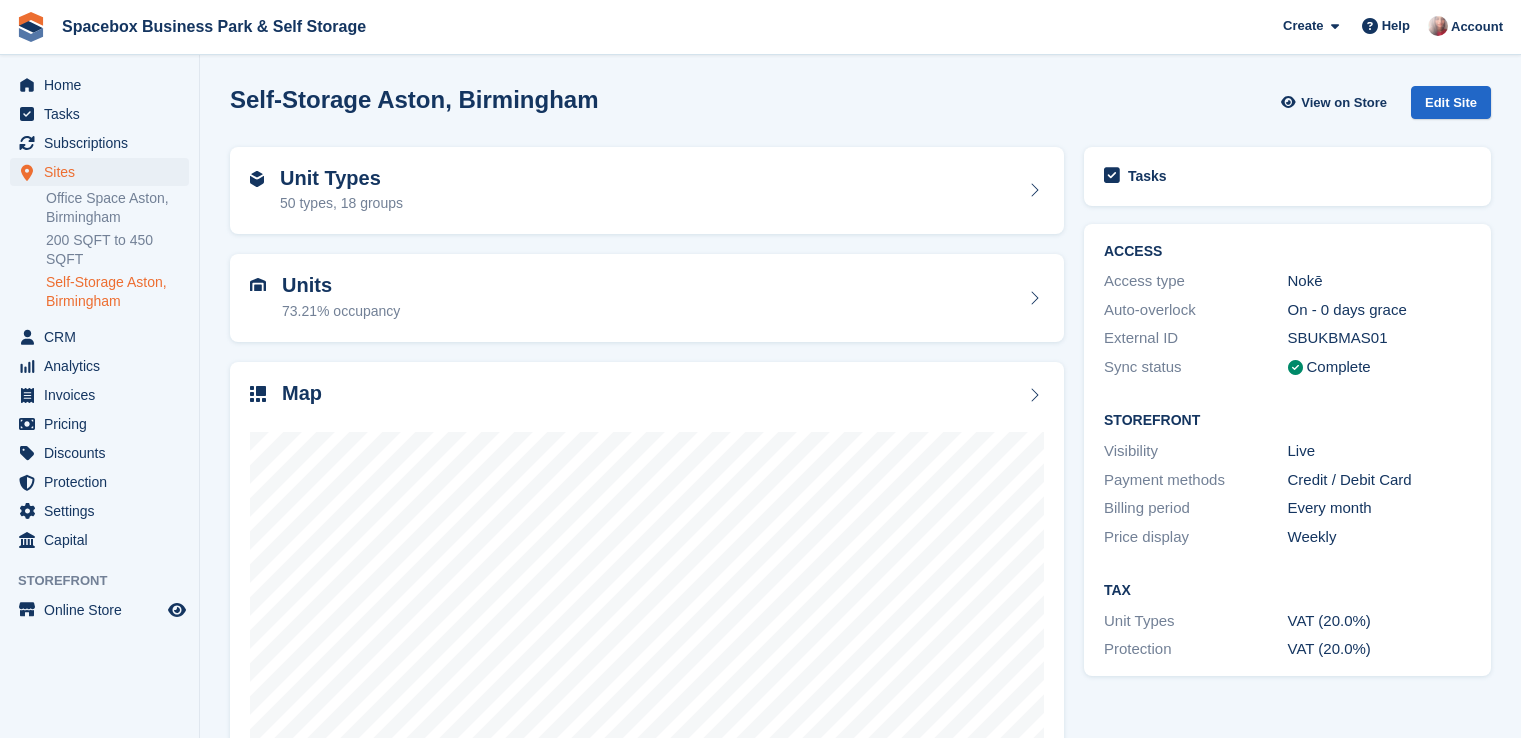 scroll, scrollTop: 0, scrollLeft: 0, axis: both 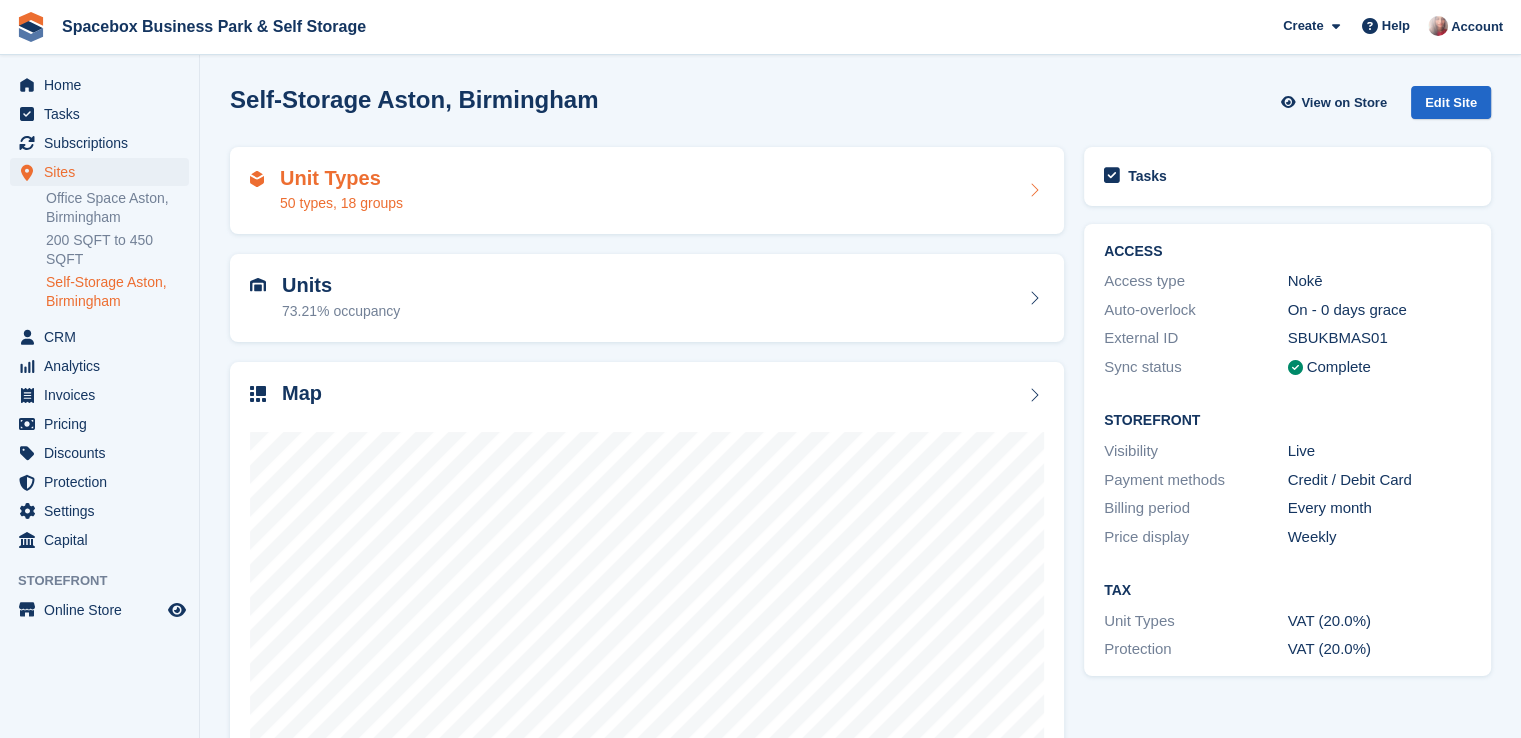 click on "Unit Types
50 types, 18 groups" at bounding box center [647, 191] 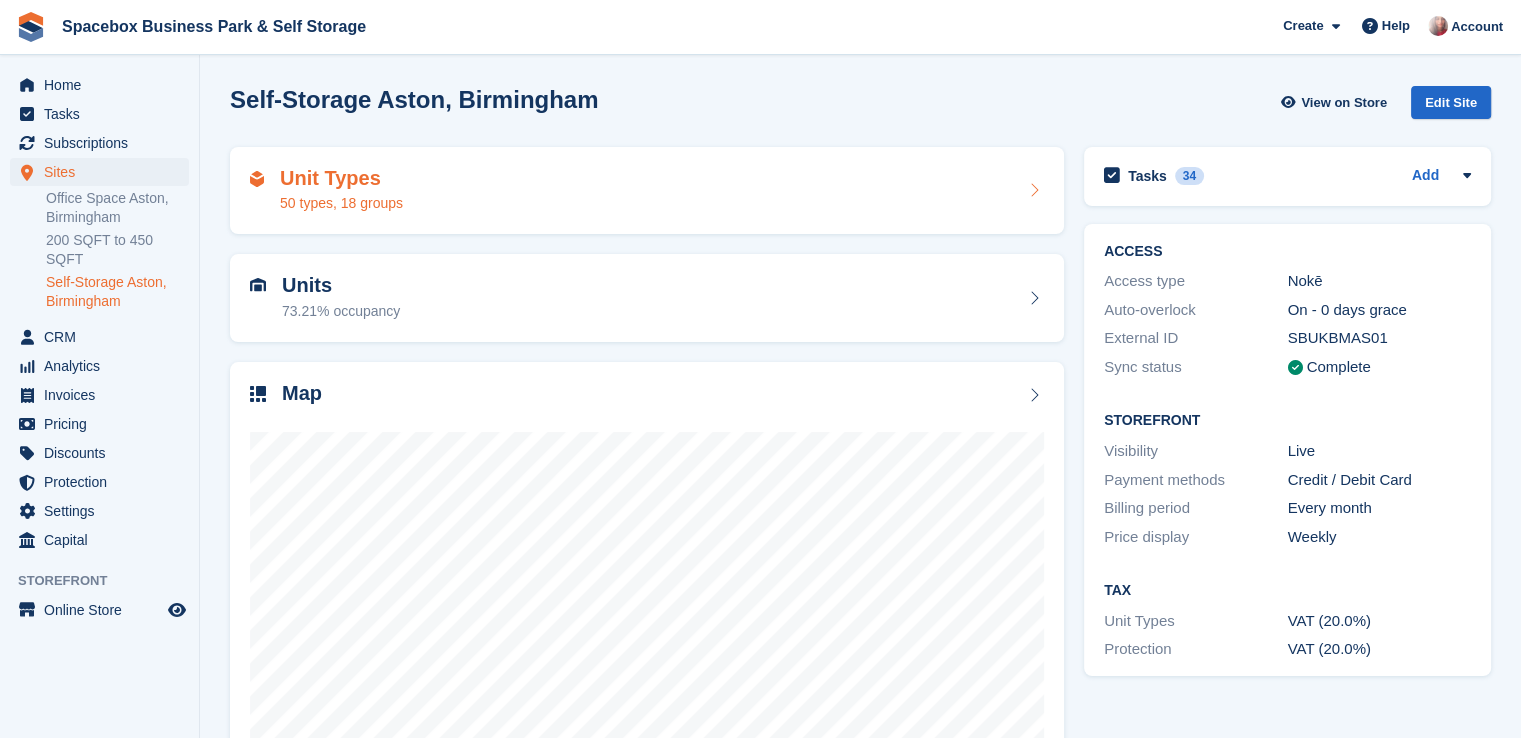 click on "50 types, 18 groups" at bounding box center (341, 203) 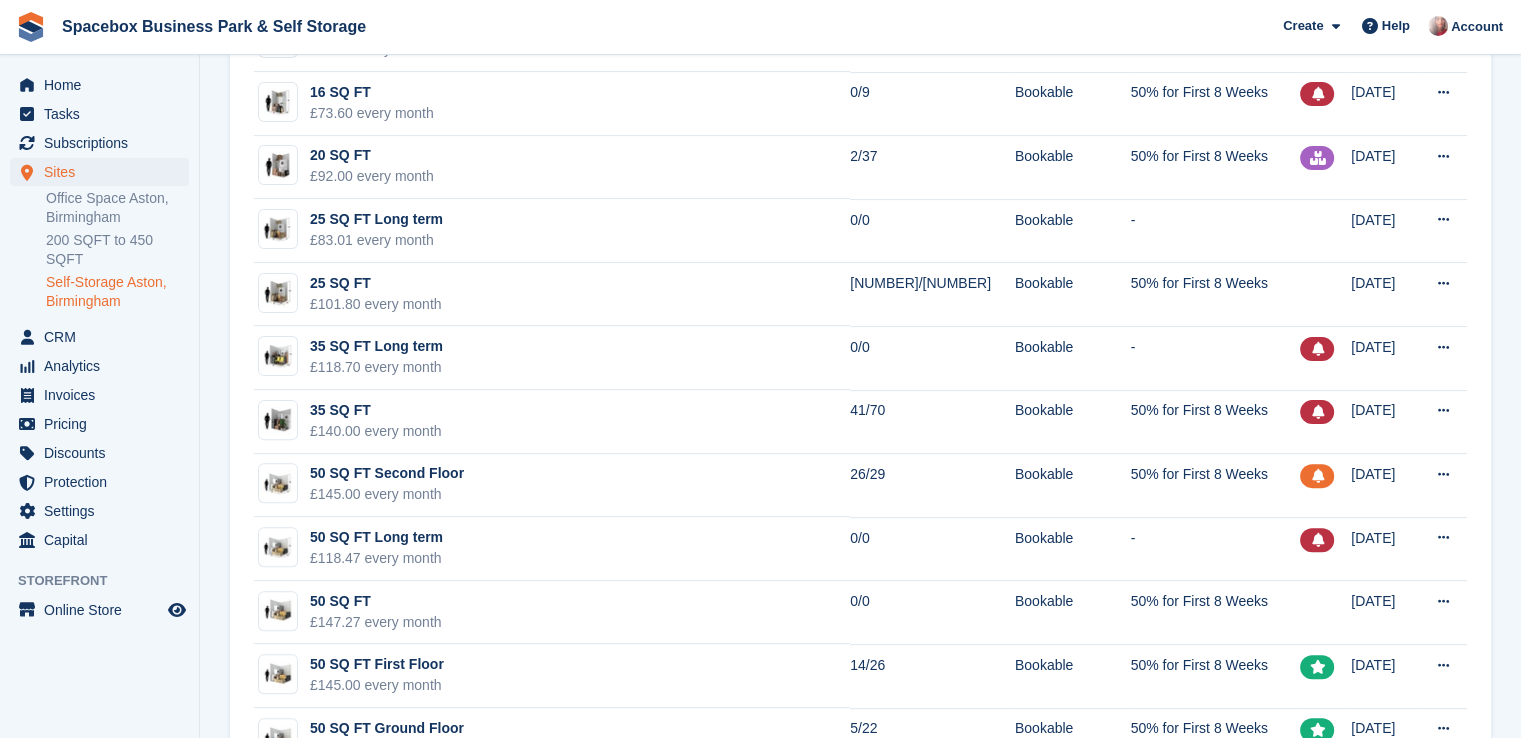 scroll, scrollTop: 597, scrollLeft: 0, axis: vertical 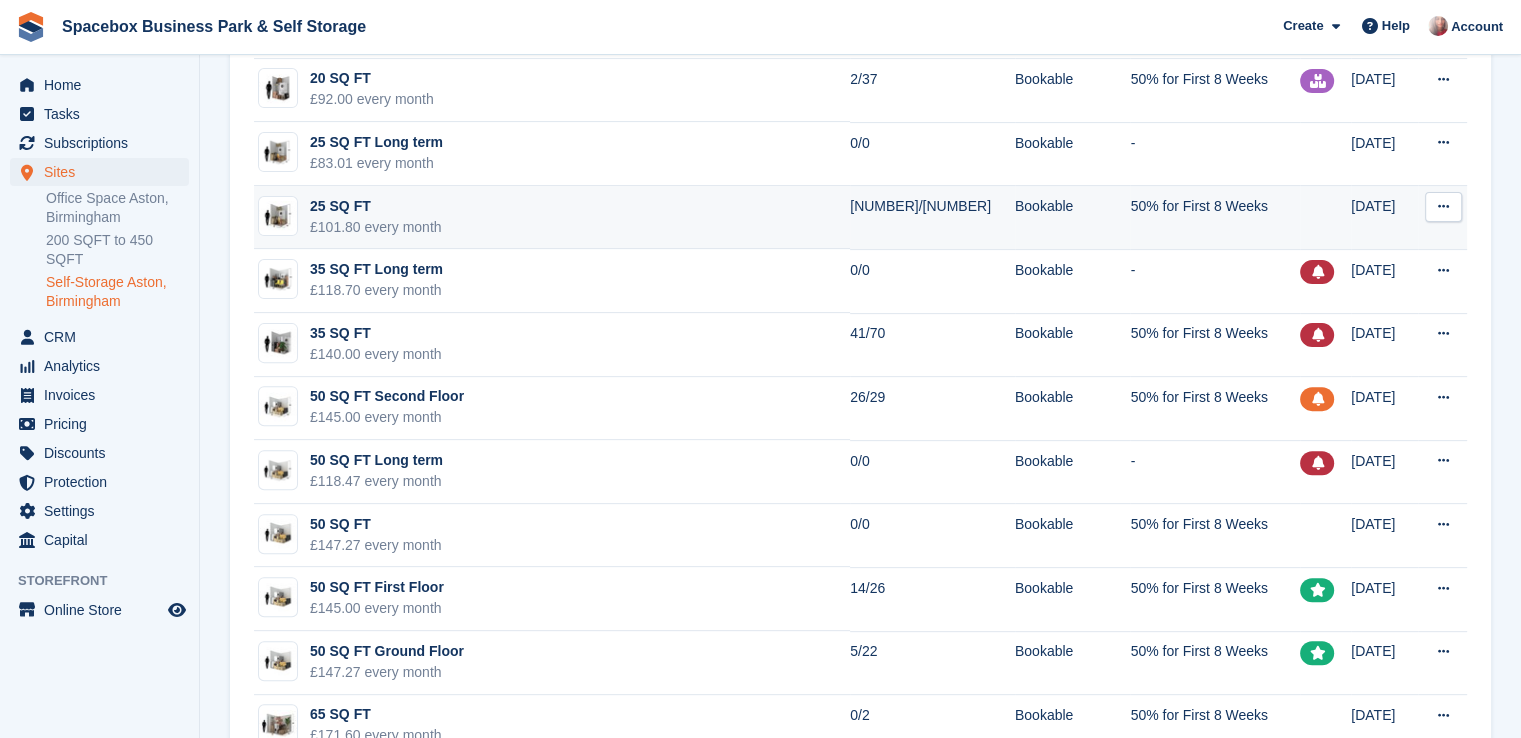 click on "25 SQ FT
£101.80 every month" at bounding box center (552, 218) 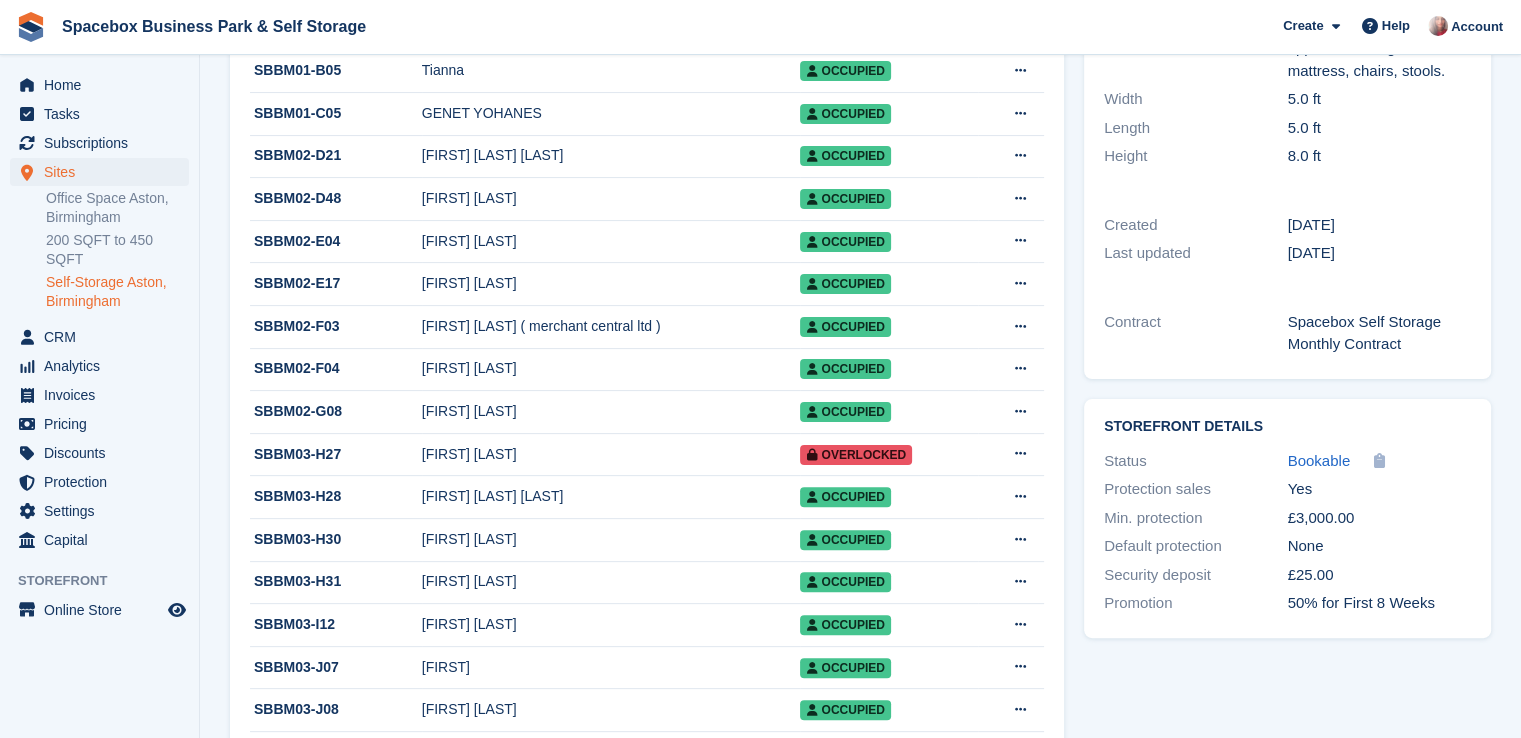 scroll, scrollTop: 597, scrollLeft: 0, axis: vertical 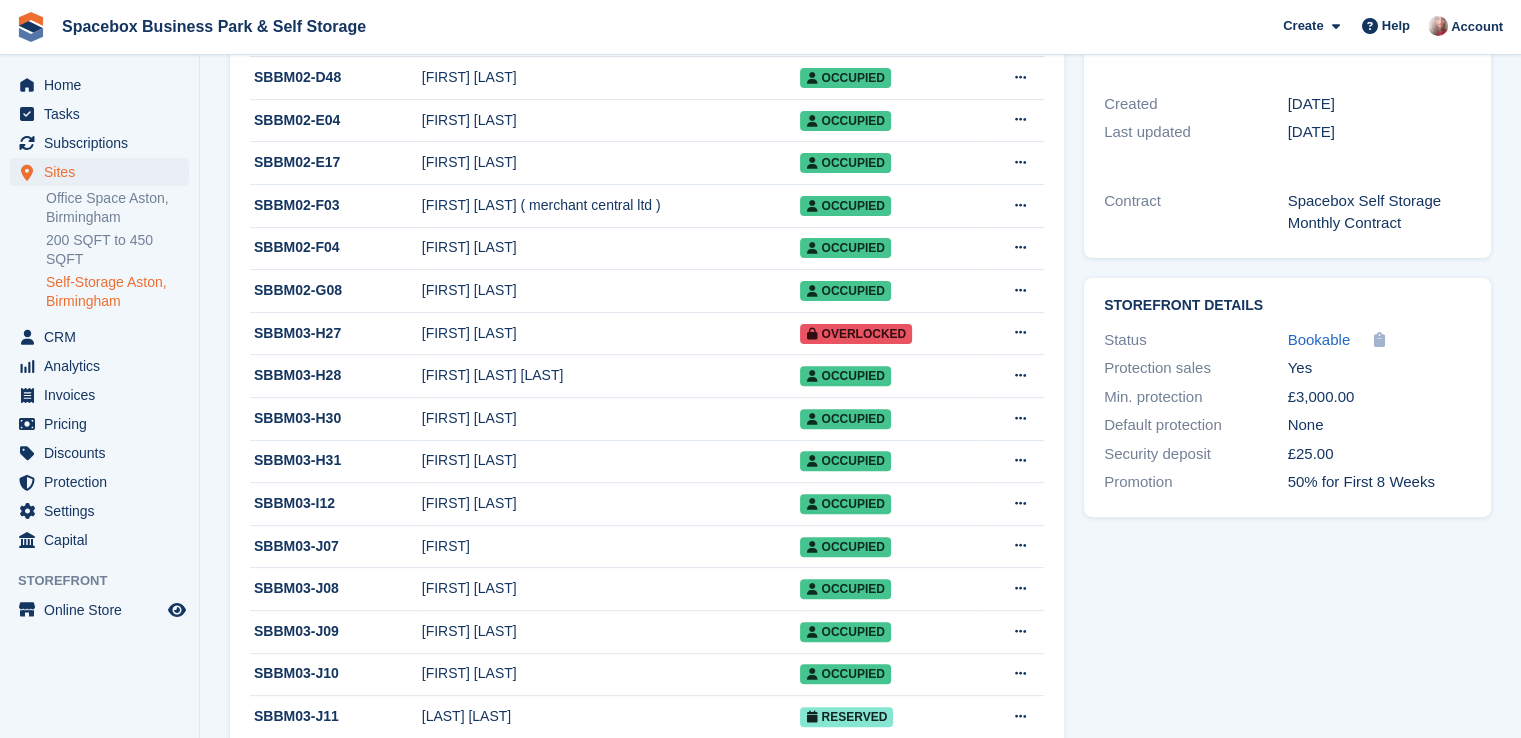 click on "Storefront Details
Status
Bookable
Unit Type link Copied!
Protection sales
Yes
Min. protection
£3,000.00
Default protection
None
Security deposit
£25.00
Promotion
50% for First 8 Weeks" at bounding box center (1287, 397) 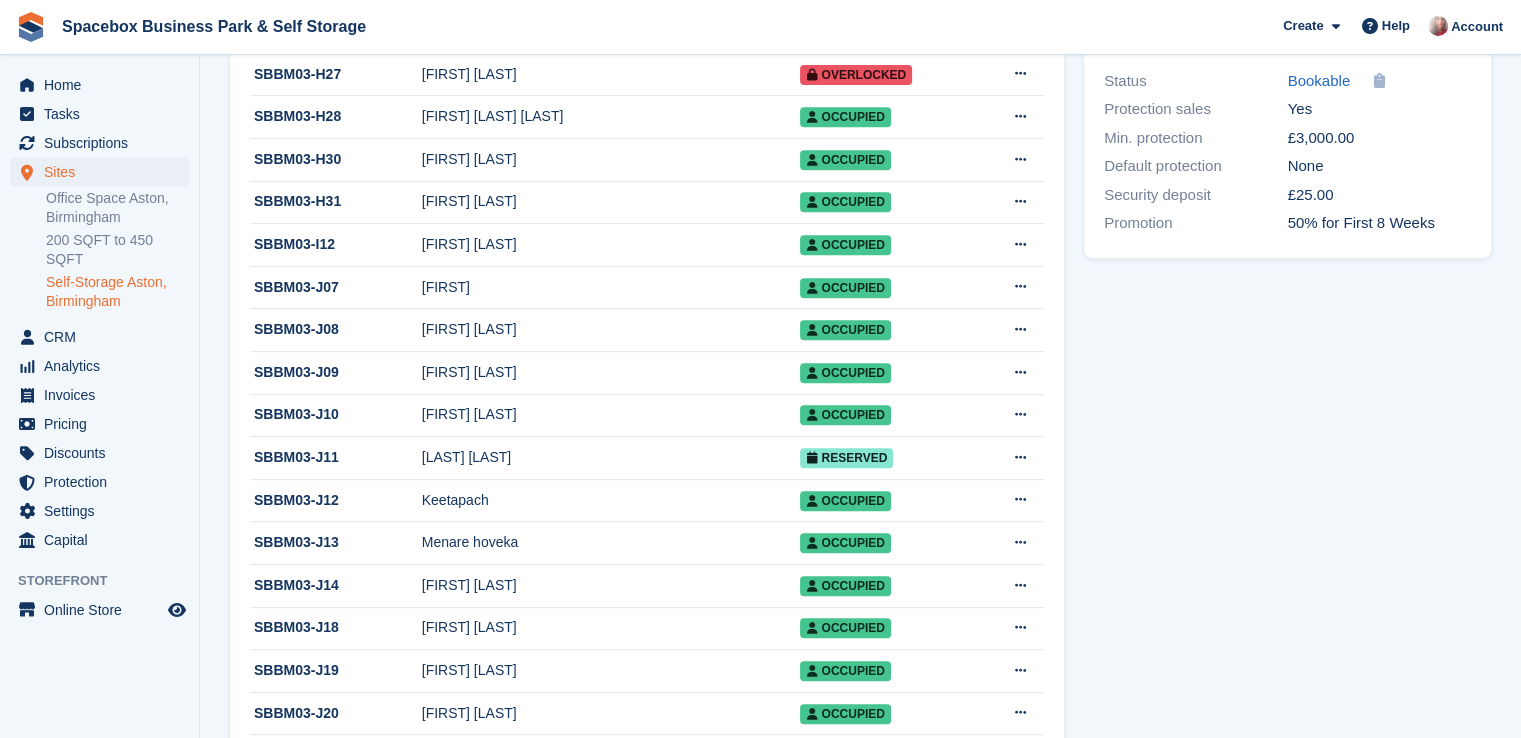 scroll, scrollTop: 1120, scrollLeft: 0, axis: vertical 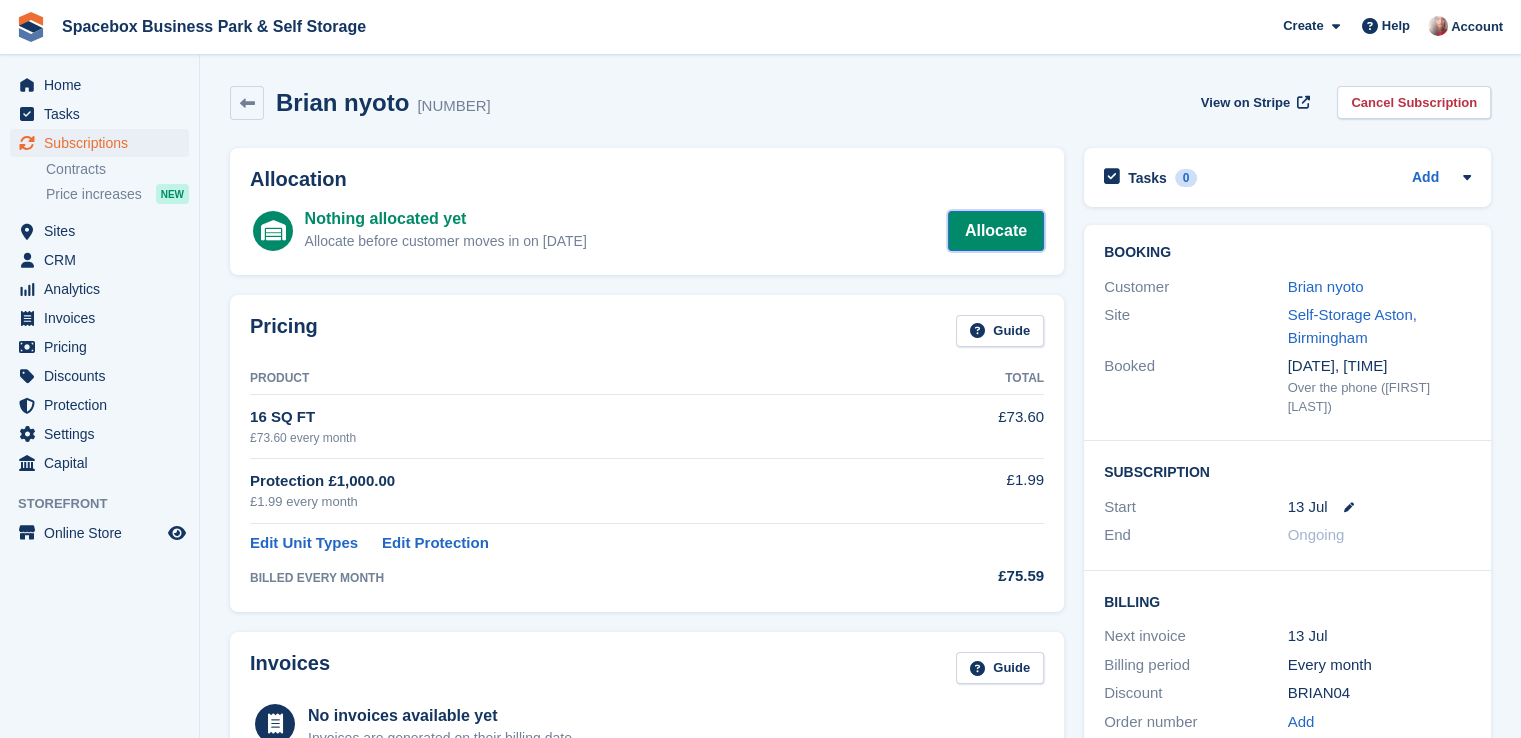 click on "Allocate" at bounding box center [996, 231] 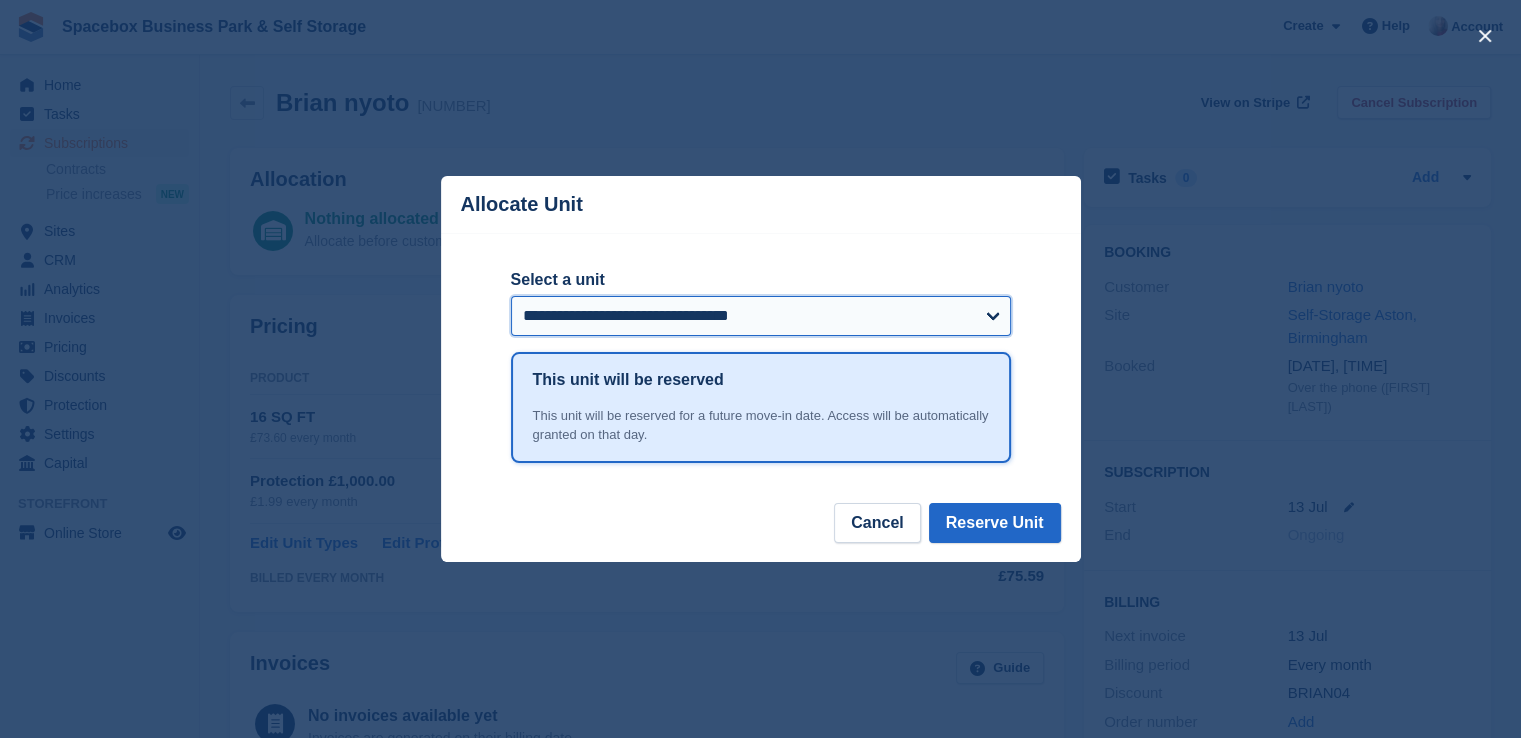 click on "**********" at bounding box center (761, 316) 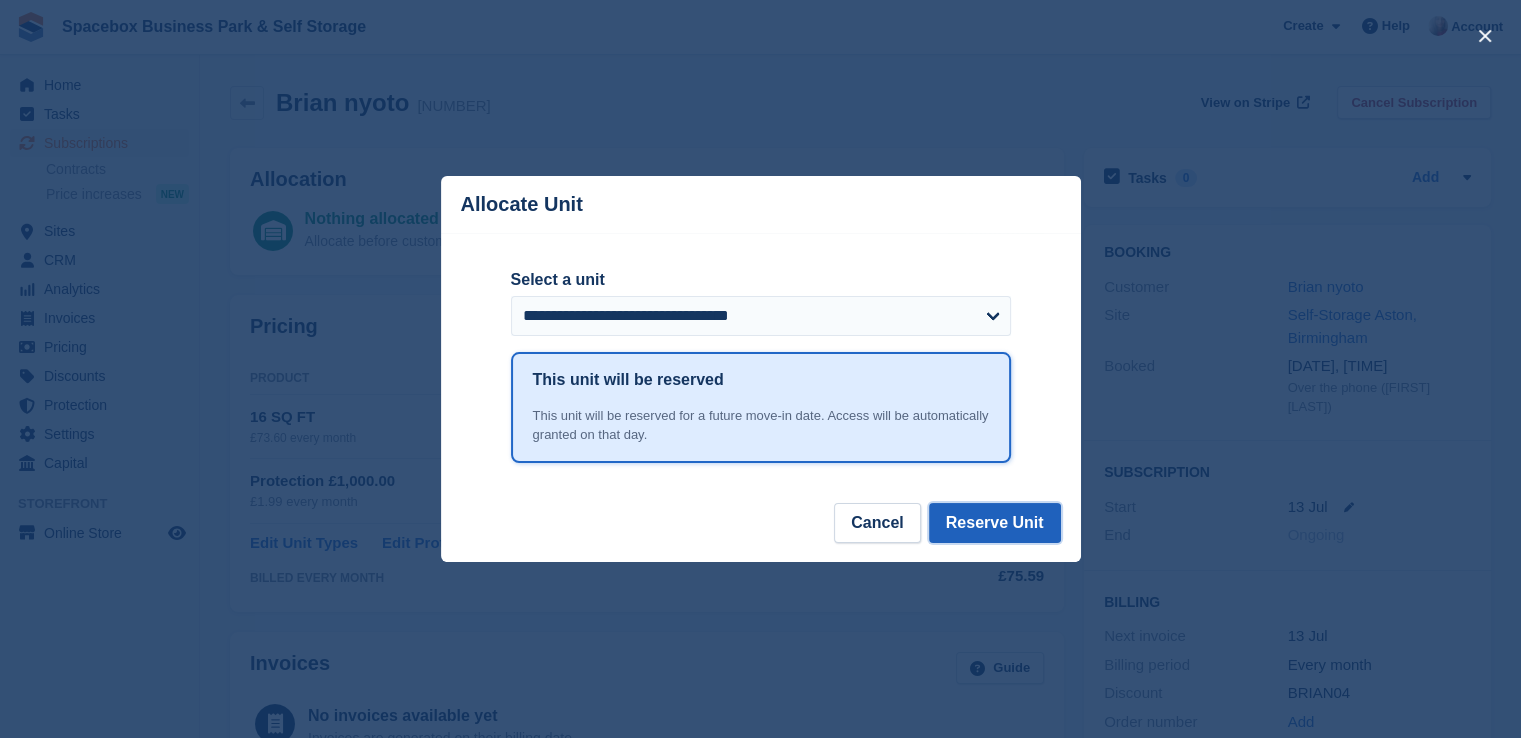 click on "Reserve Unit" at bounding box center (995, 523) 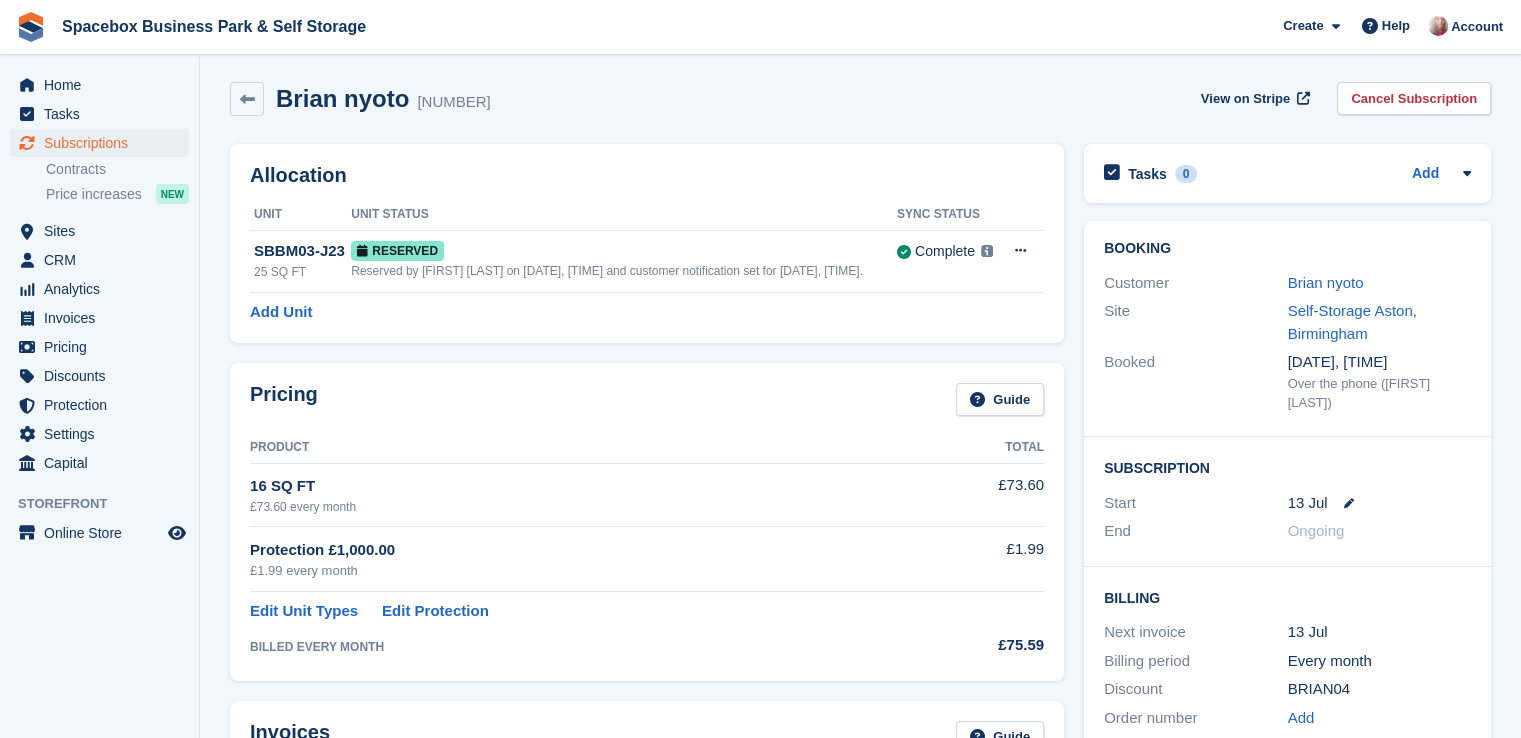 scroll, scrollTop: 0, scrollLeft: 0, axis: both 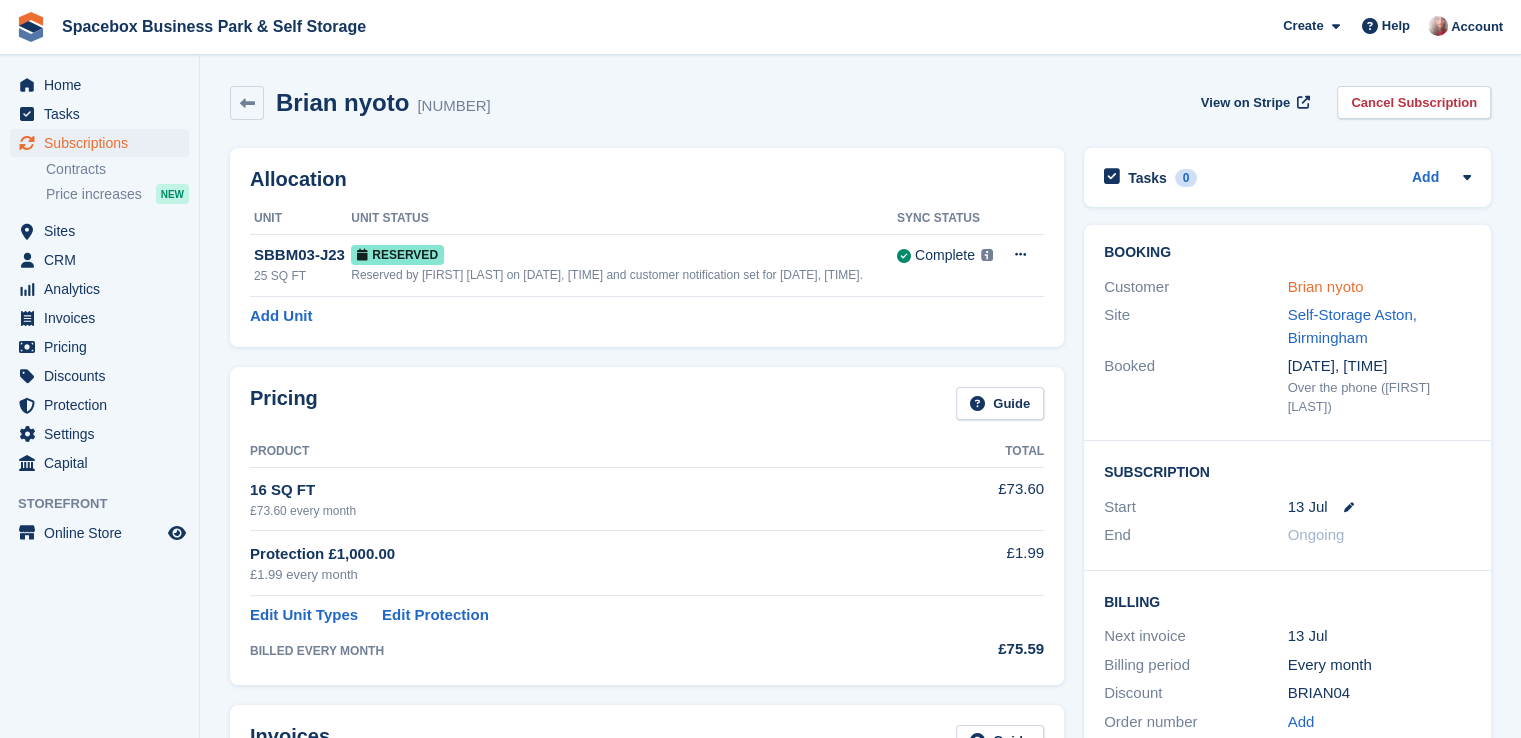 click on "Brian nyoto" at bounding box center (1326, 286) 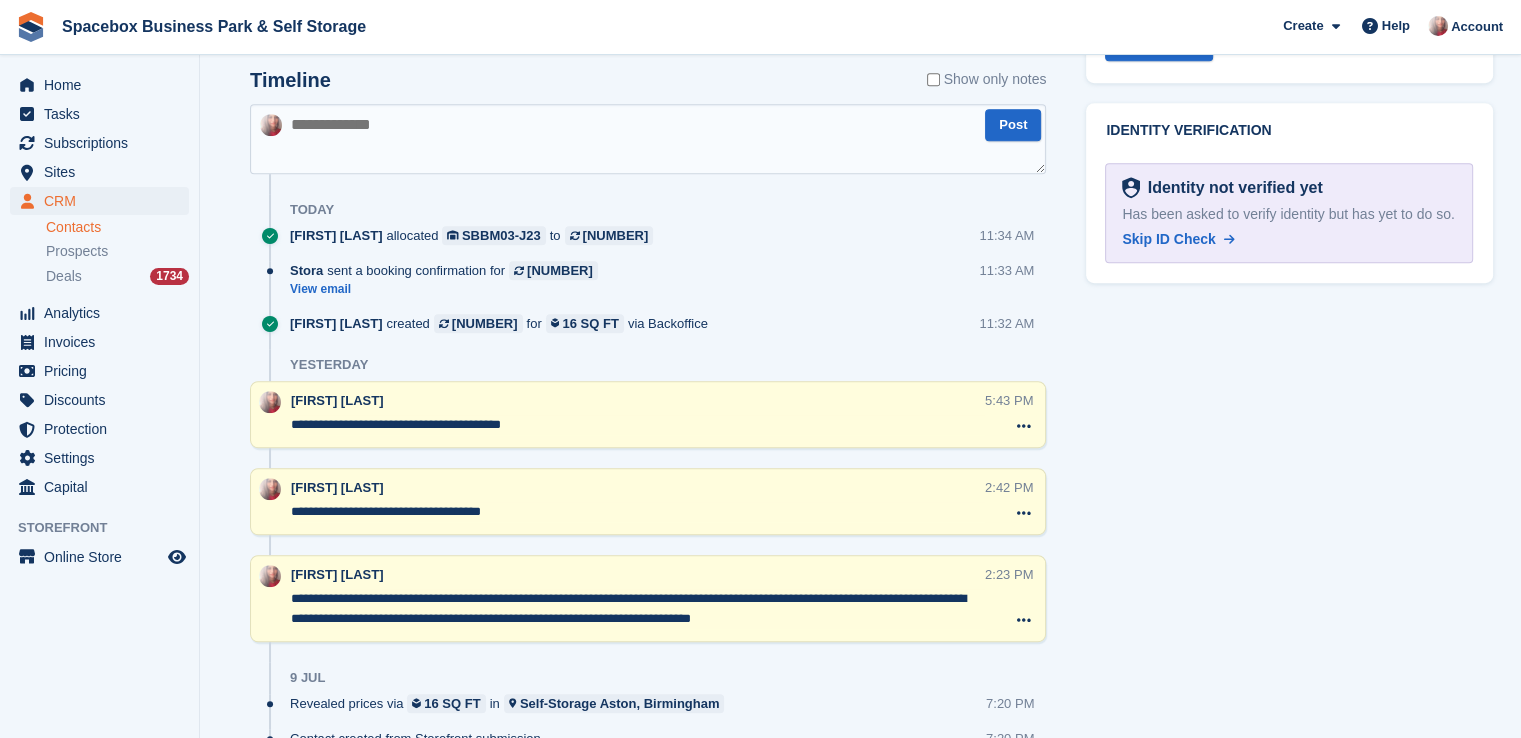 scroll, scrollTop: 800, scrollLeft: 0, axis: vertical 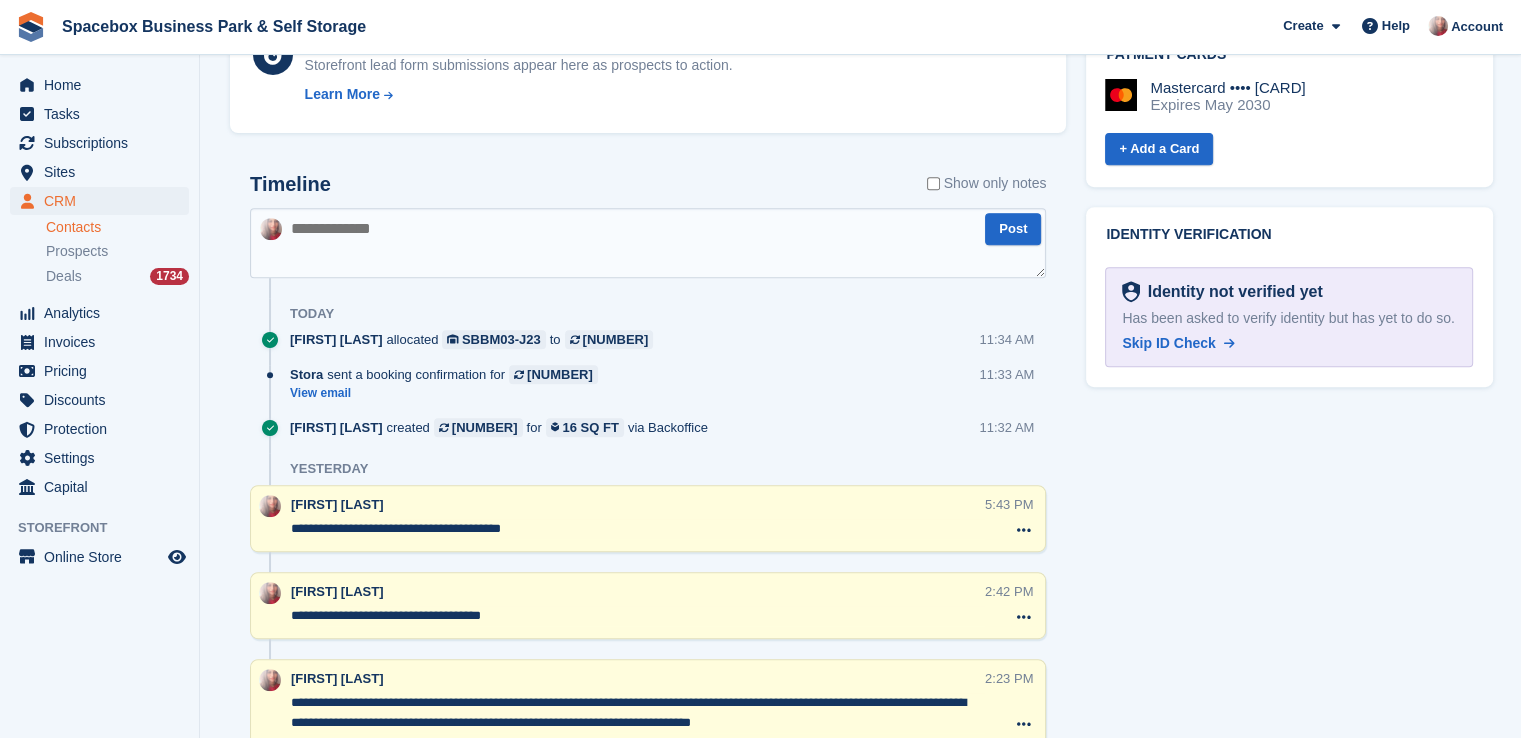 click at bounding box center [648, 243] 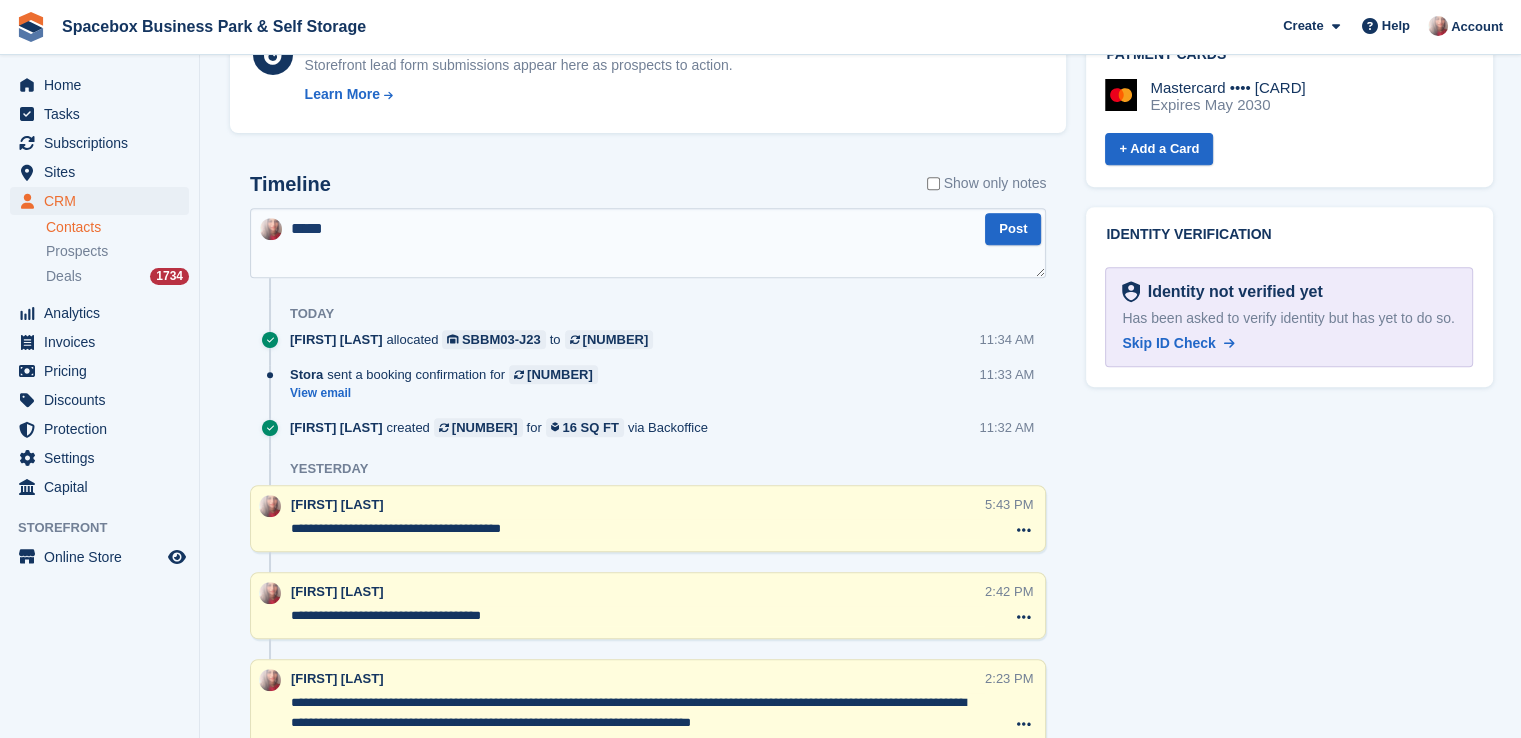 type on "******" 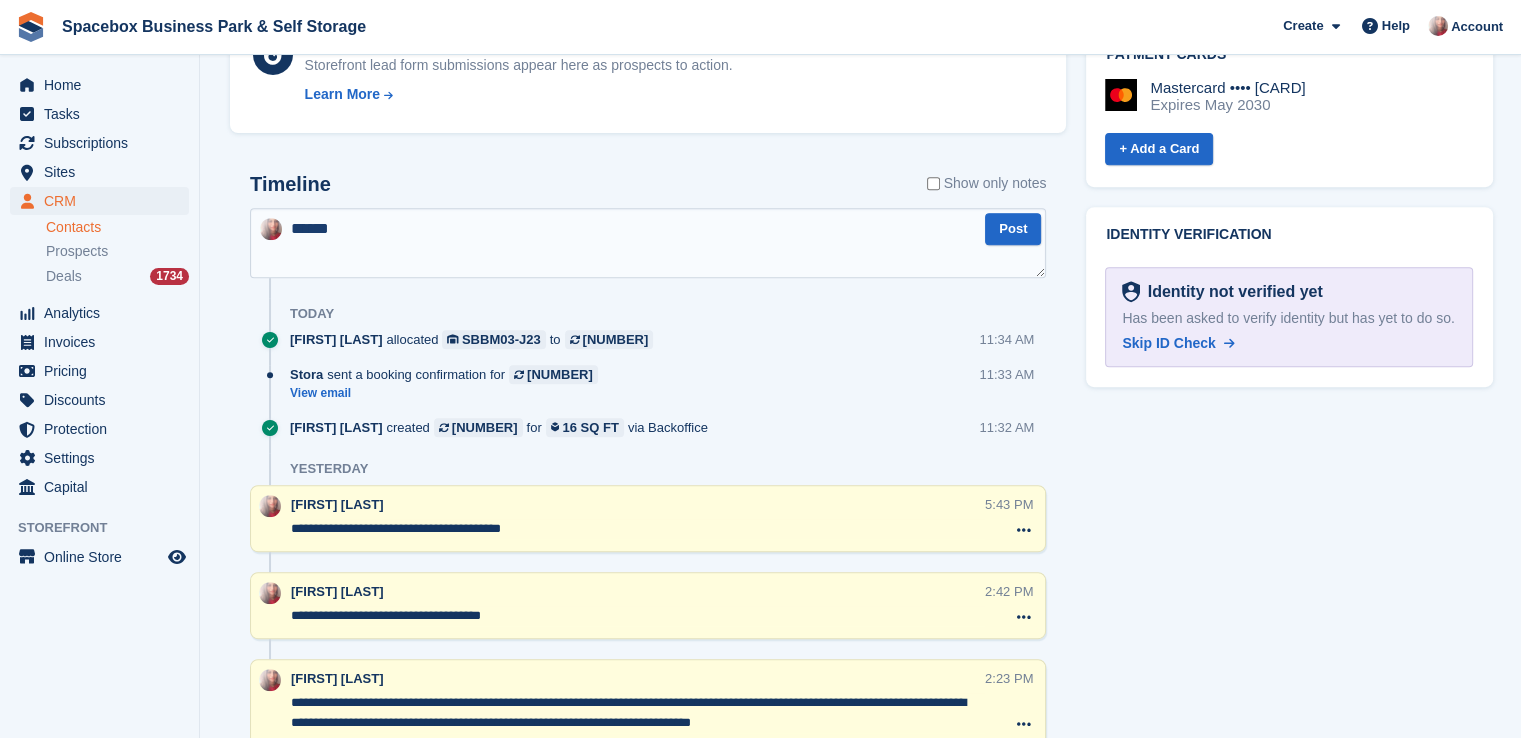 type 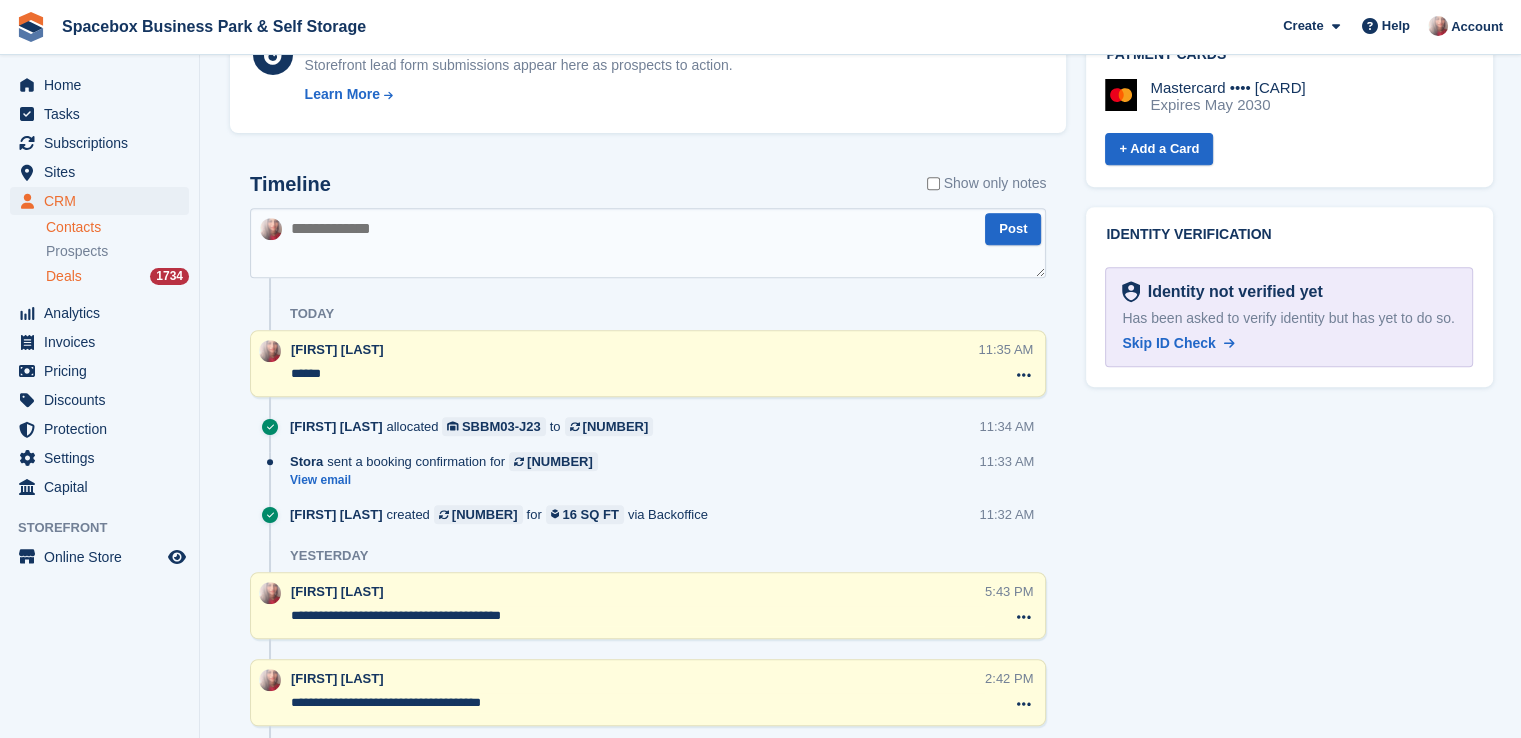 click on "Deals" at bounding box center [64, 276] 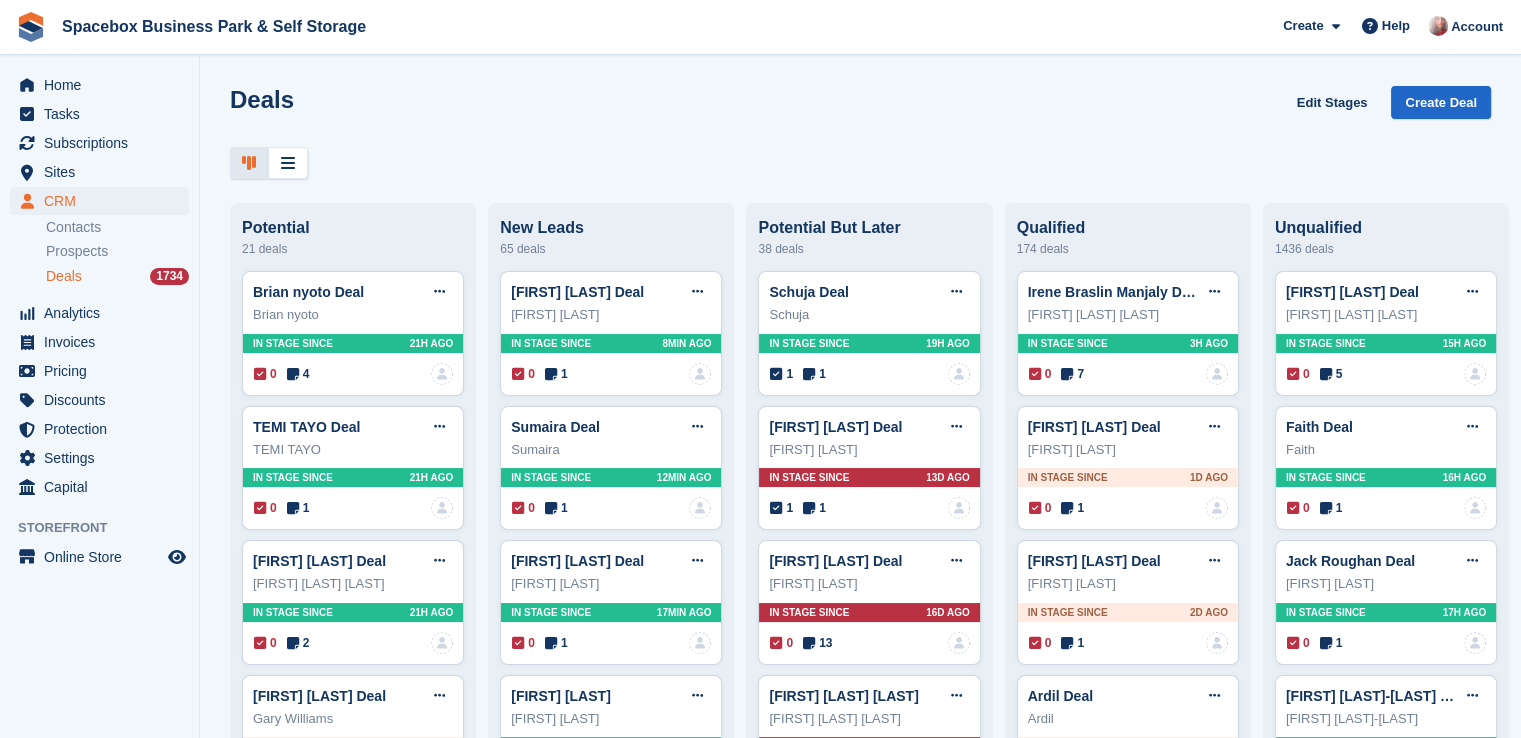 scroll, scrollTop: 0, scrollLeft: 0, axis: both 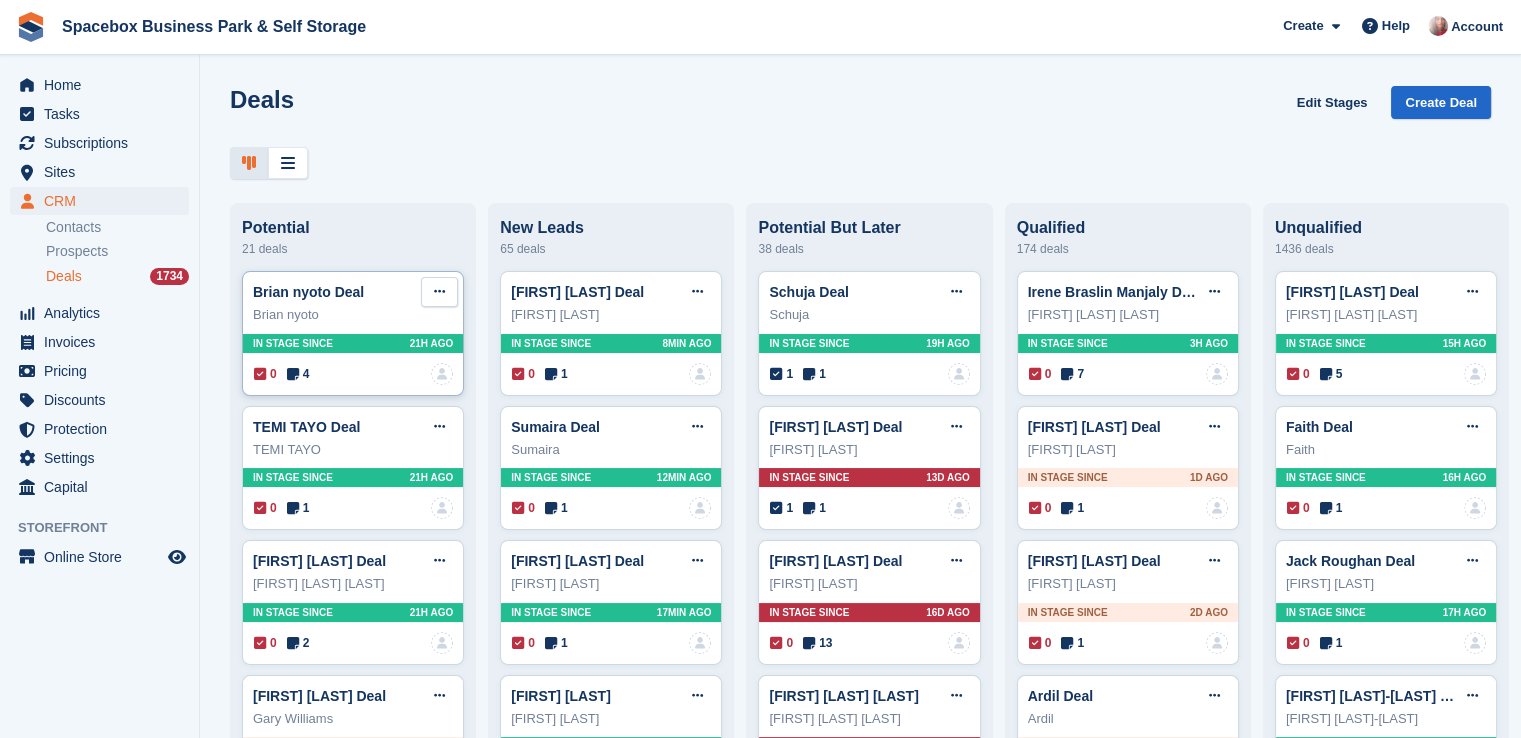click at bounding box center (439, 291) 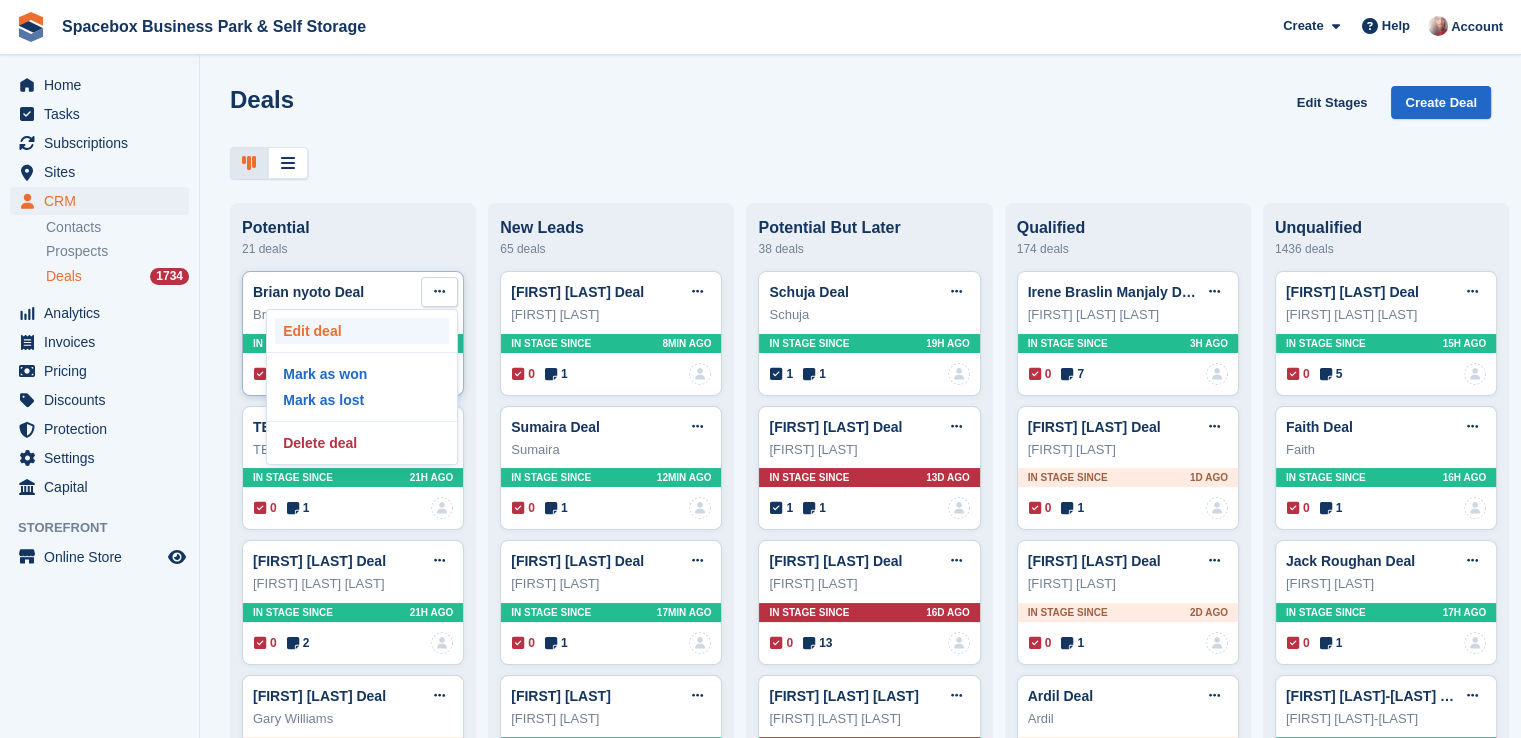 click on "Edit deal" at bounding box center (362, 331) 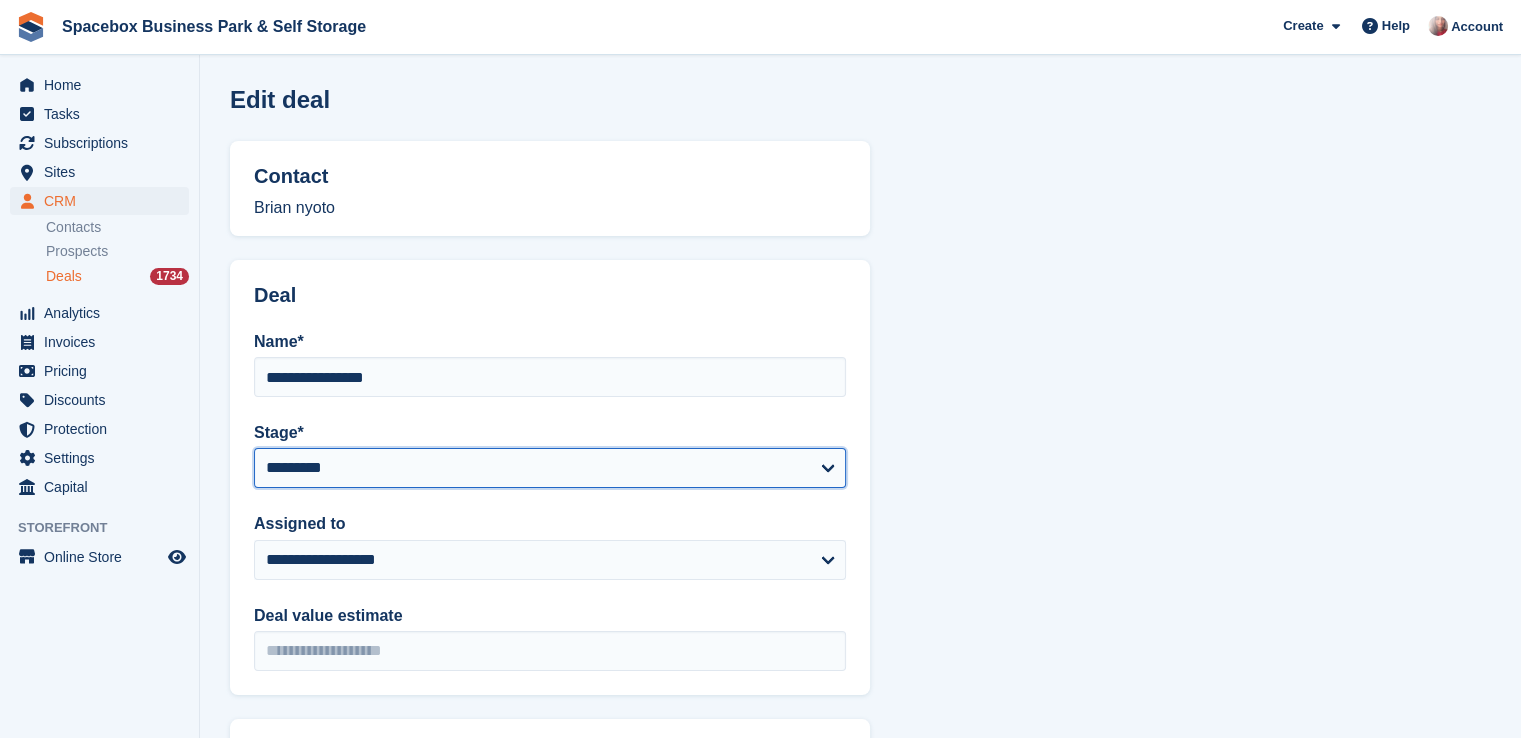 click on "**********" at bounding box center (550, 468) 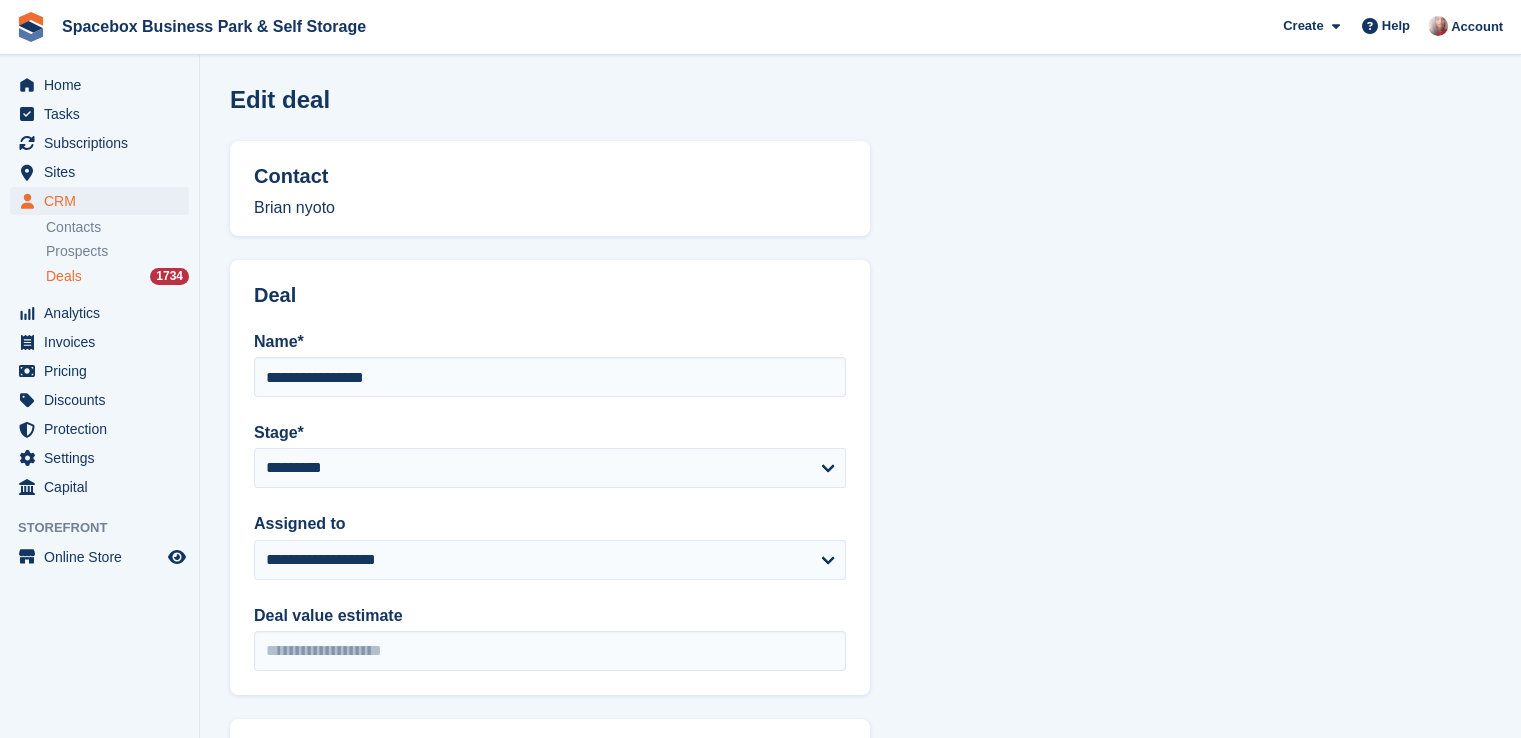 click on "**********" at bounding box center [860, 636] 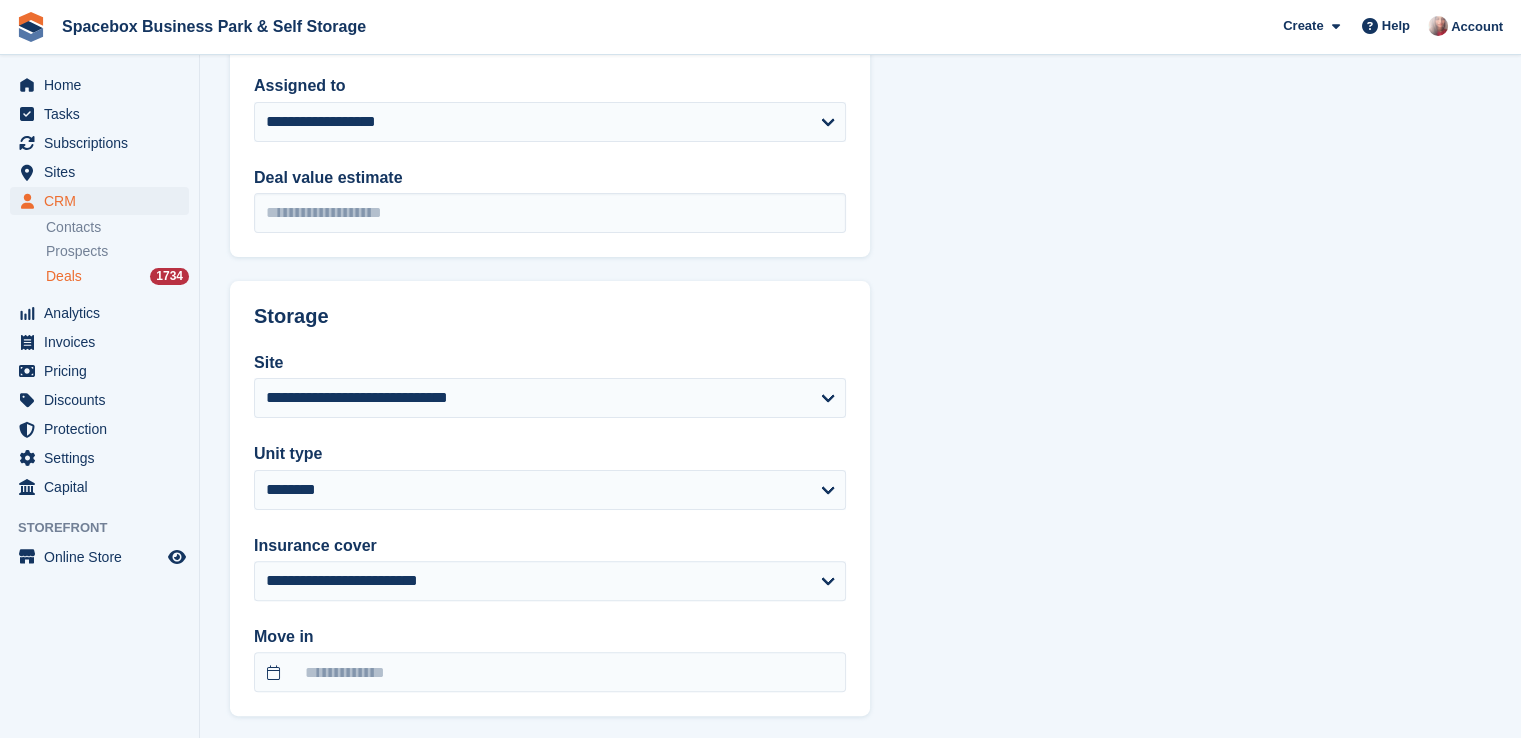 scroll, scrollTop: 506, scrollLeft: 0, axis: vertical 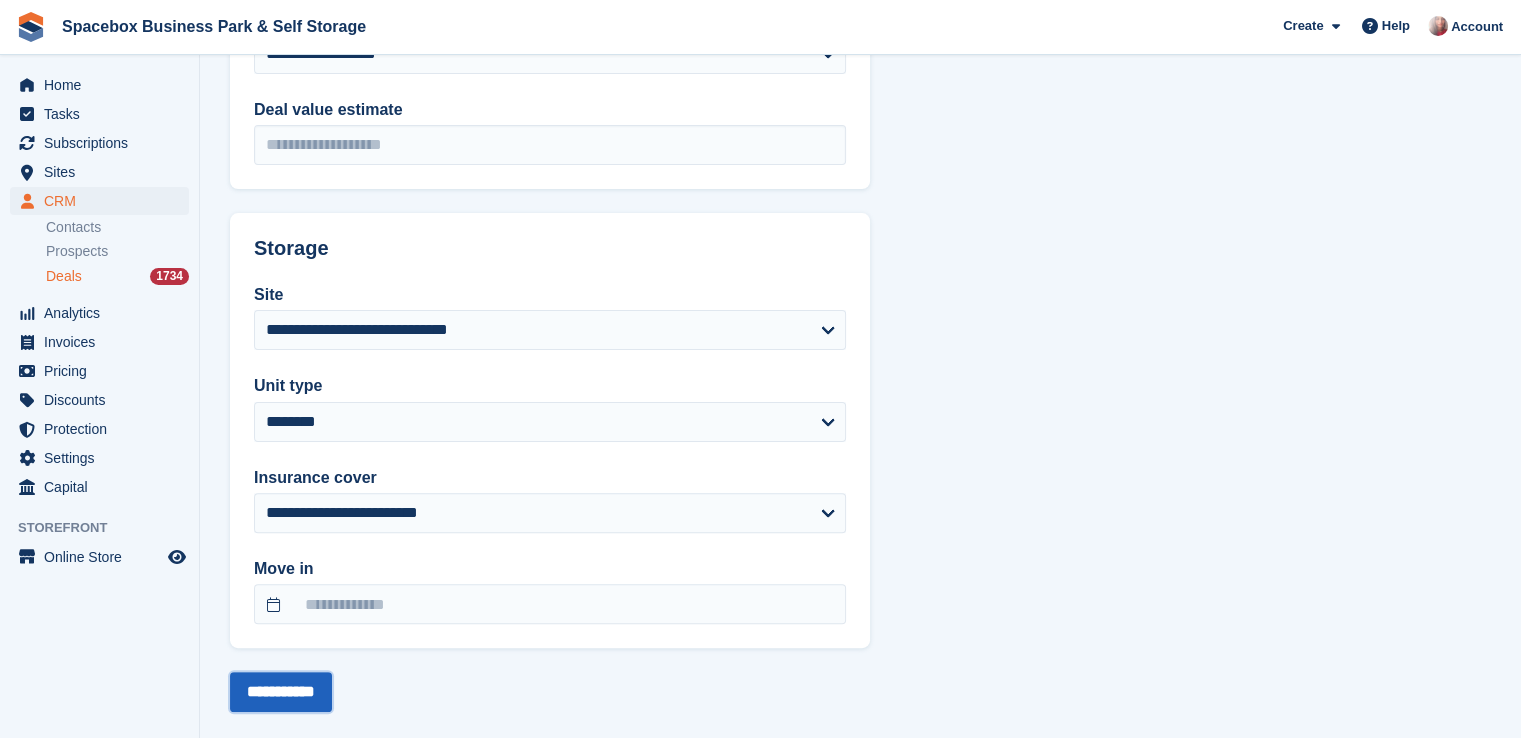 click on "**********" at bounding box center (281, 692) 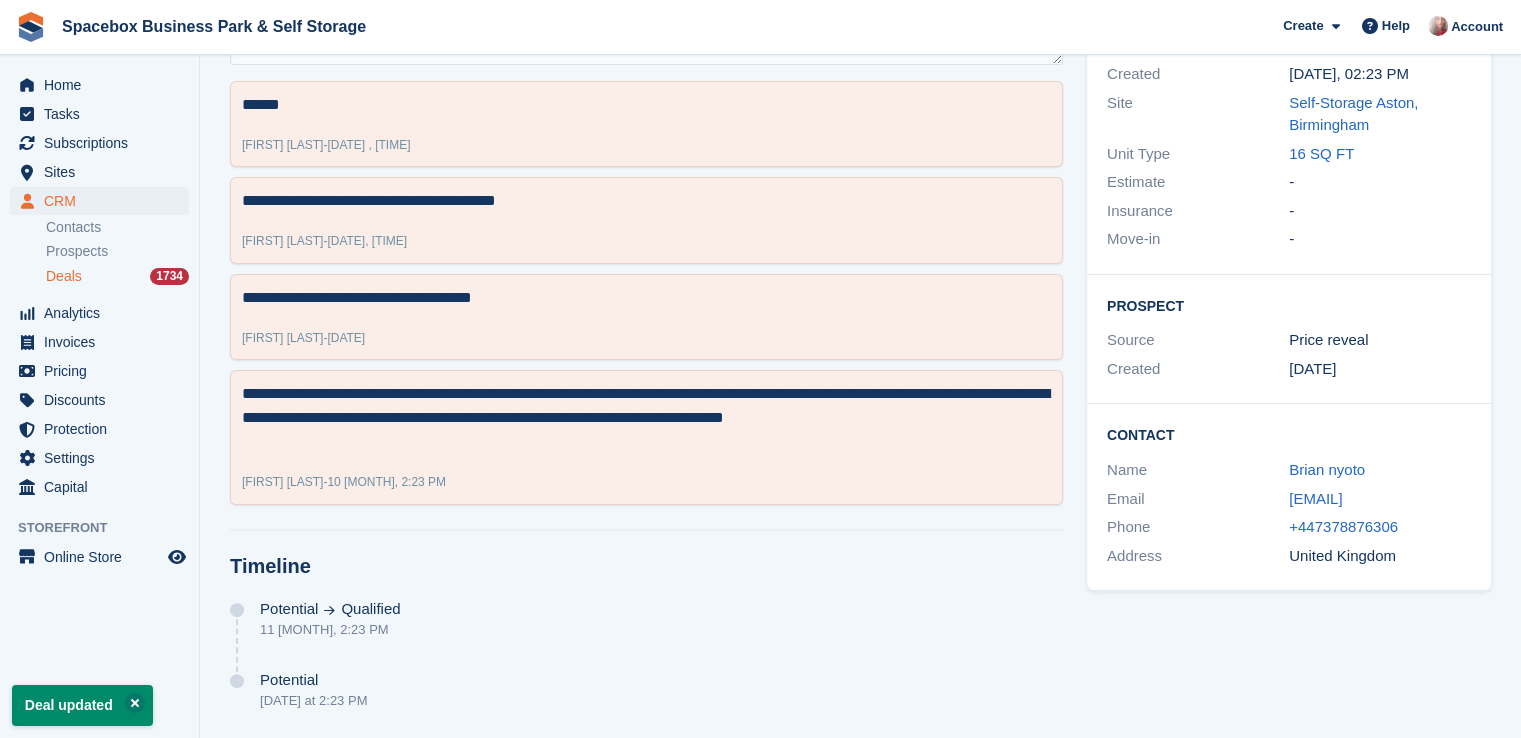 scroll, scrollTop: 0, scrollLeft: 0, axis: both 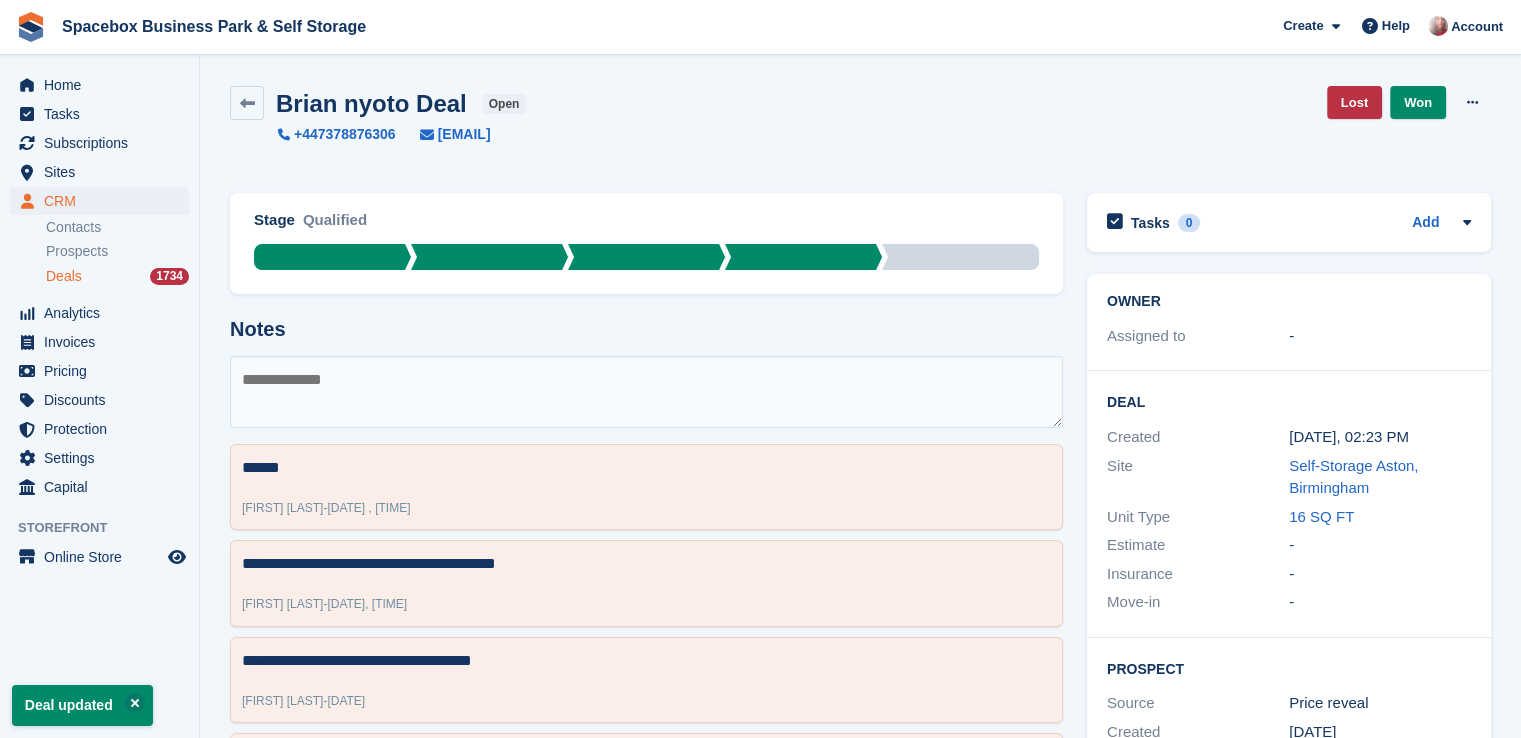 click on "Deals
1734" at bounding box center [122, 276] 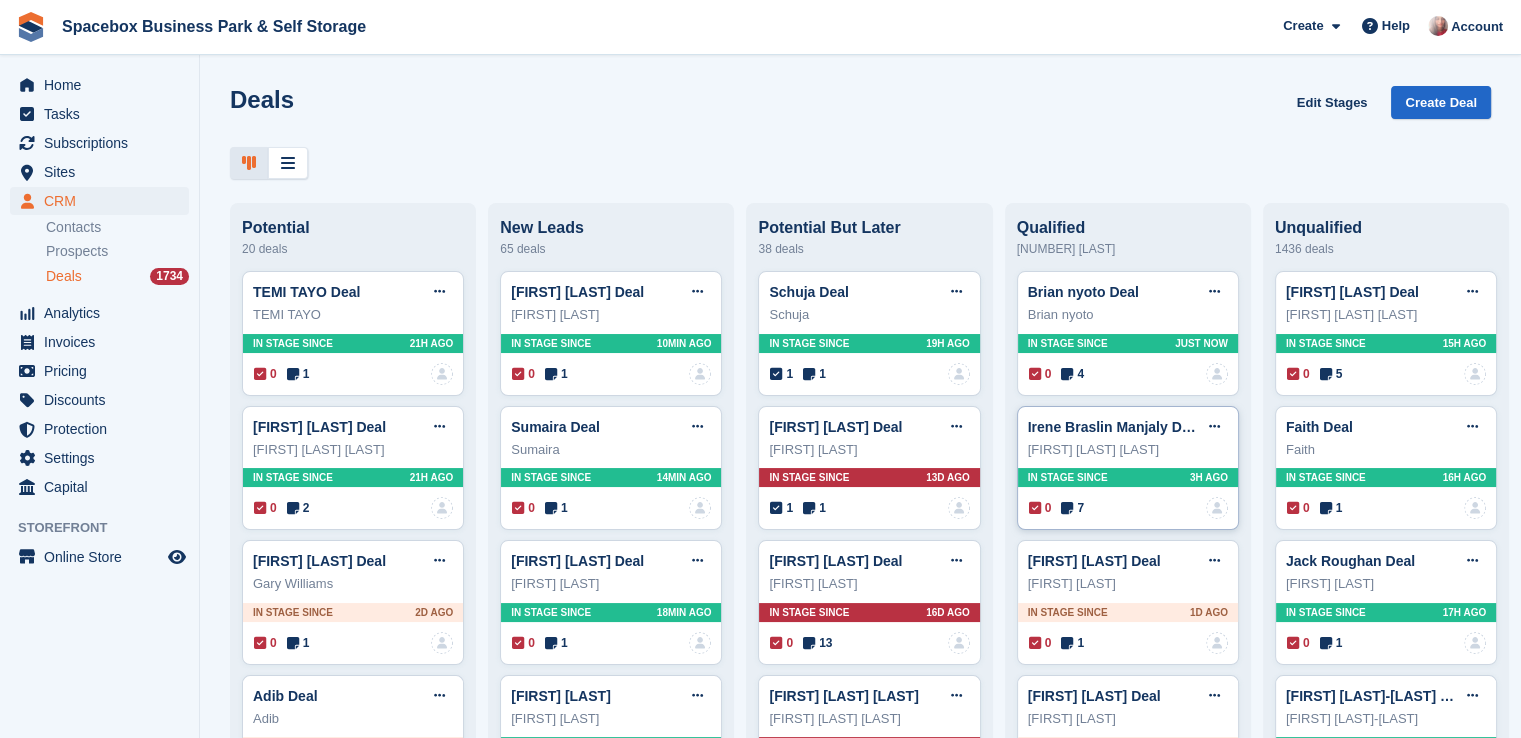 click at bounding box center [1067, 508] 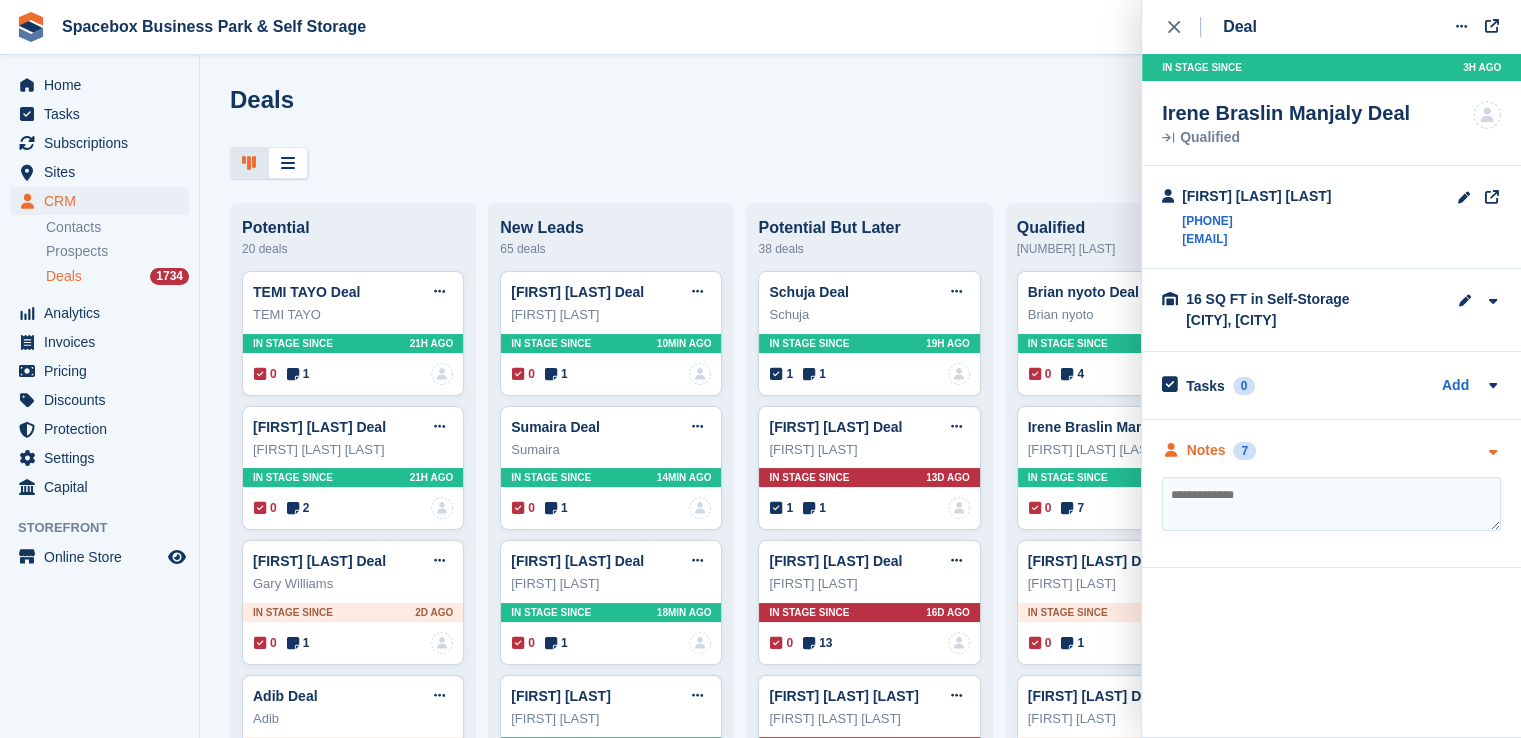 click on "Notes" at bounding box center (1206, 450) 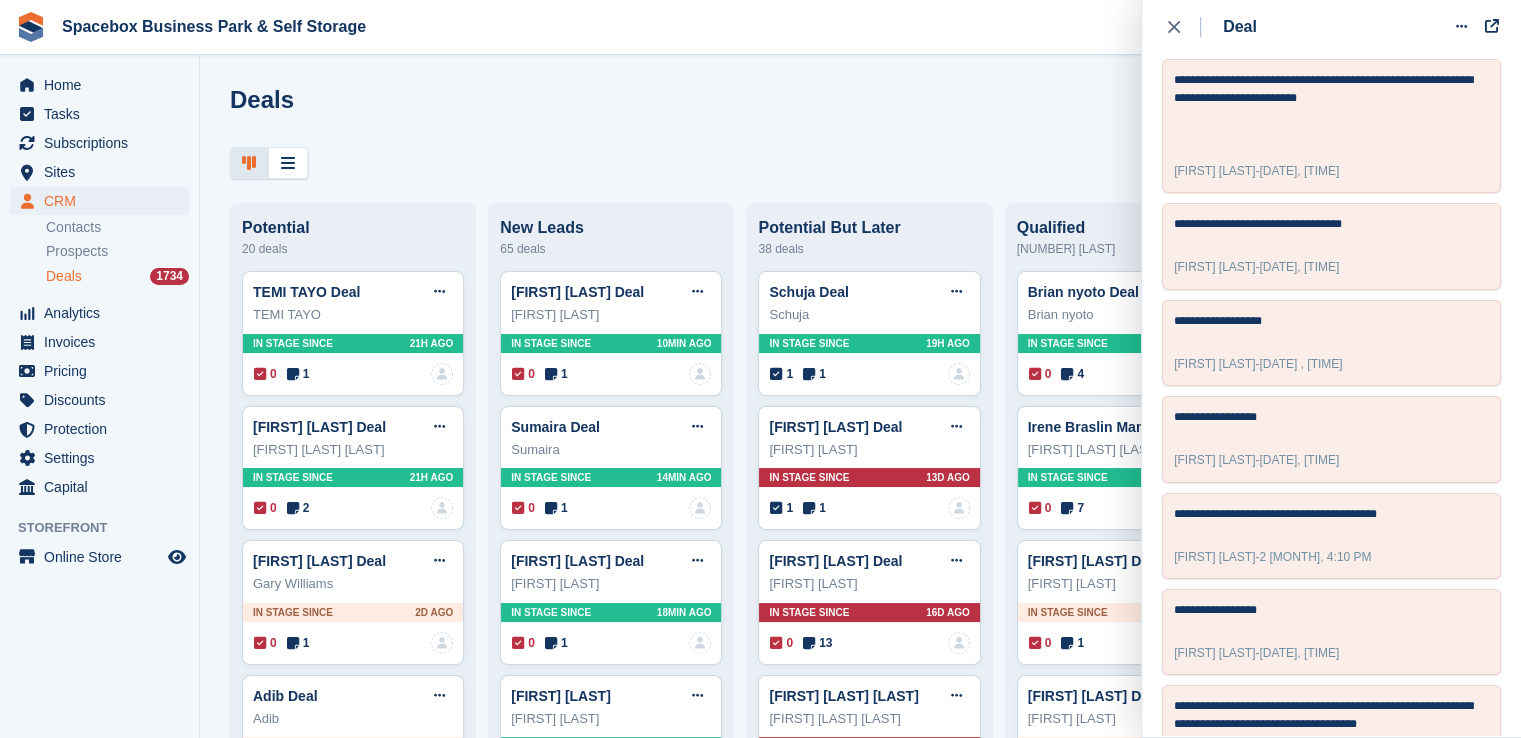 scroll, scrollTop: 495, scrollLeft: 0, axis: vertical 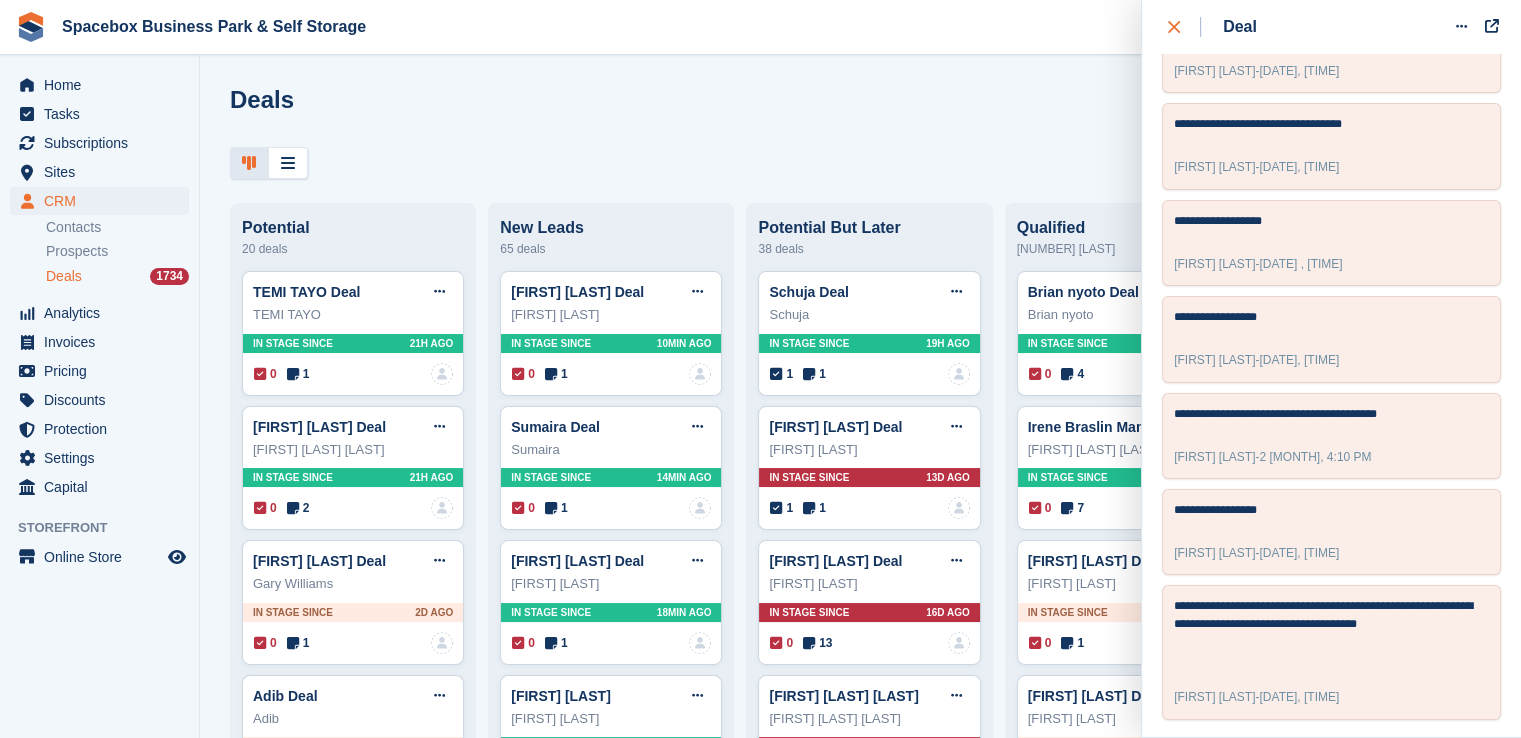 click at bounding box center [1184, 27] 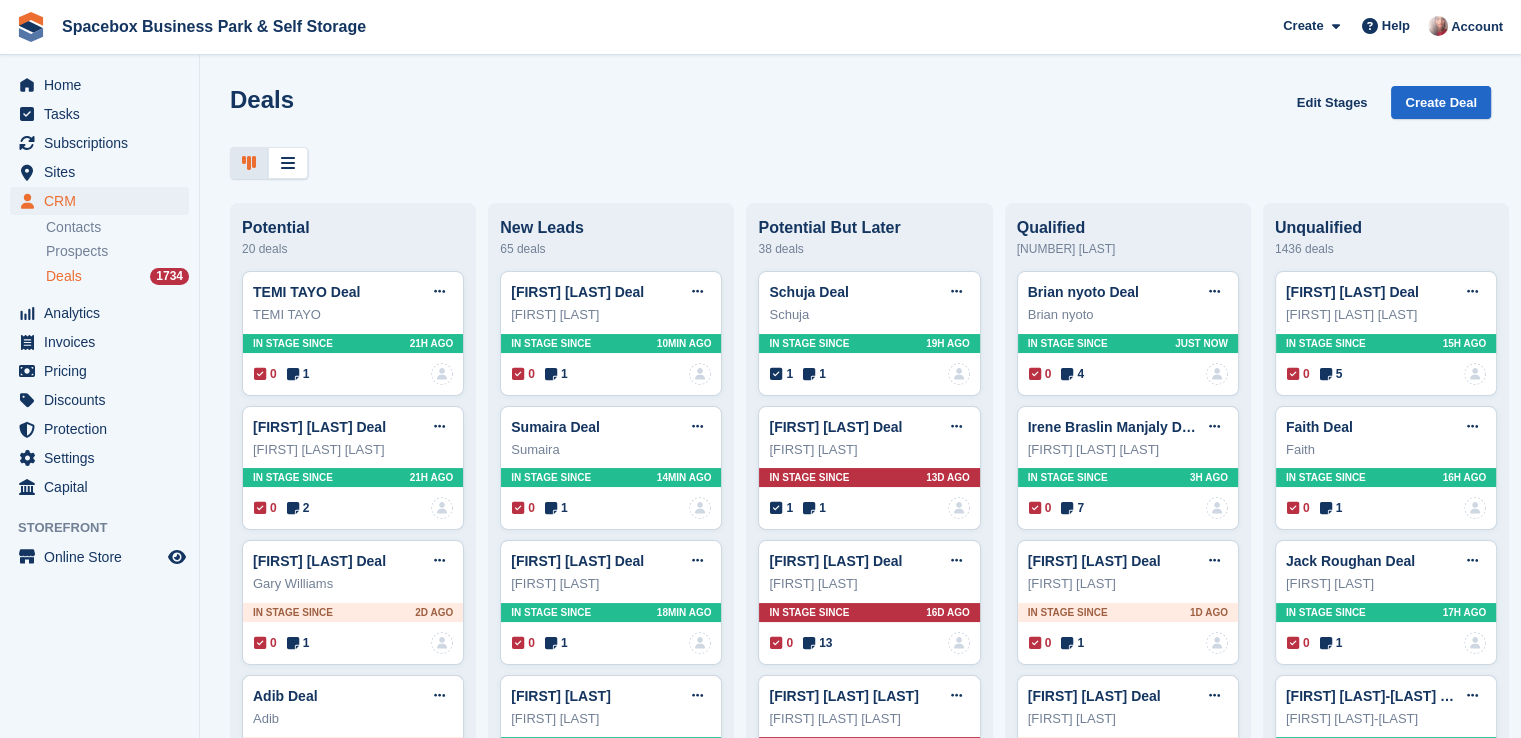 click at bounding box center [860, 163] 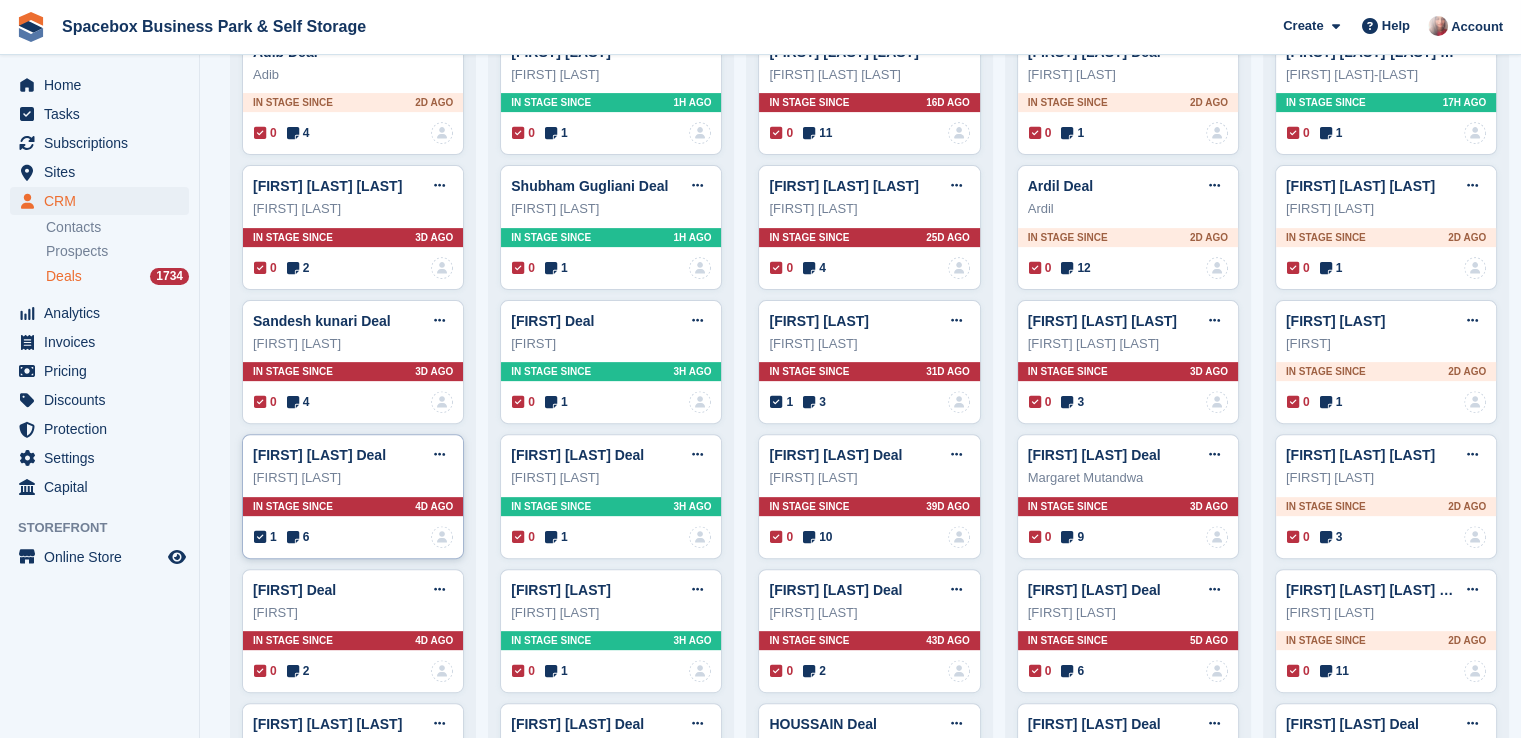 click at bounding box center (293, 537) 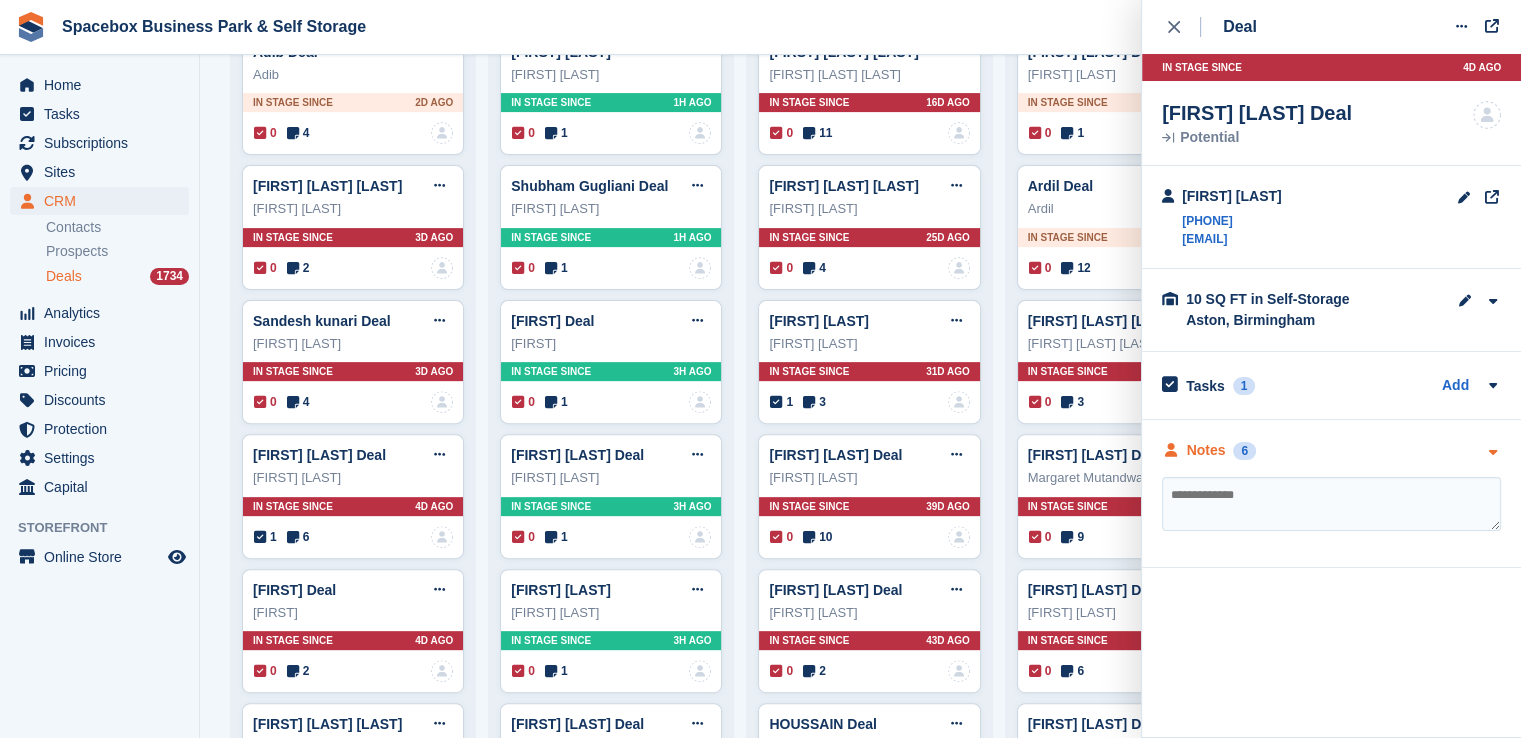 click on "Notes" at bounding box center [1206, 450] 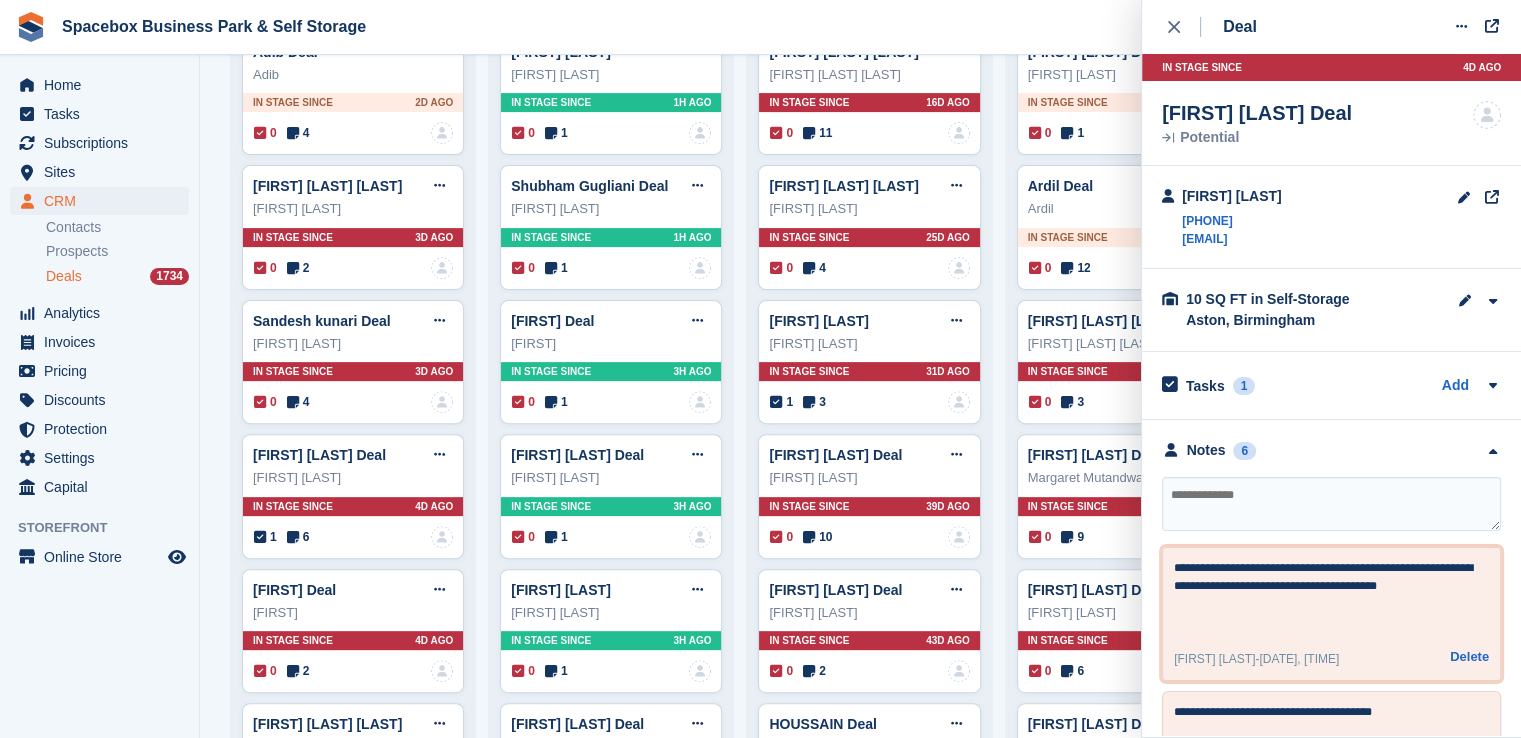 drag, startPoint x: 1381, startPoint y: 568, endPoint x: 1453, endPoint y: 569, distance: 72.00694 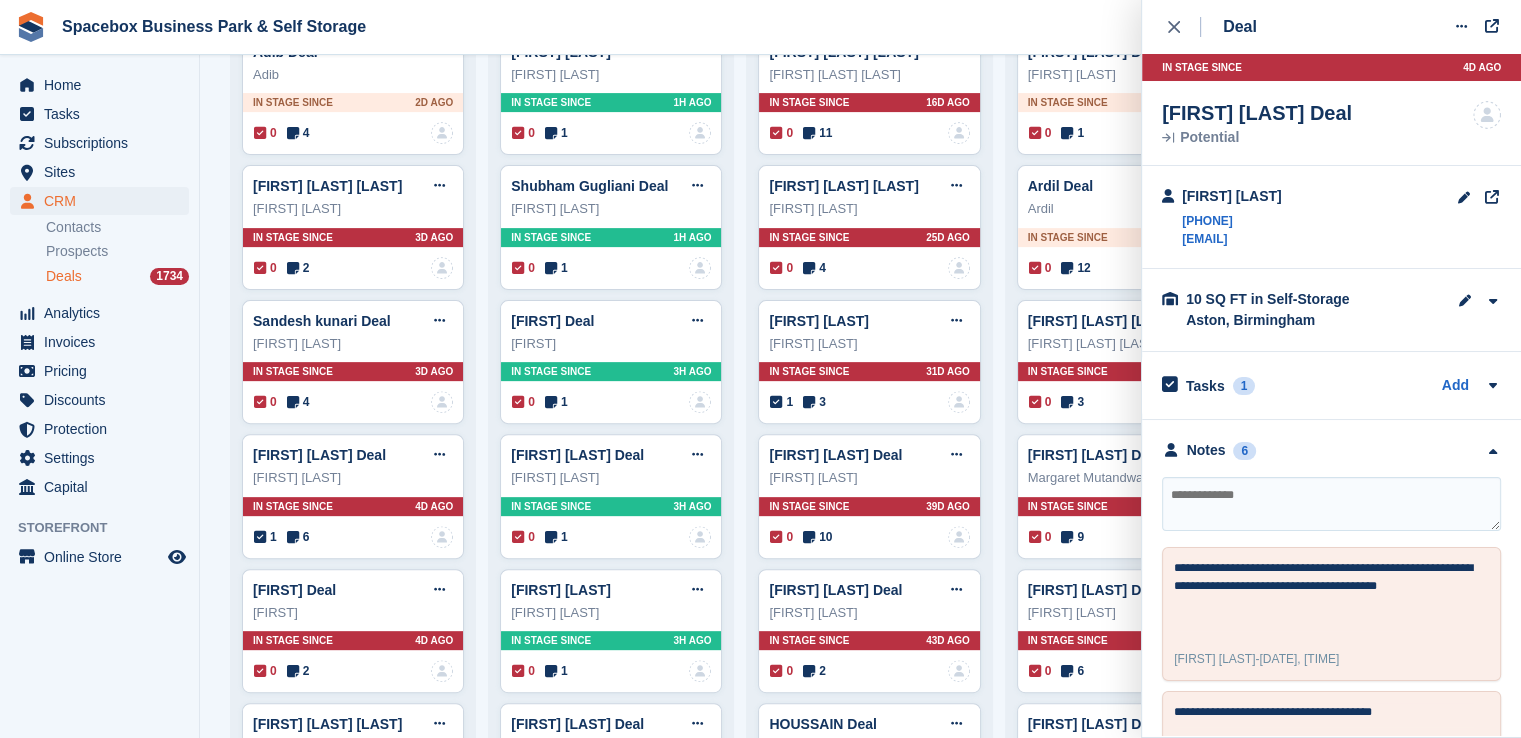 click at bounding box center (1331, 504) 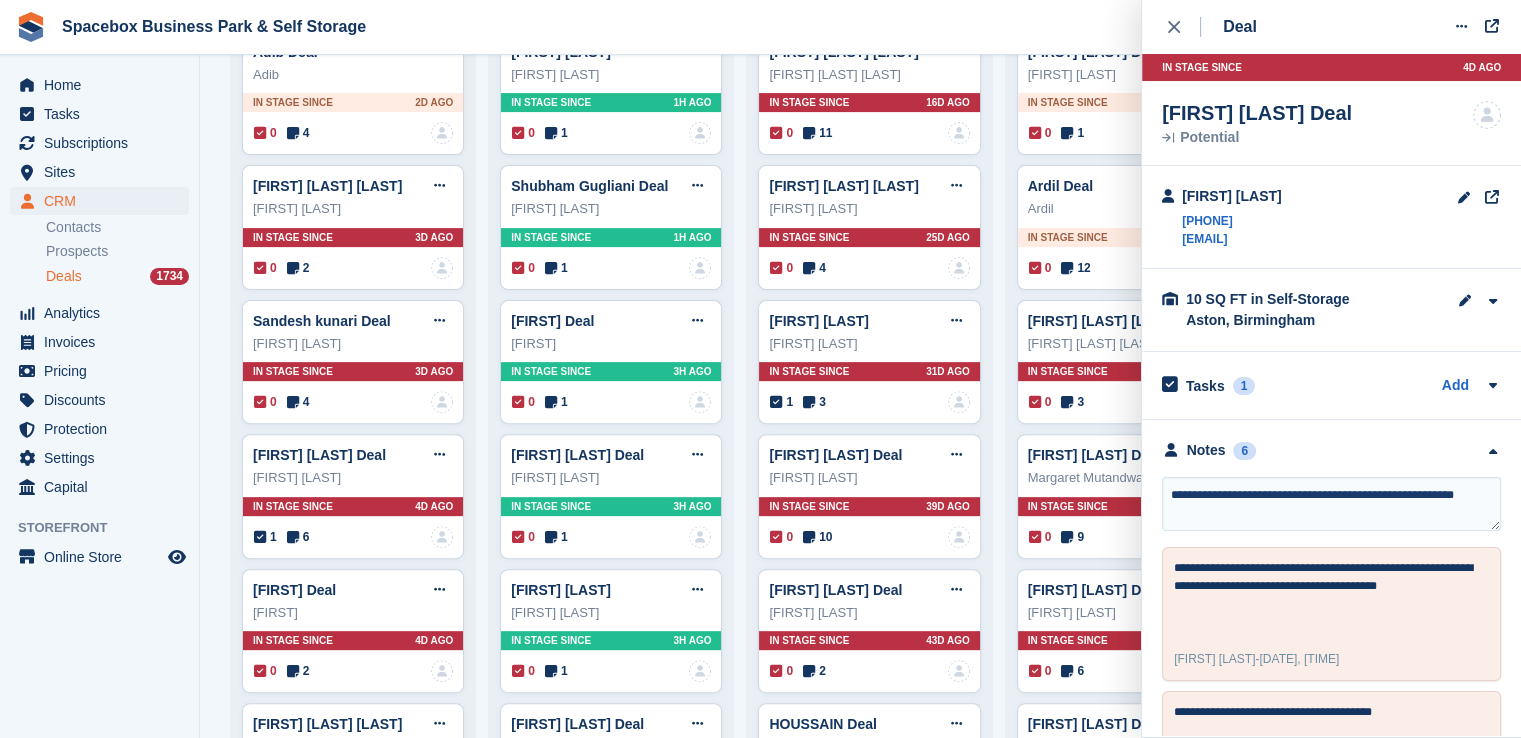 type on "**********" 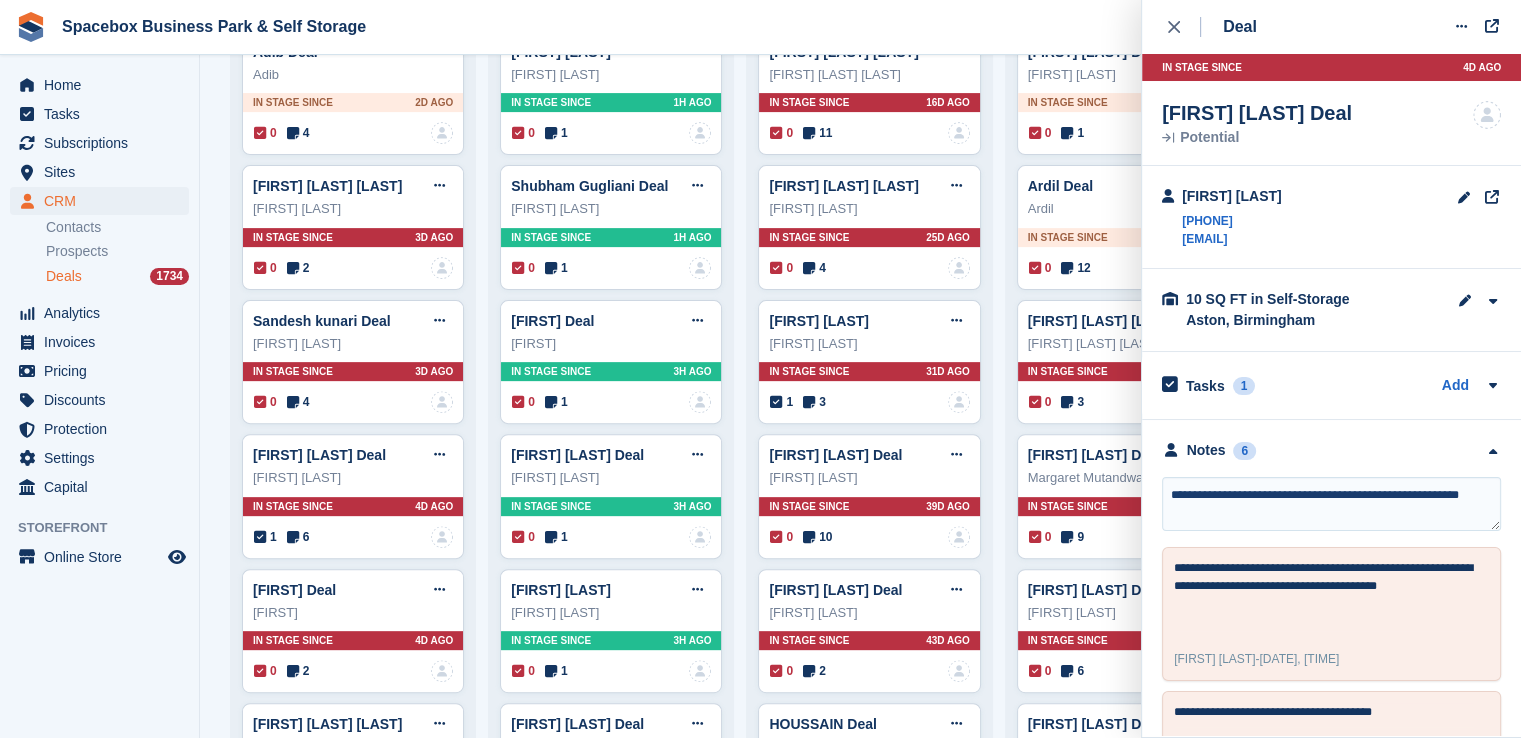 type 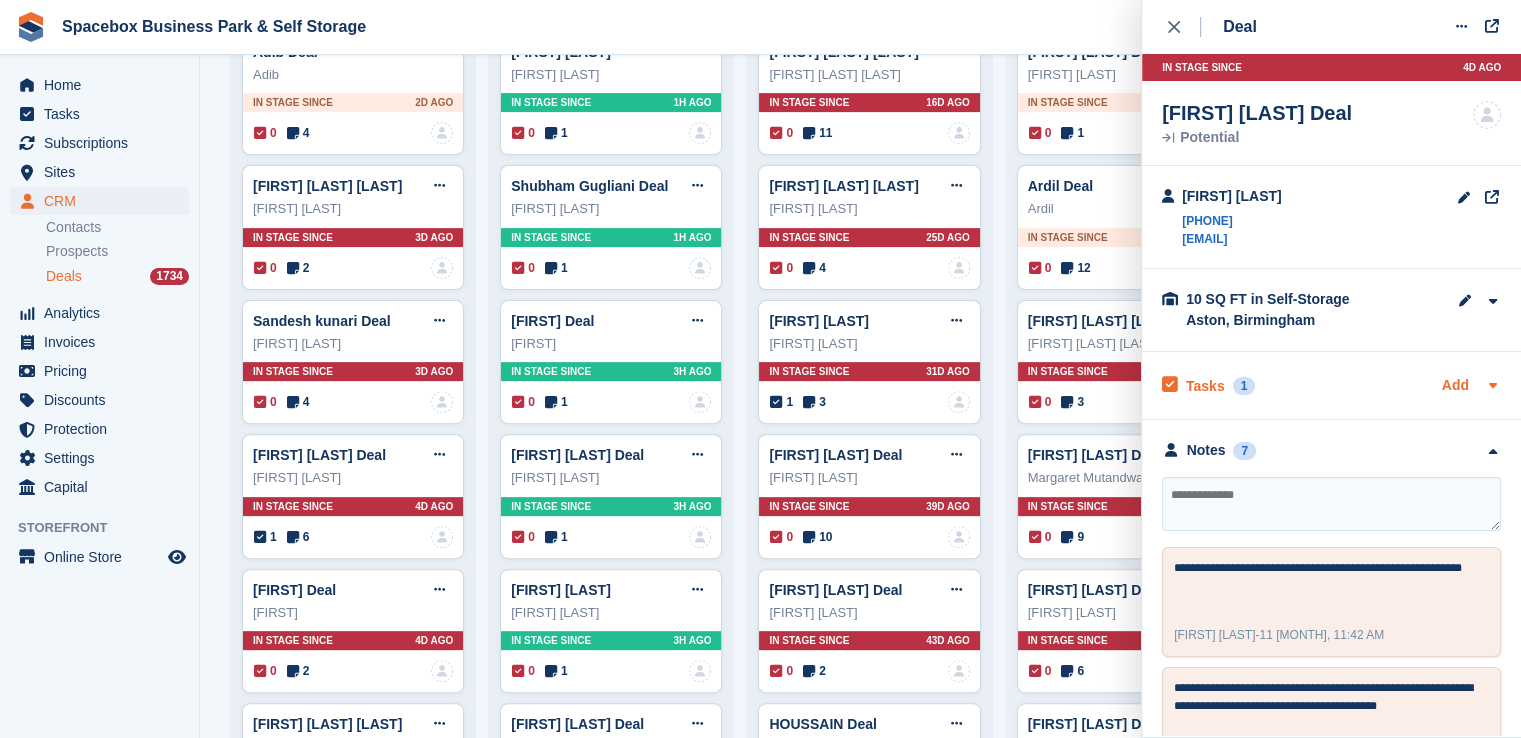 click on "Add" at bounding box center (1455, 386) 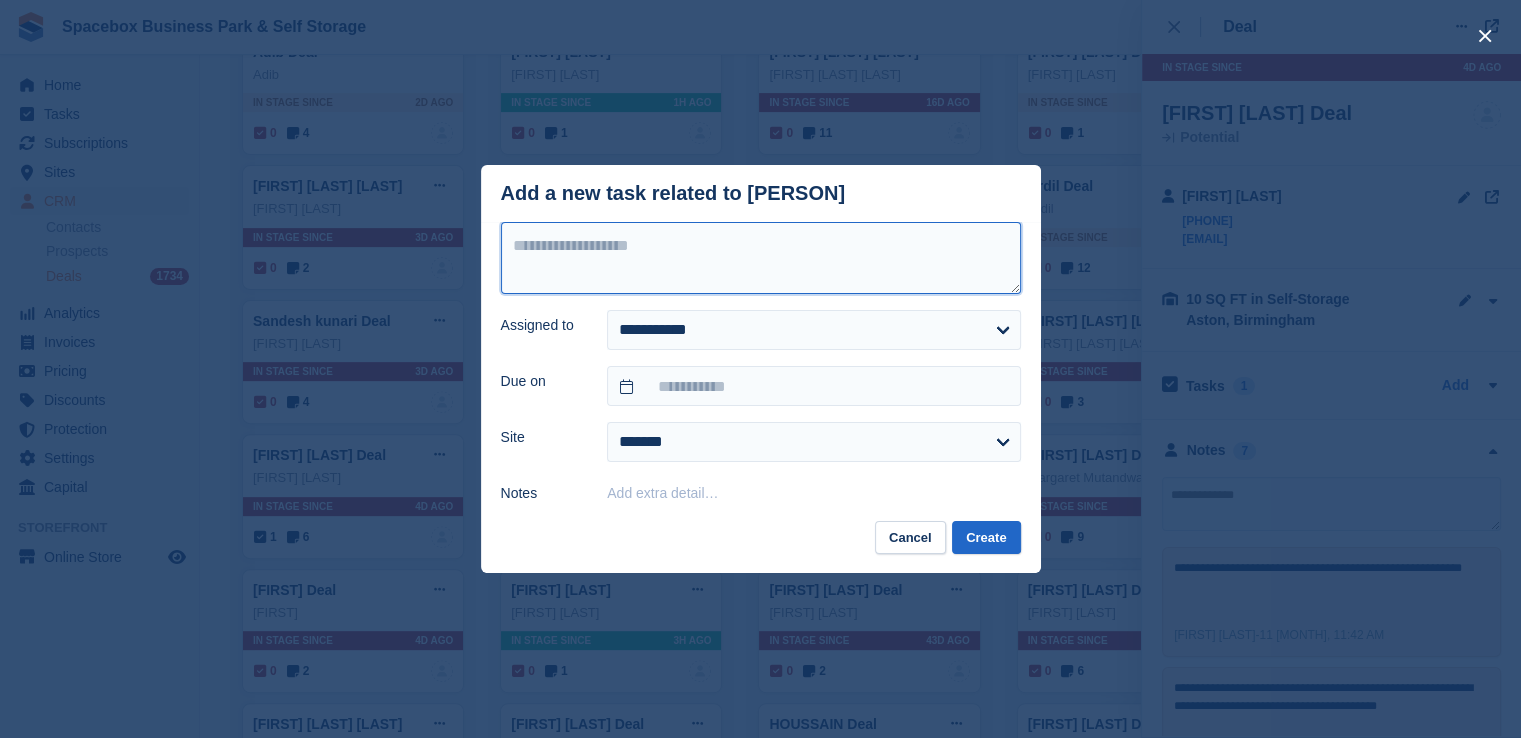 click at bounding box center [761, 258] 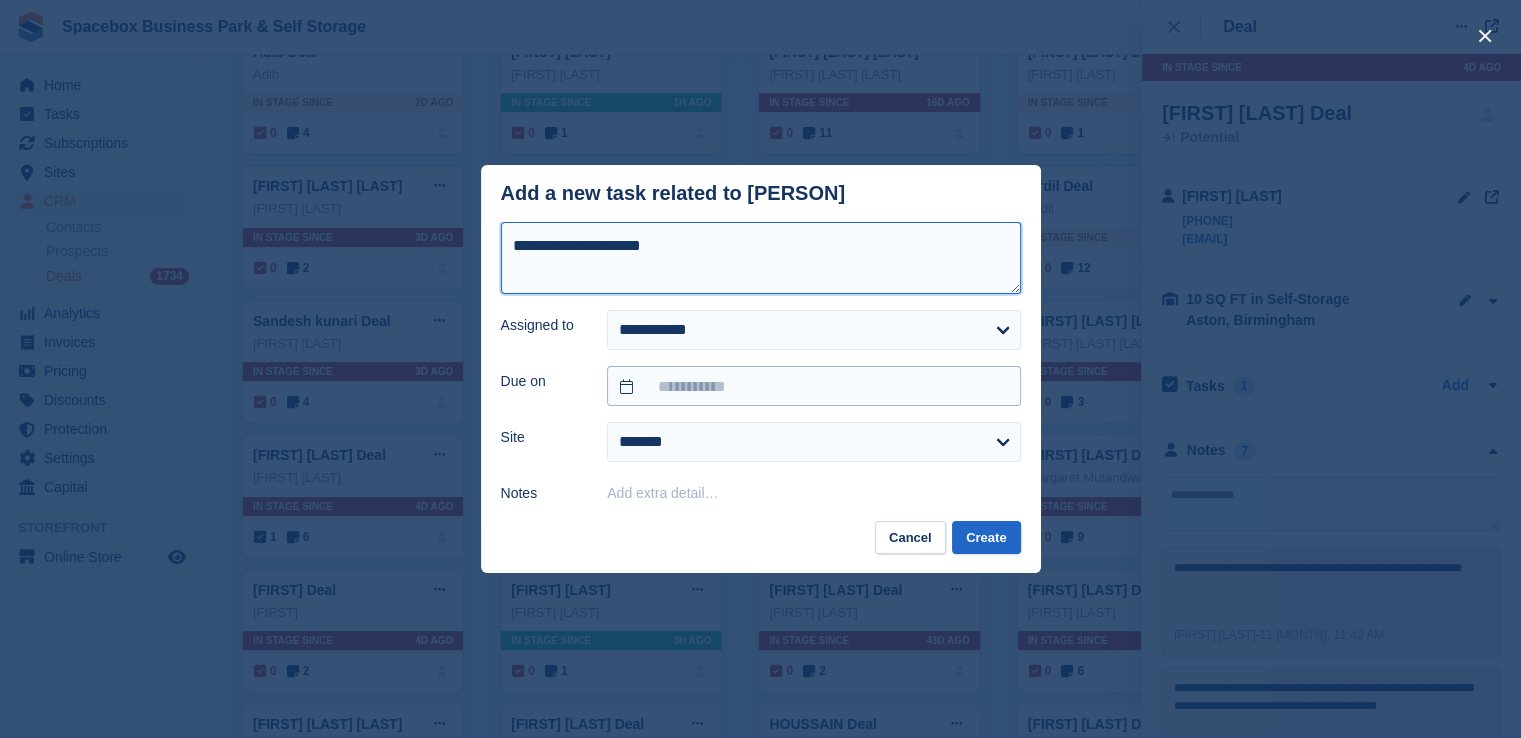 type on "**********" 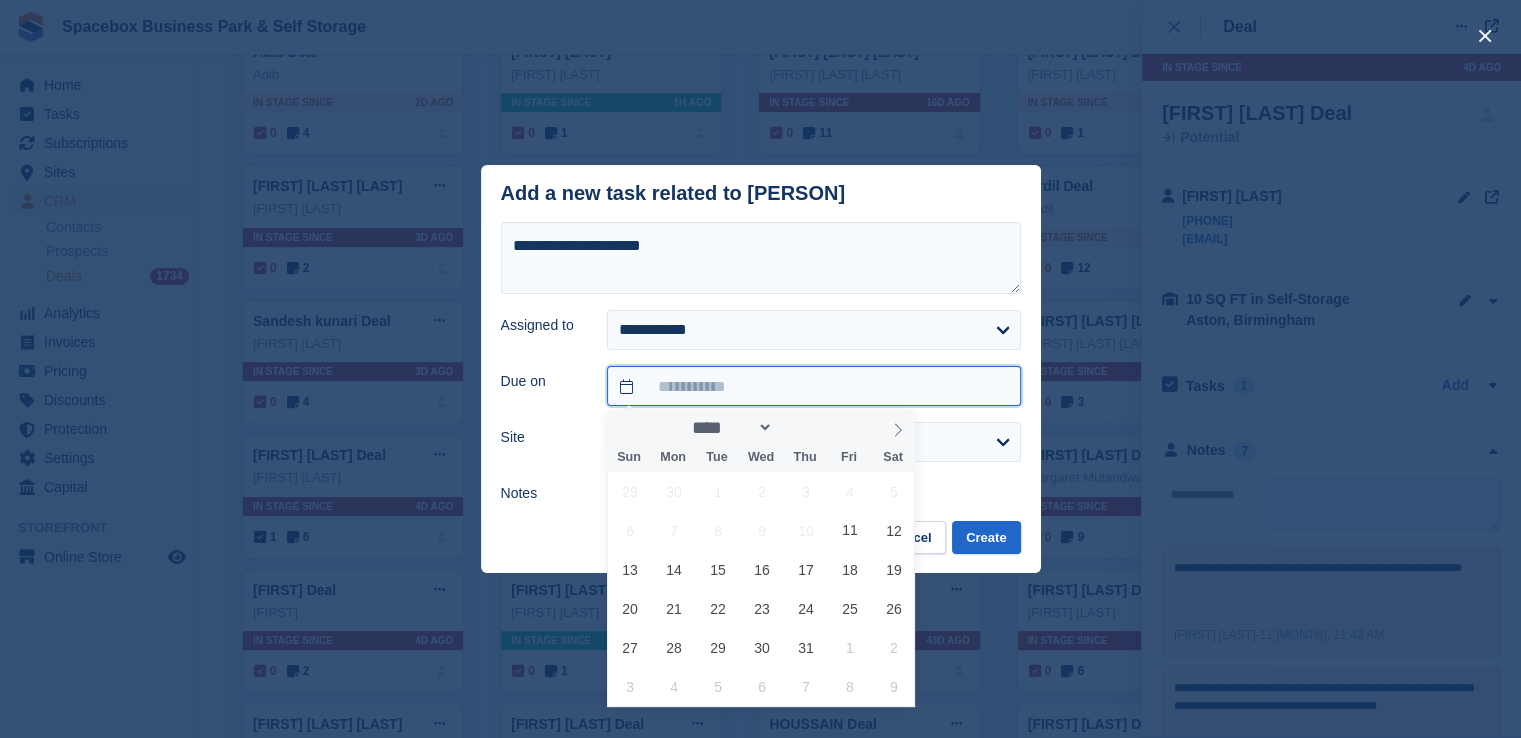 click at bounding box center [813, 386] 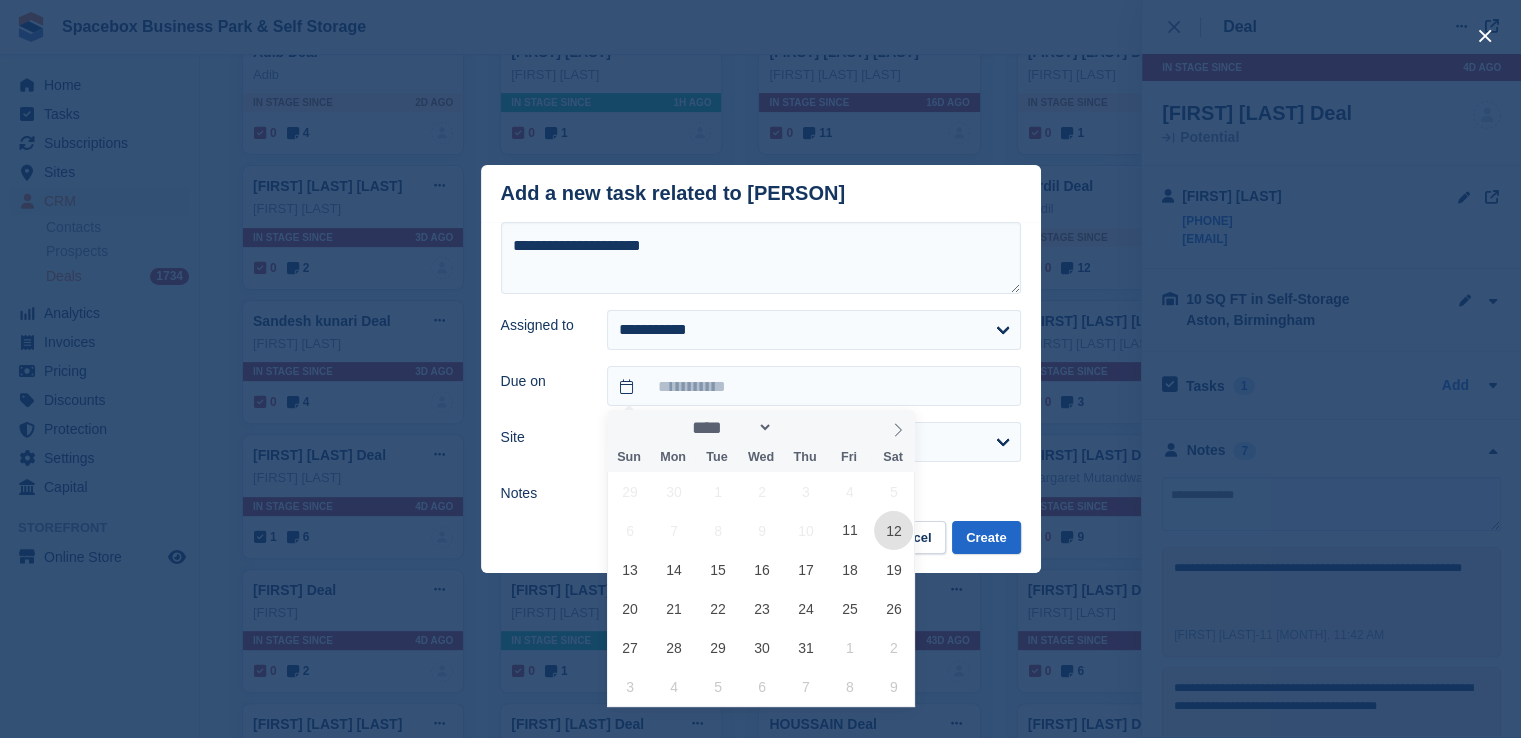 click on "12" at bounding box center [893, 530] 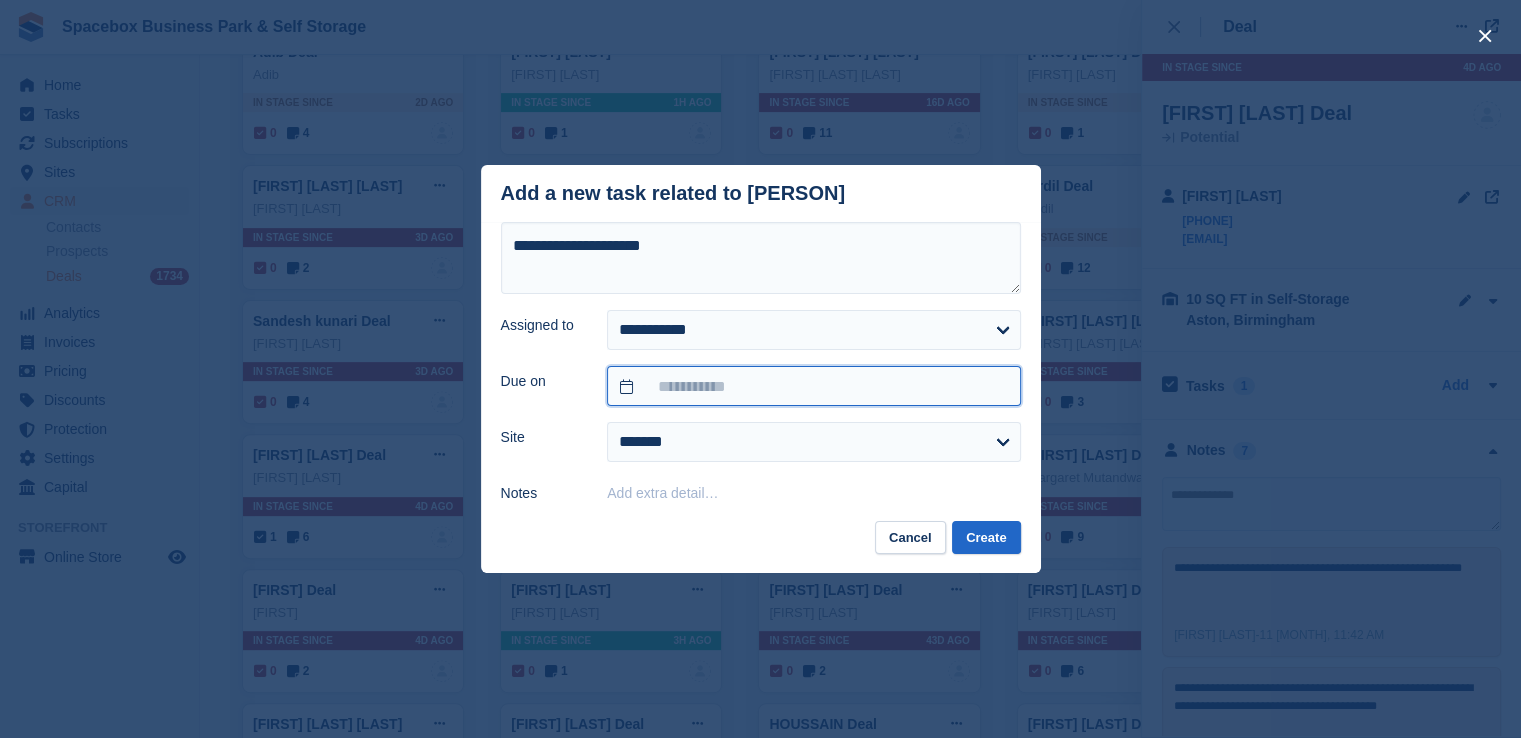 type on "**********" 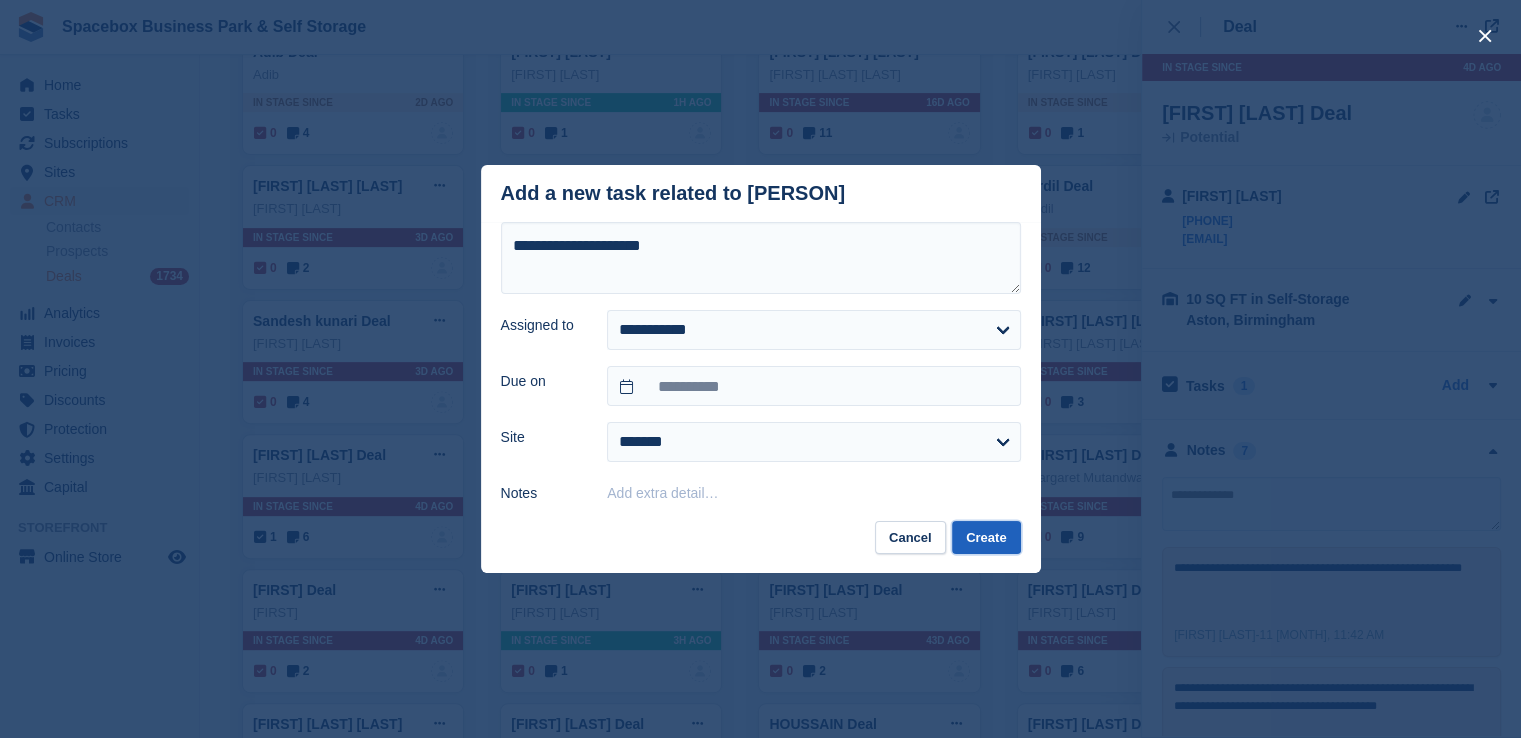 click on "Create" at bounding box center (986, 537) 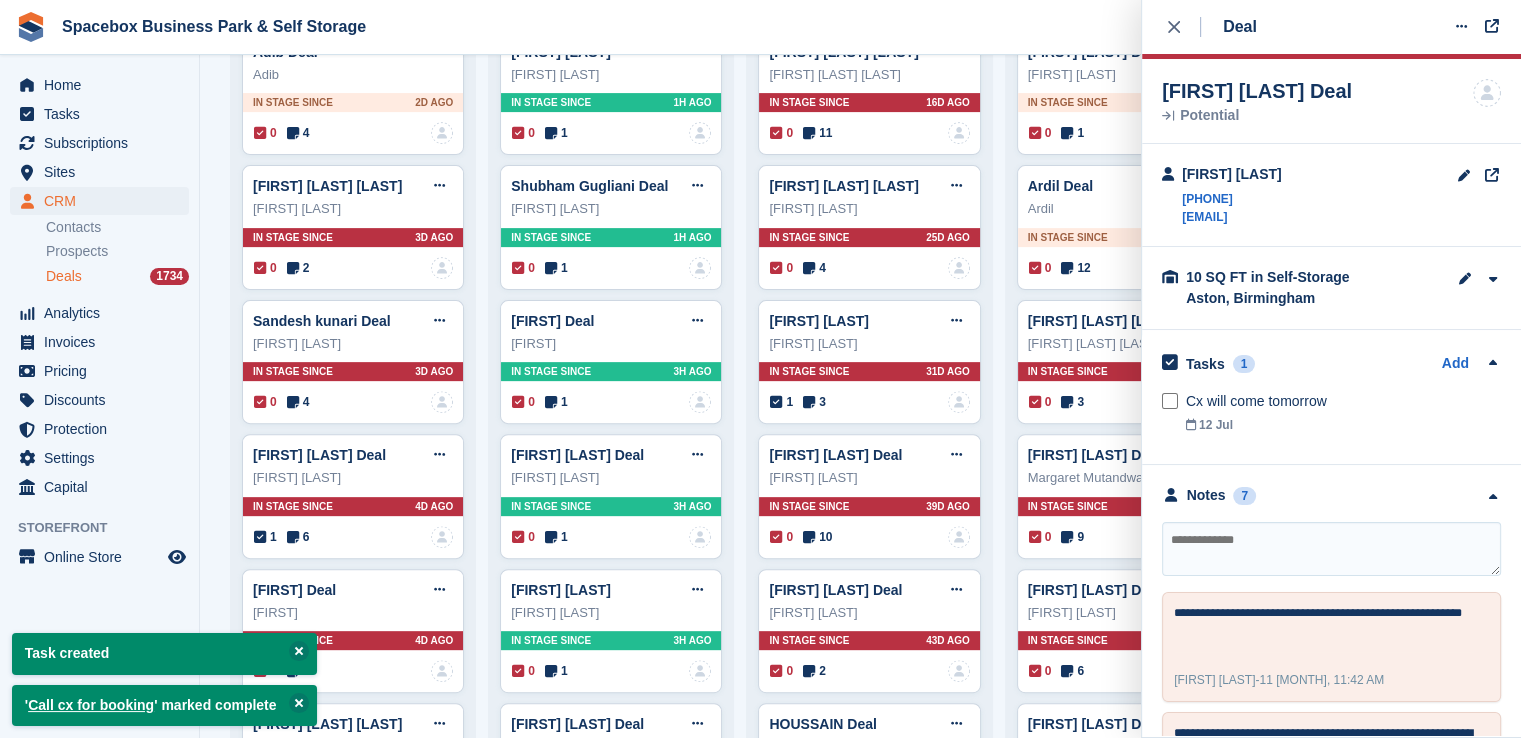 scroll, scrollTop: 0, scrollLeft: 0, axis: both 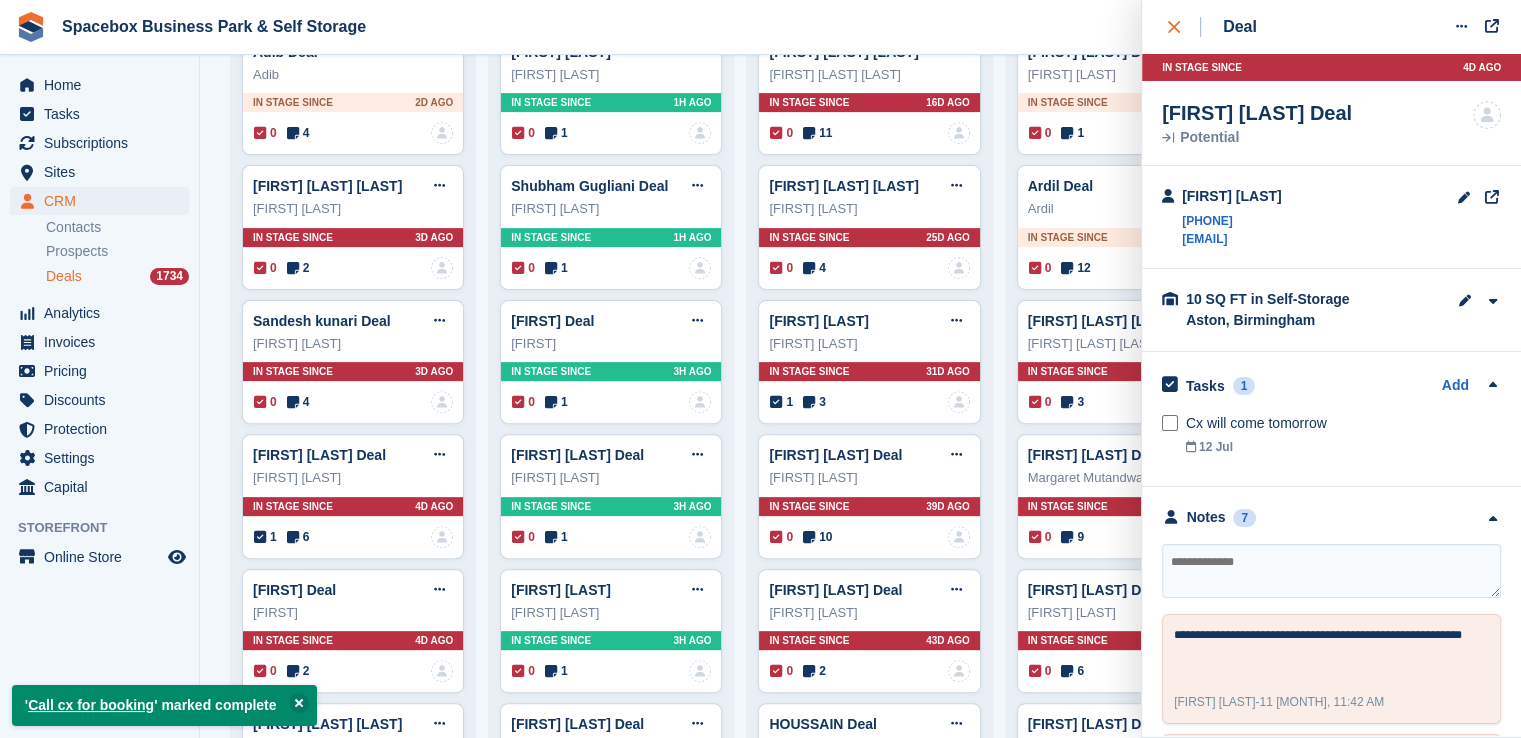 click at bounding box center (1184, 27) 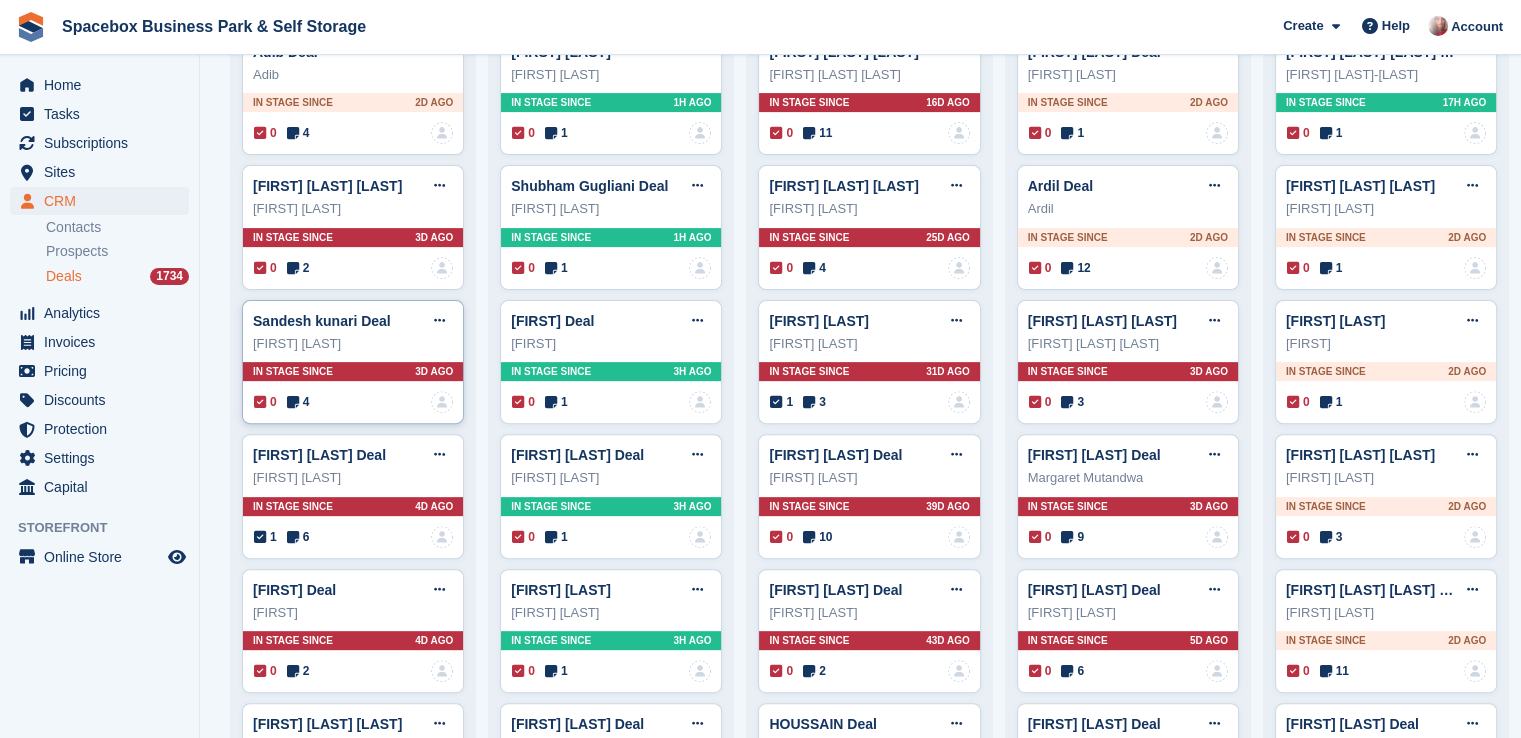 type 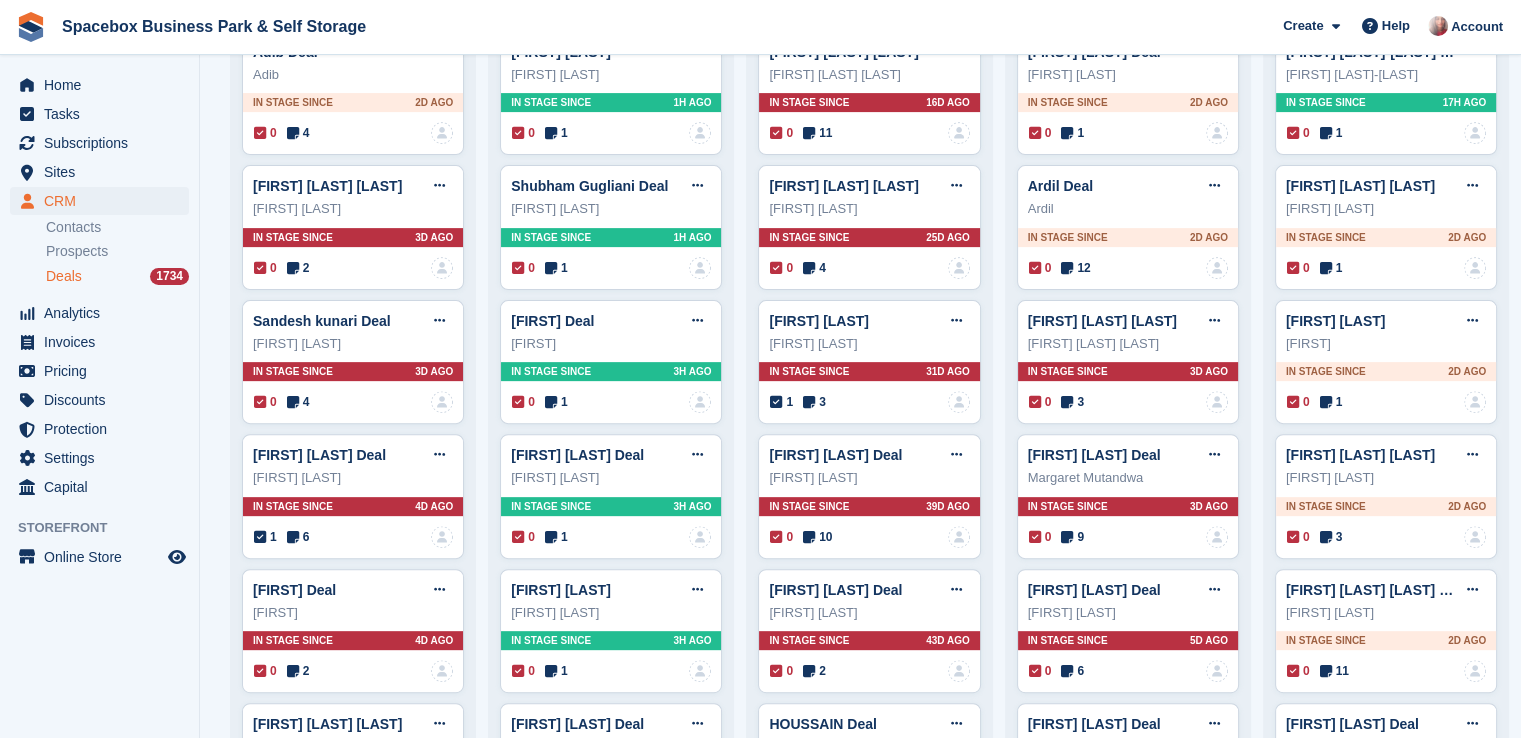 click on "Potential
20 deals
TEMI TAYO Deal
Edit deal
Mark as won
Mark as lost
Delete deal
TEMI TAYO
In stage since 21H AGO
0
1
No one is assigned to this deal
Nima Tahriri Vasighi Deal
Edit deal
Mark as won
Mark as lost
Delete deal
0 2" at bounding box center (860, 96172) 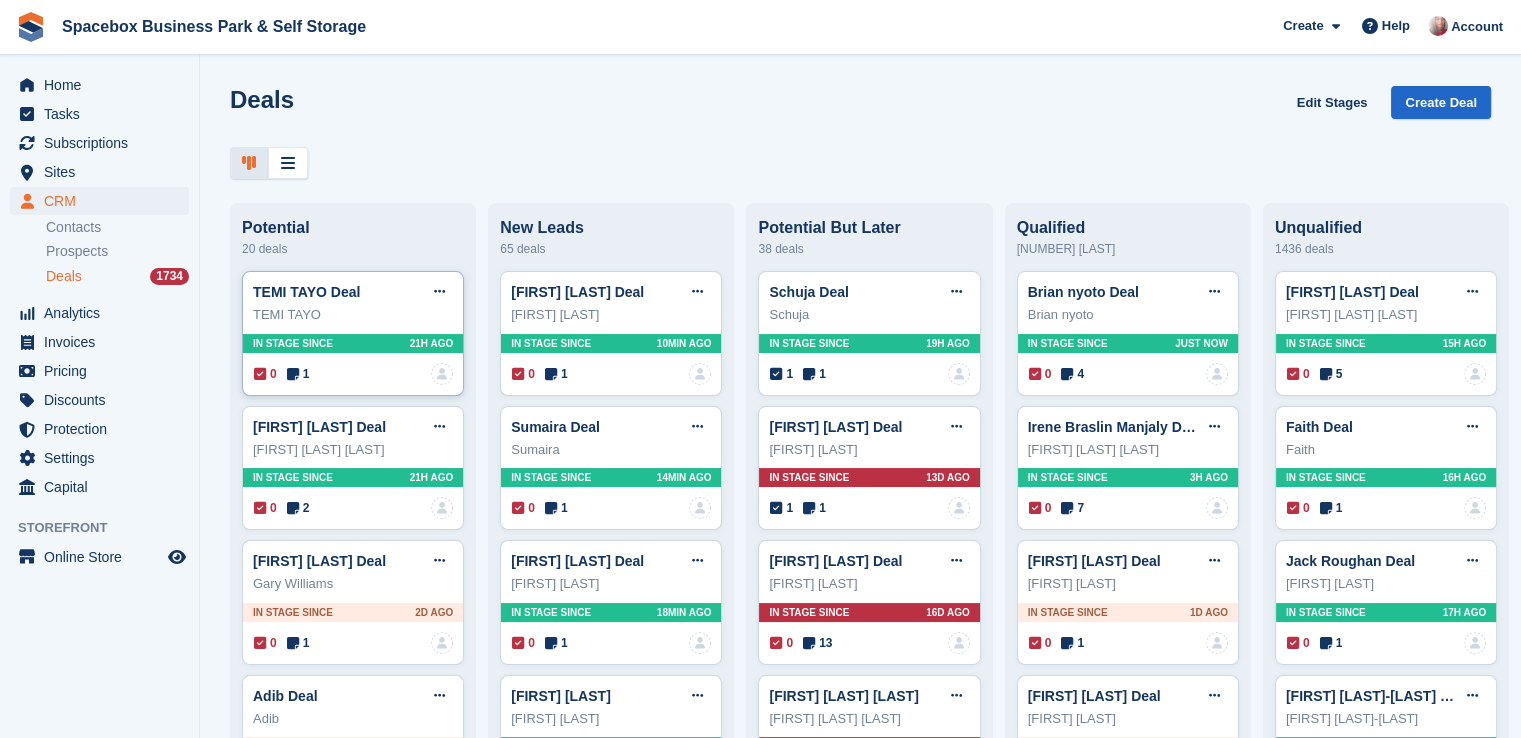 click at bounding box center [293, 374] 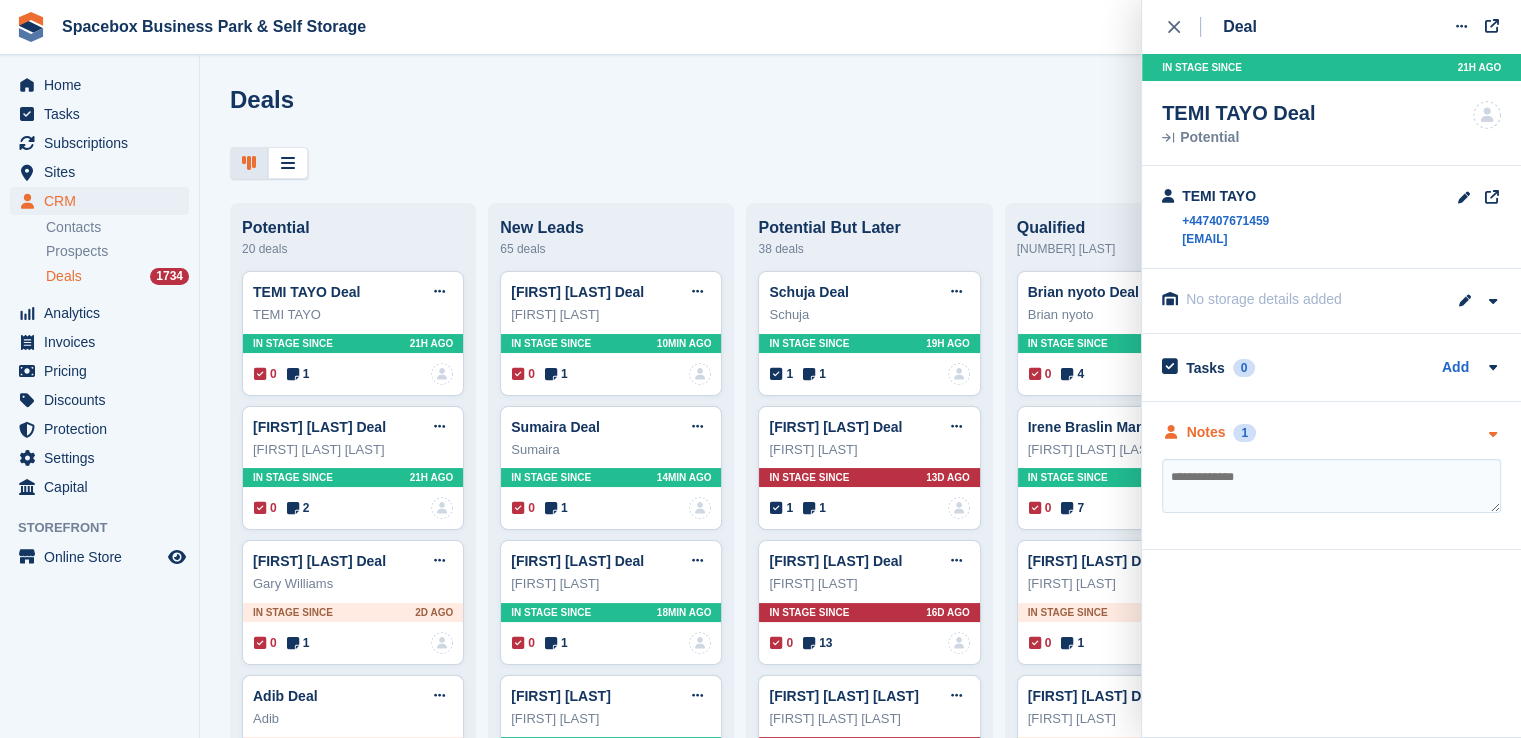 click on "Notes
1" at bounding box center (1331, 432) 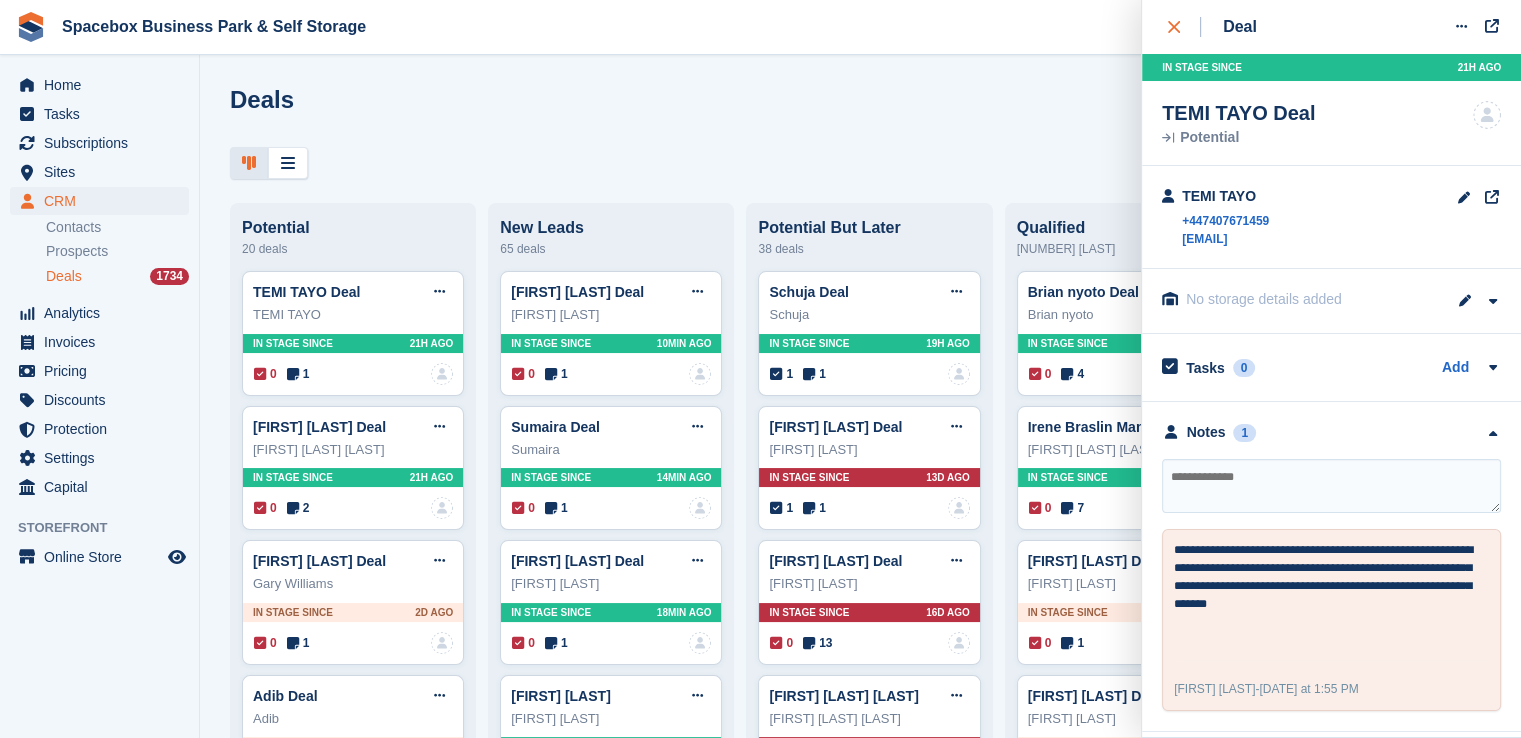 click 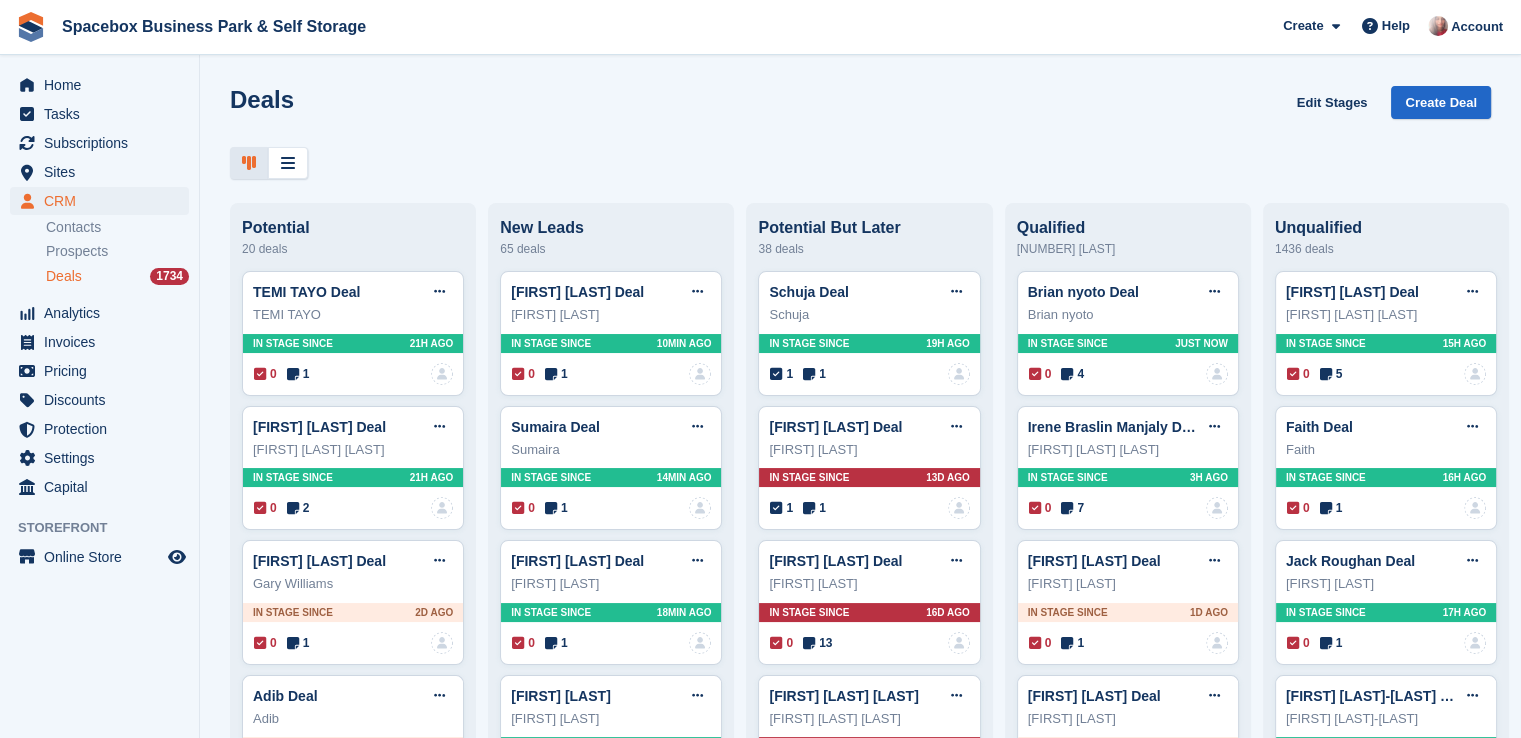 click on "Deals
Edit Stages
Create Deal" at bounding box center [860, 114] 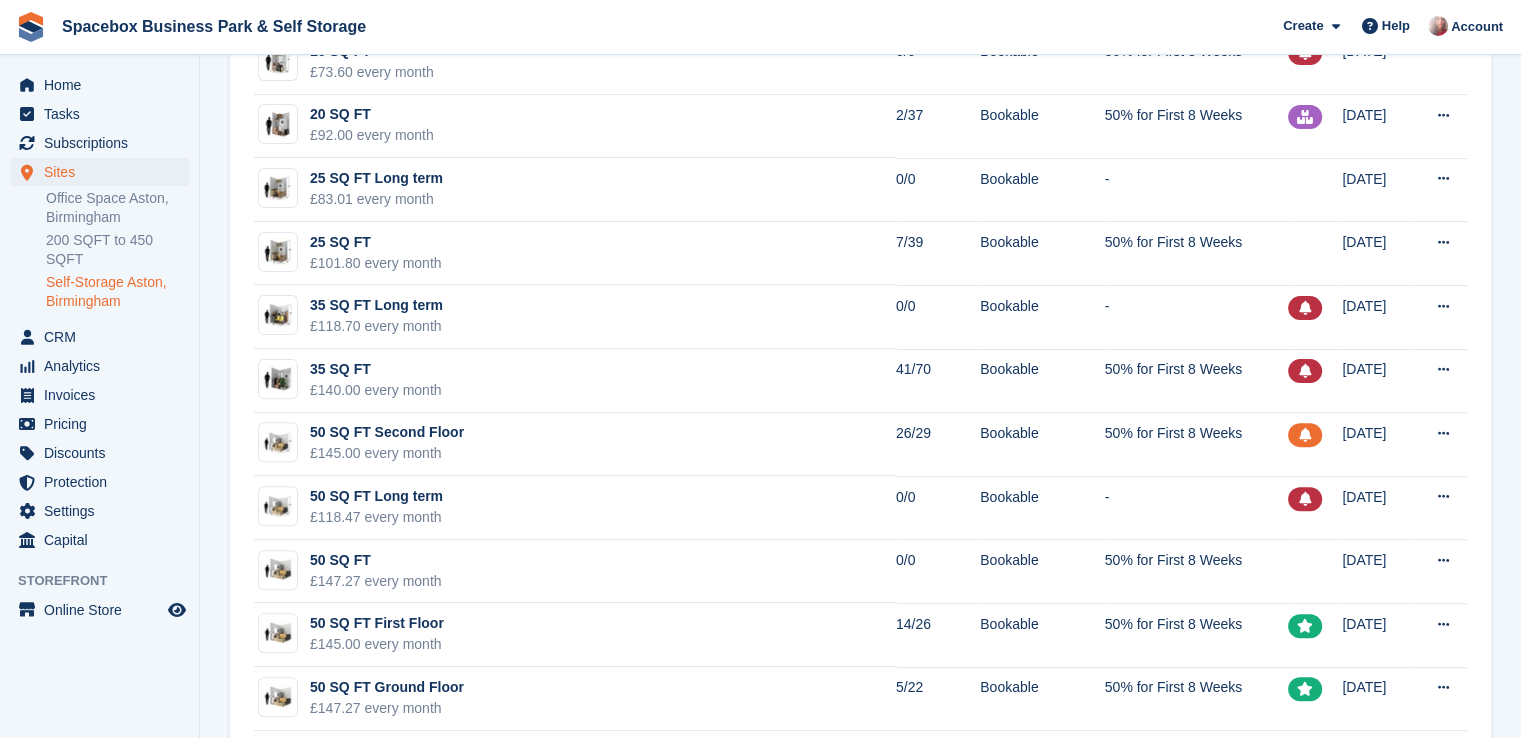 scroll, scrollTop: 557, scrollLeft: 0, axis: vertical 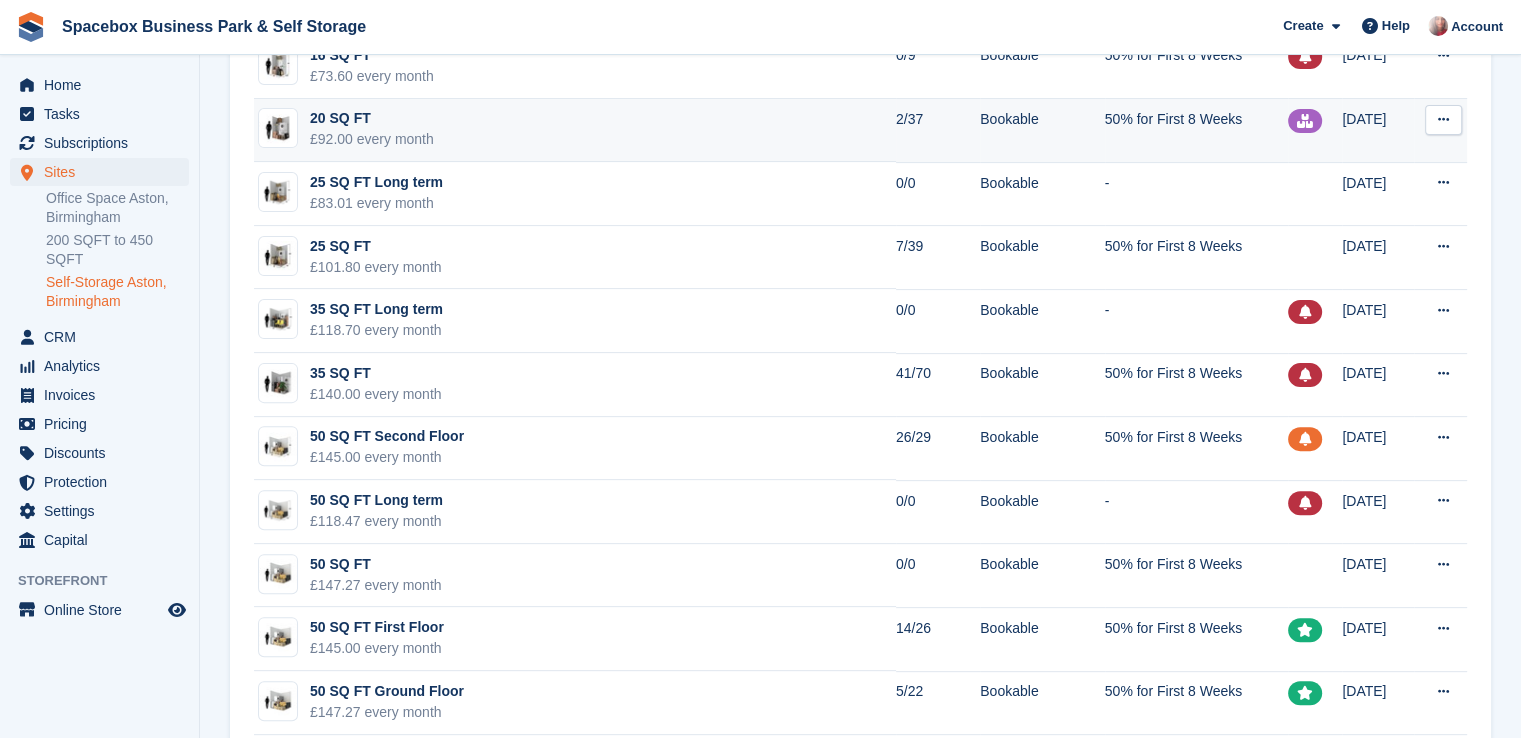 click on "20 SQ FT" at bounding box center (372, 118) 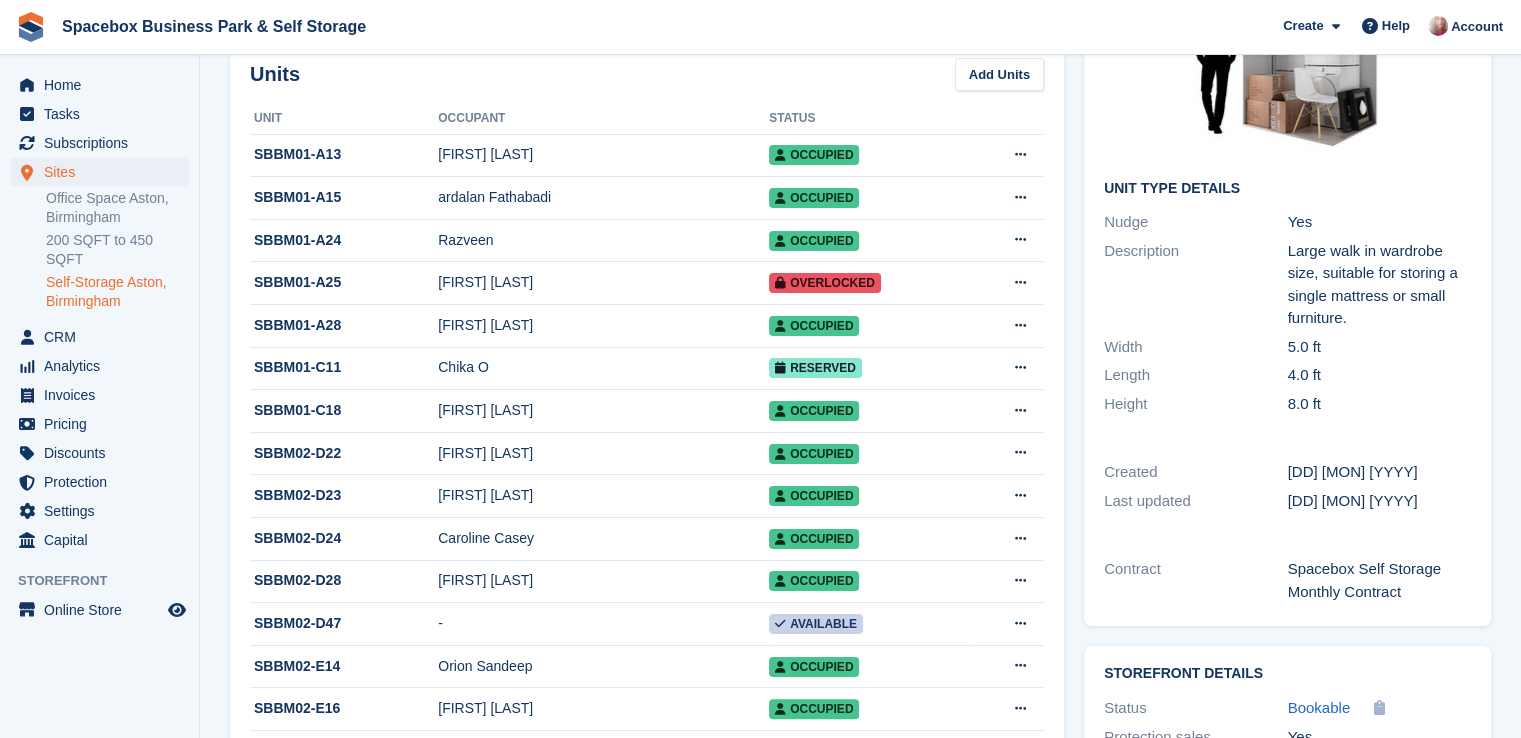 scroll, scrollTop: 197, scrollLeft: 0, axis: vertical 